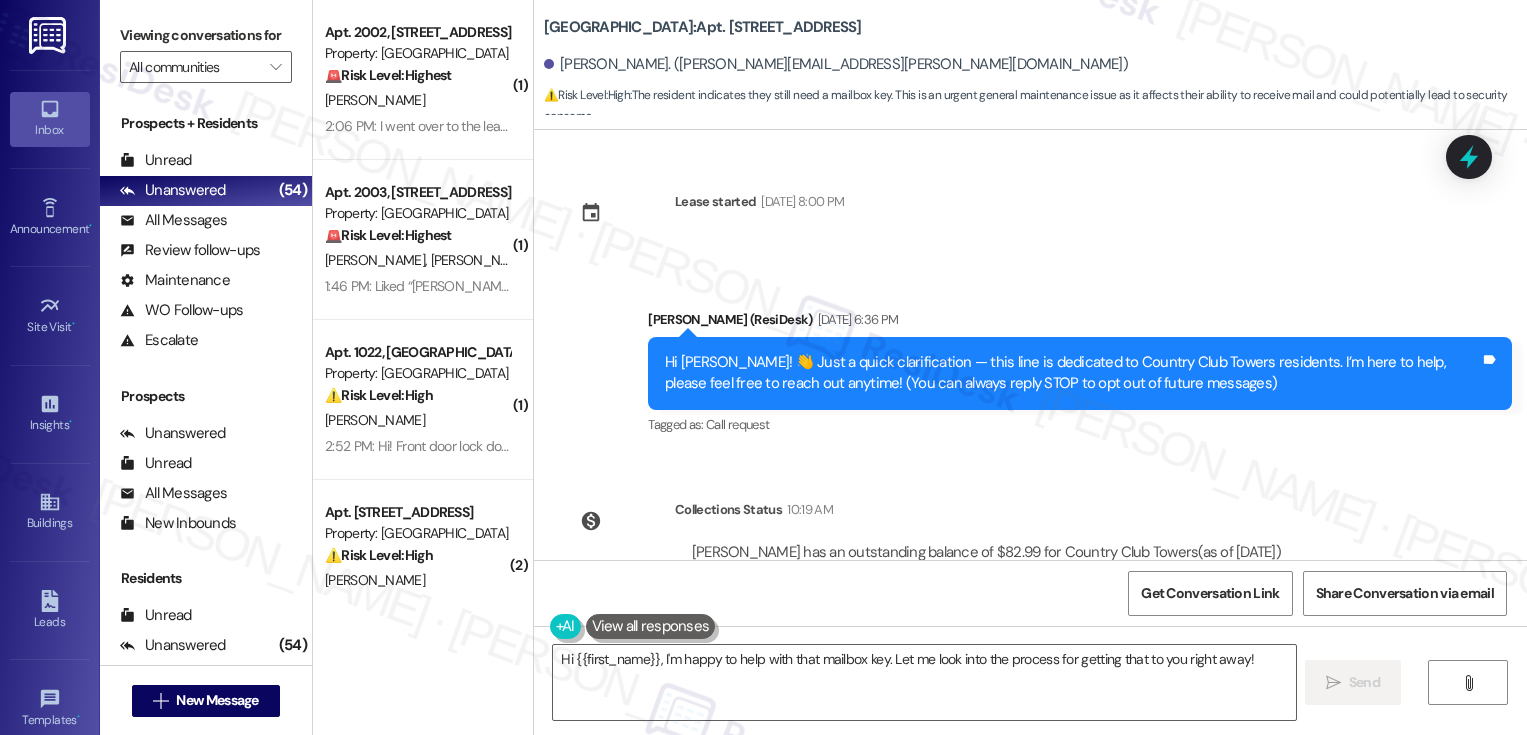 scroll, scrollTop: 0, scrollLeft: 0, axis: both 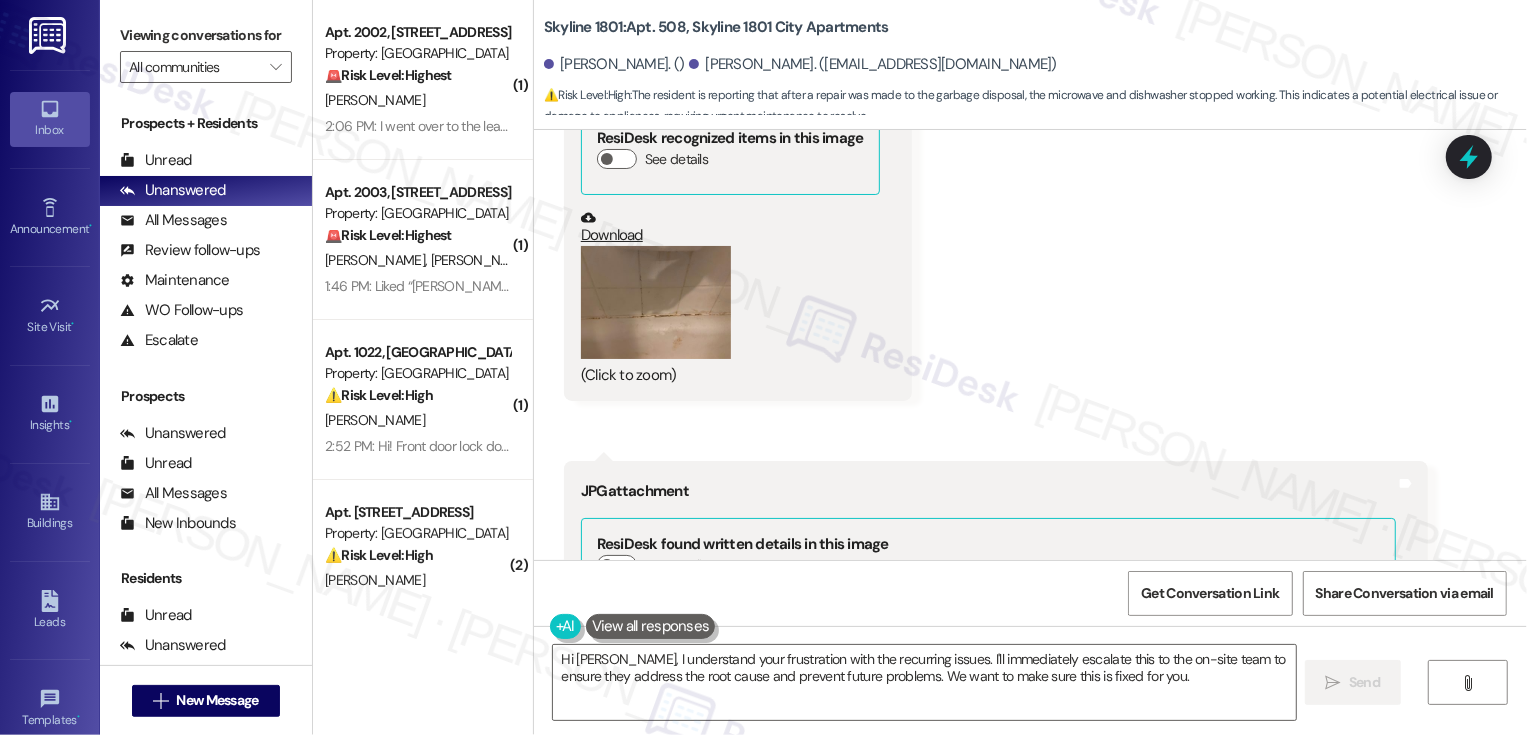 click at bounding box center (656, 302) 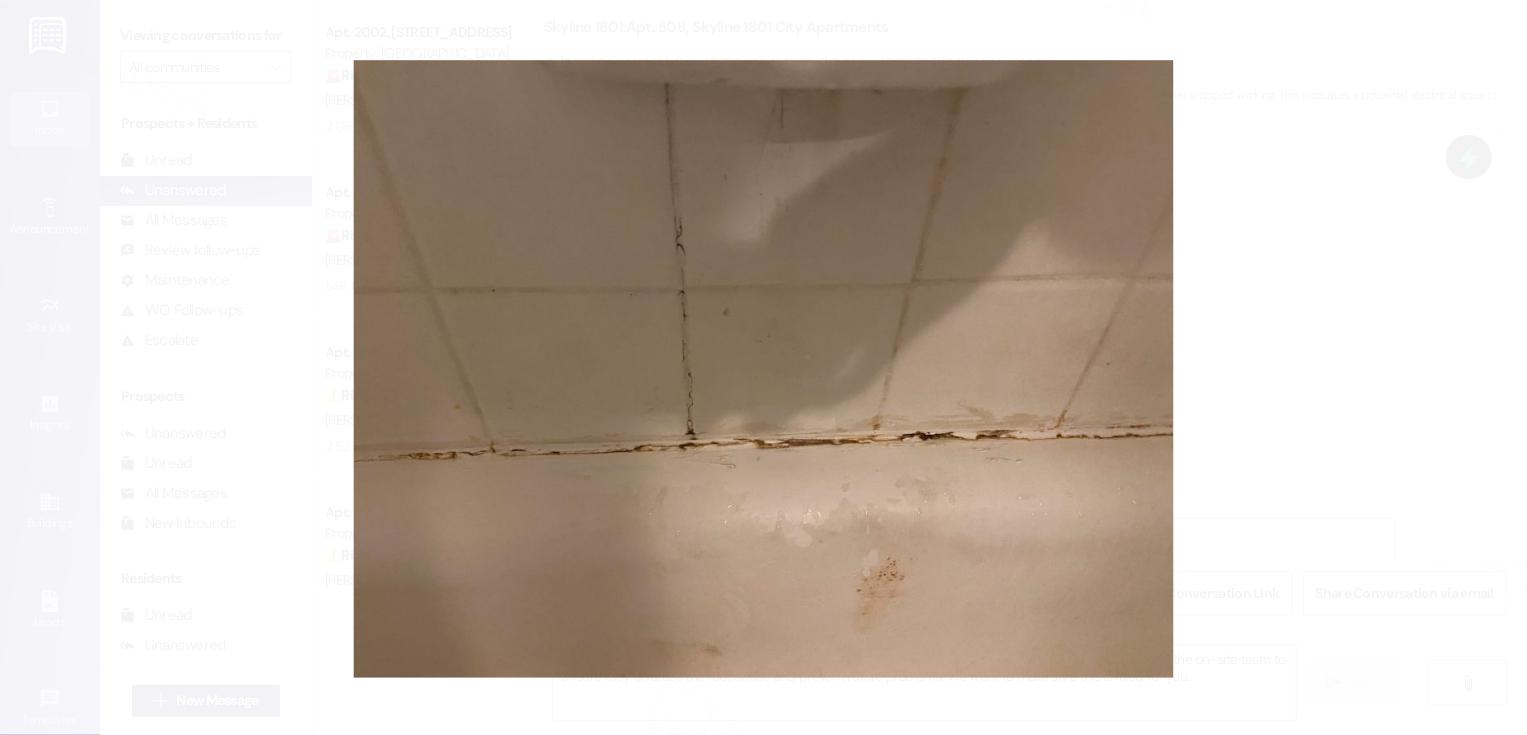 click at bounding box center [763, 367] 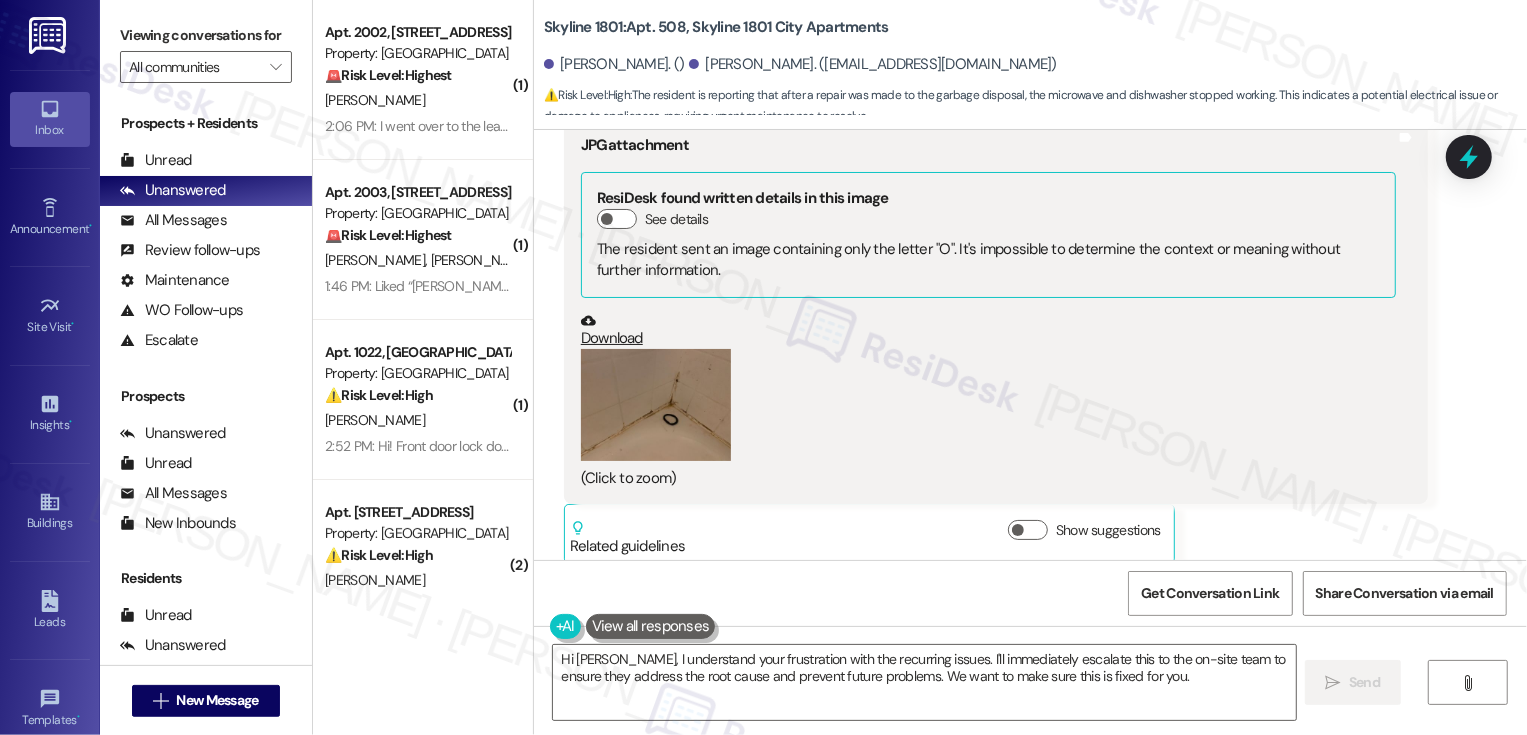 scroll, scrollTop: 2342, scrollLeft: 0, axis: vertical 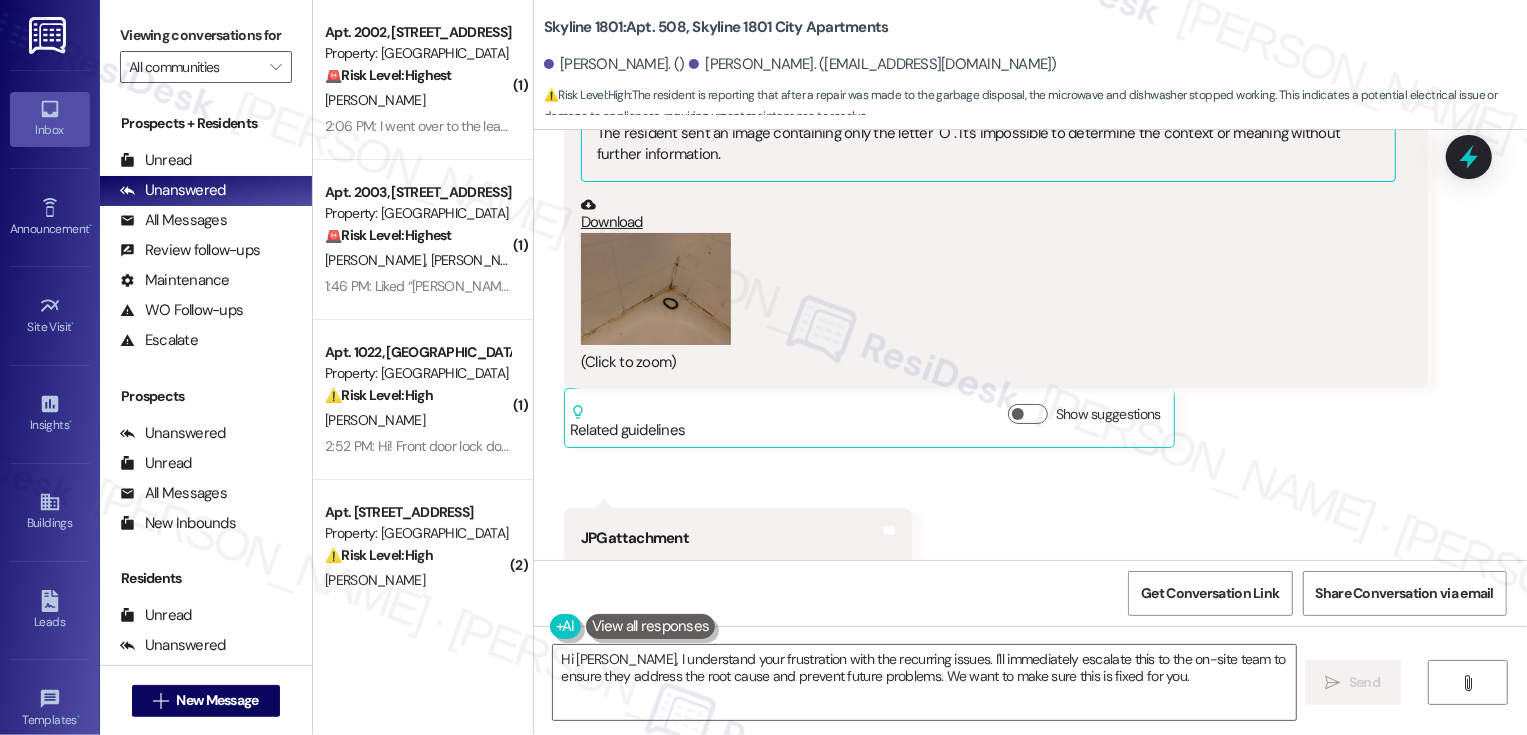 click at bounding box center (656, 289) 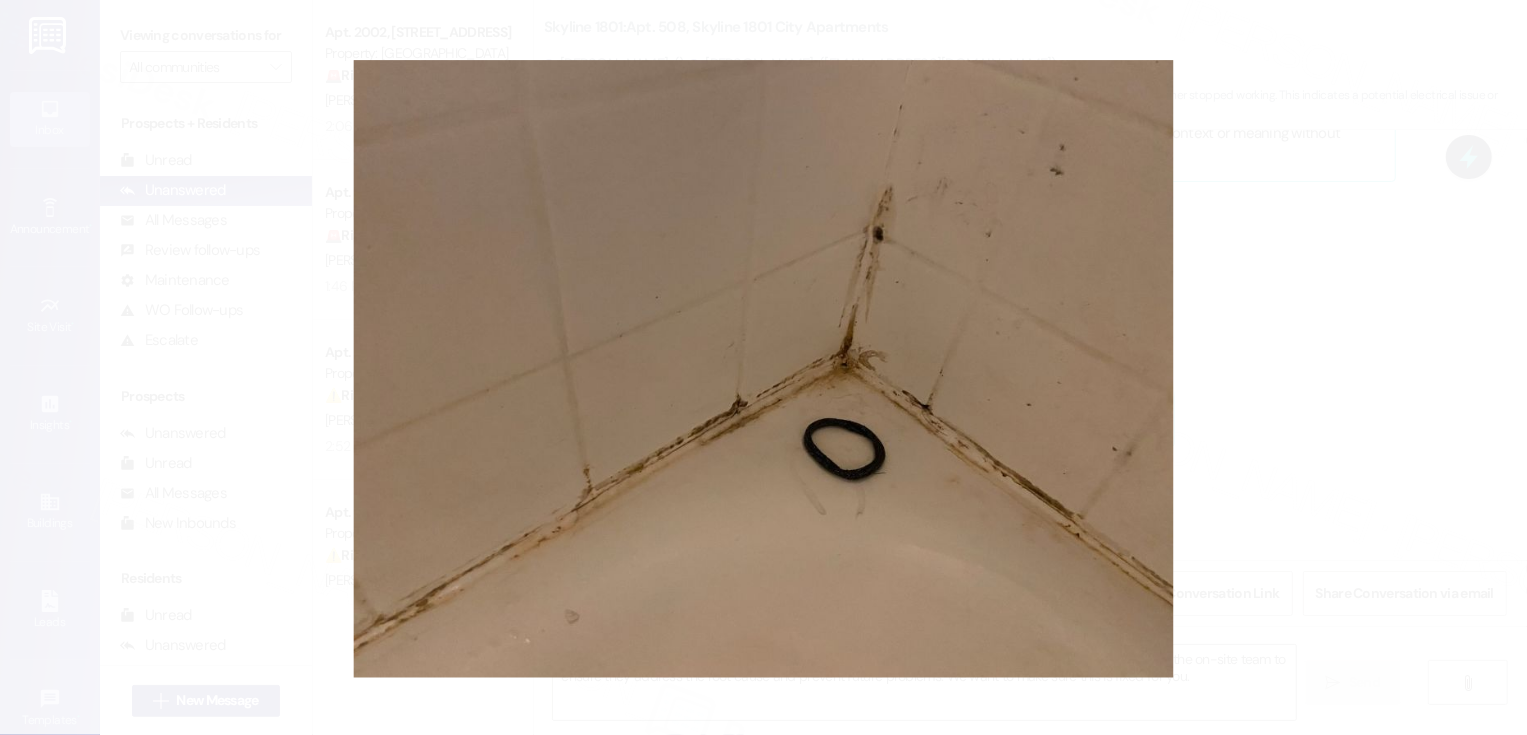 click at bounding box center (763, 367) 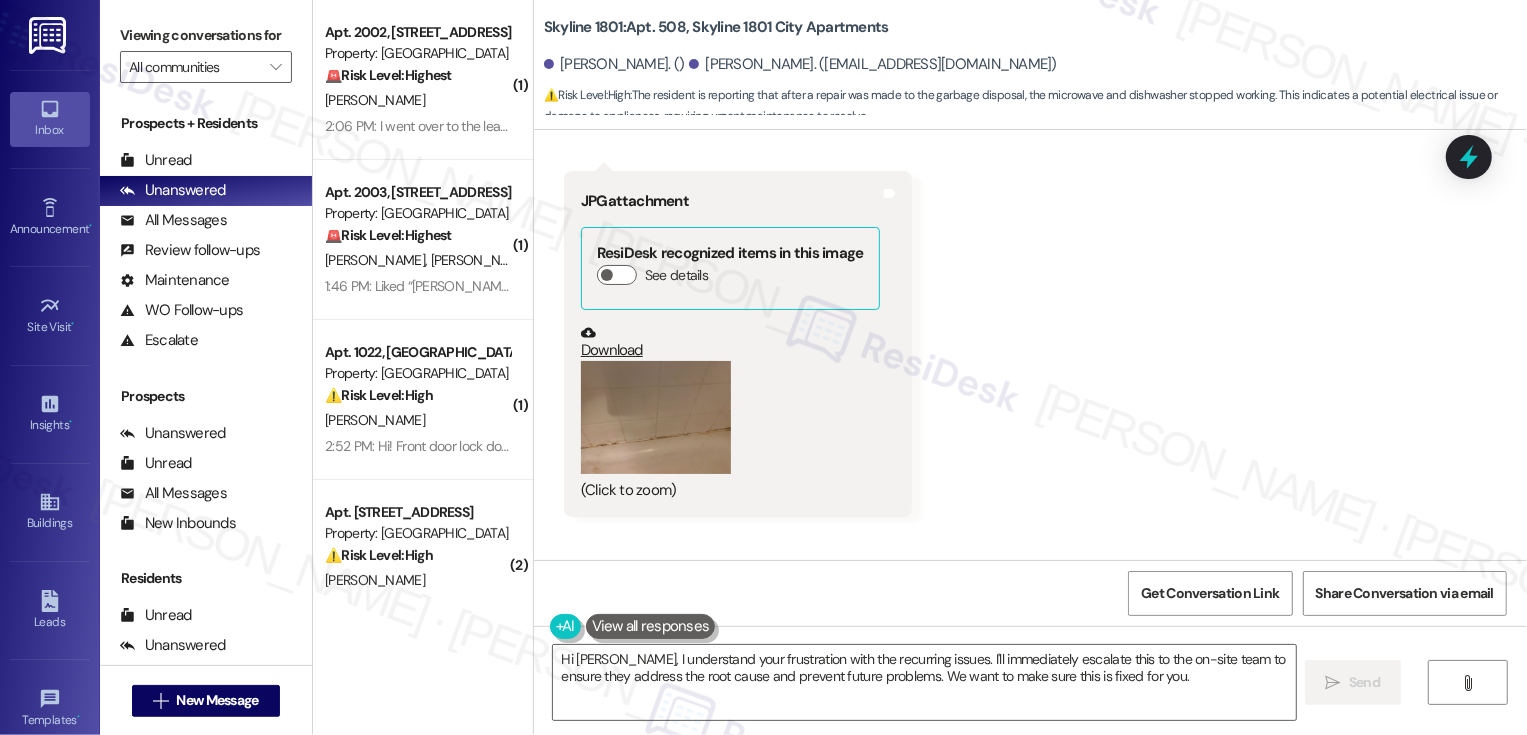 scroll, scrollTop: 2696, scrollLeft: 0, axis: vertical 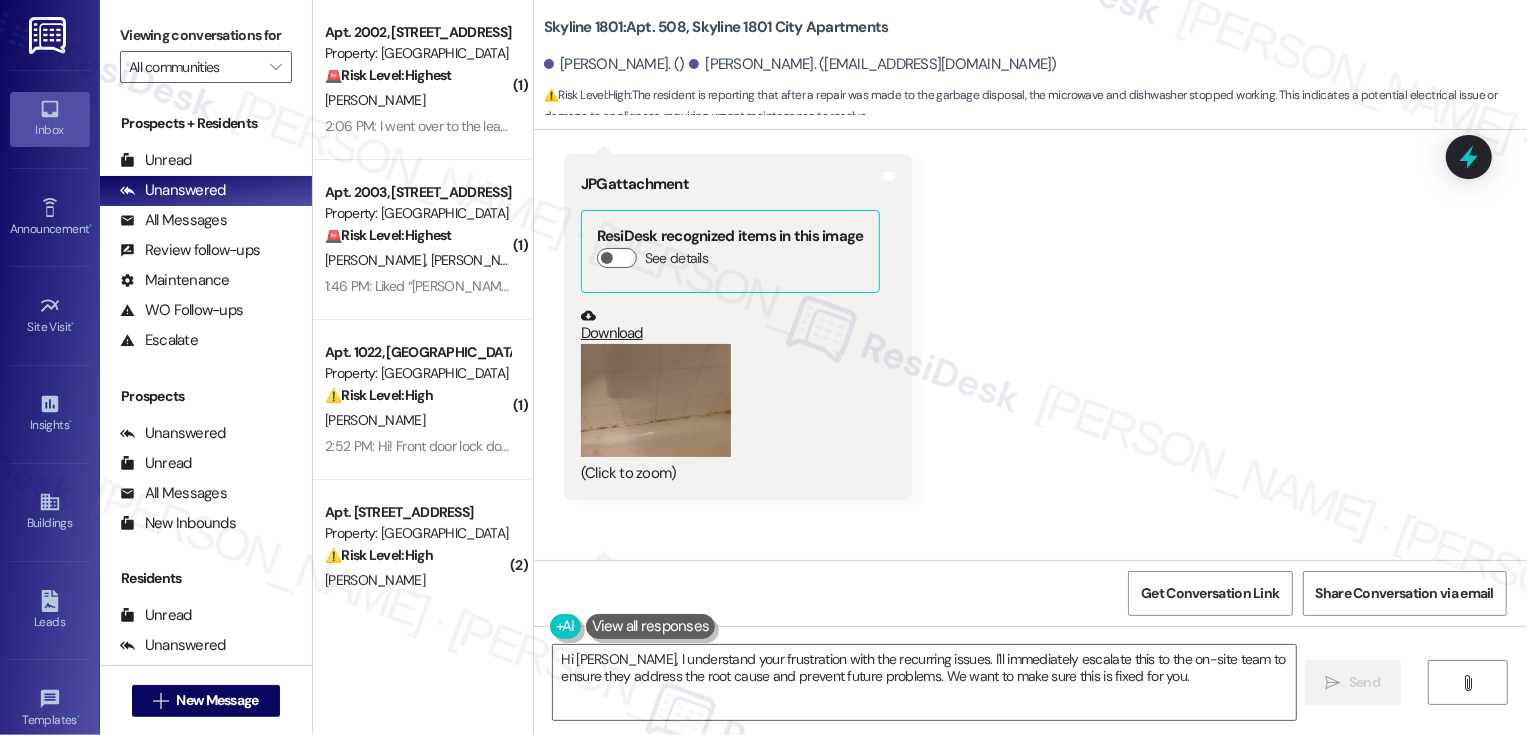 click at bounding box center (656, 400) 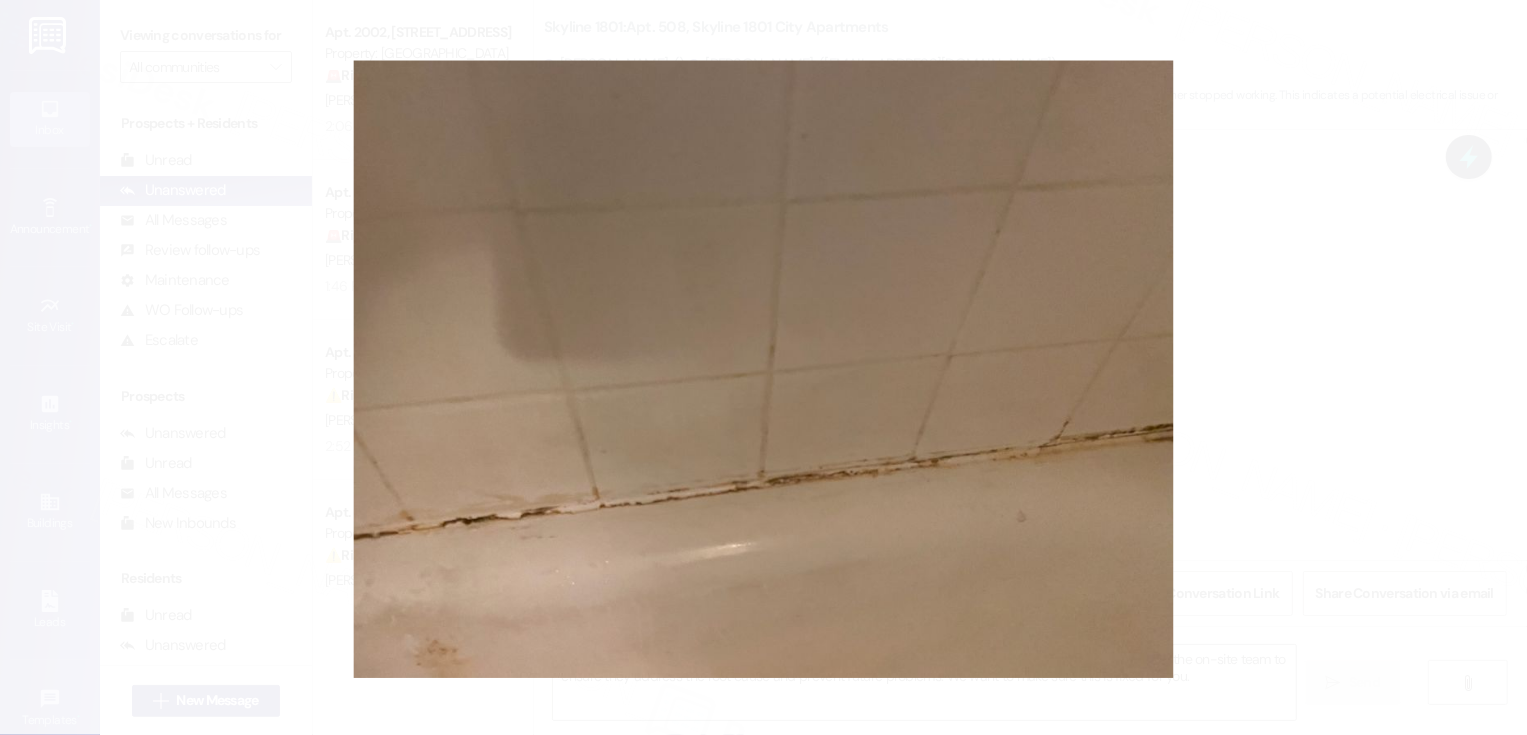 click at bounding box center (763, 367) 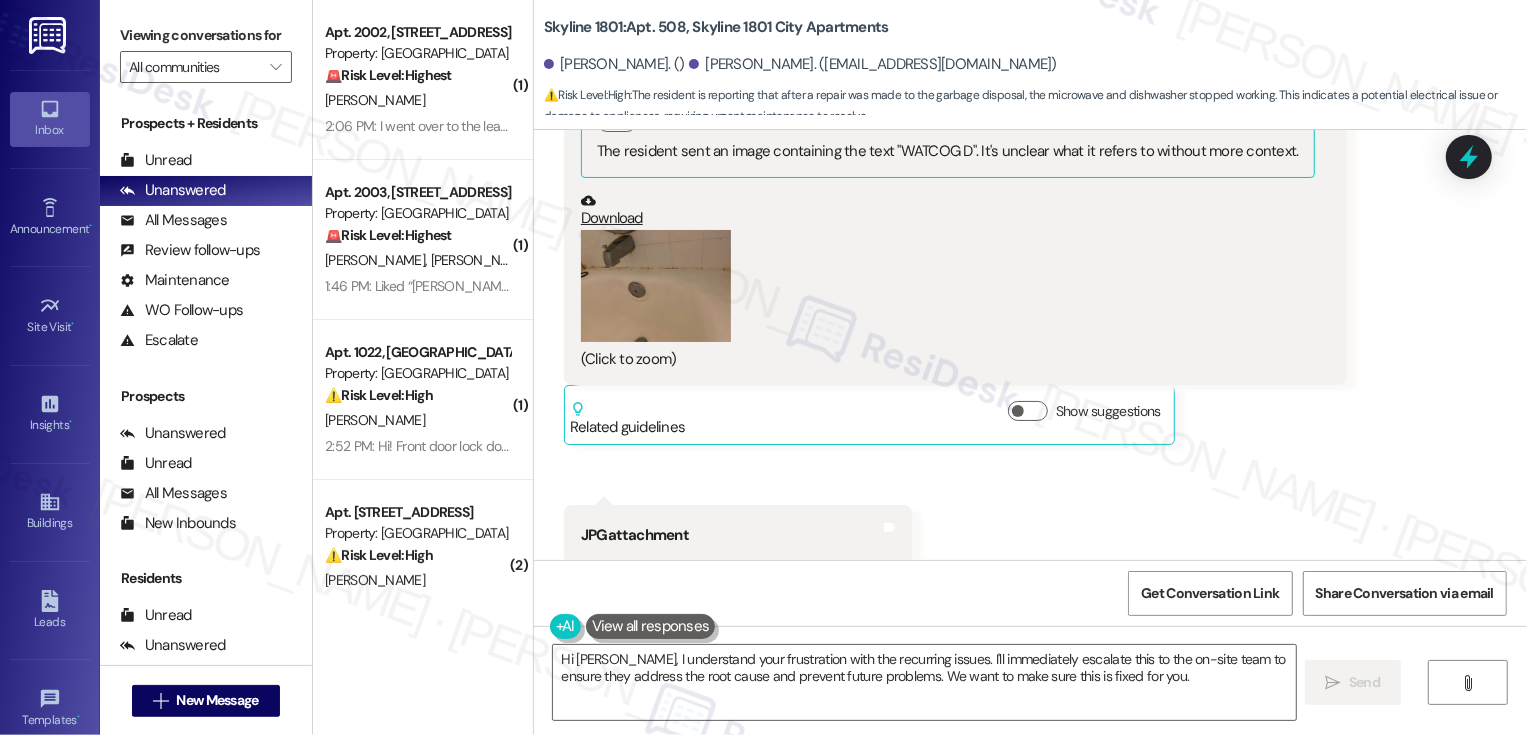 scroll, scrollTop: 3330, scrollLeft: 0, axis: vertical 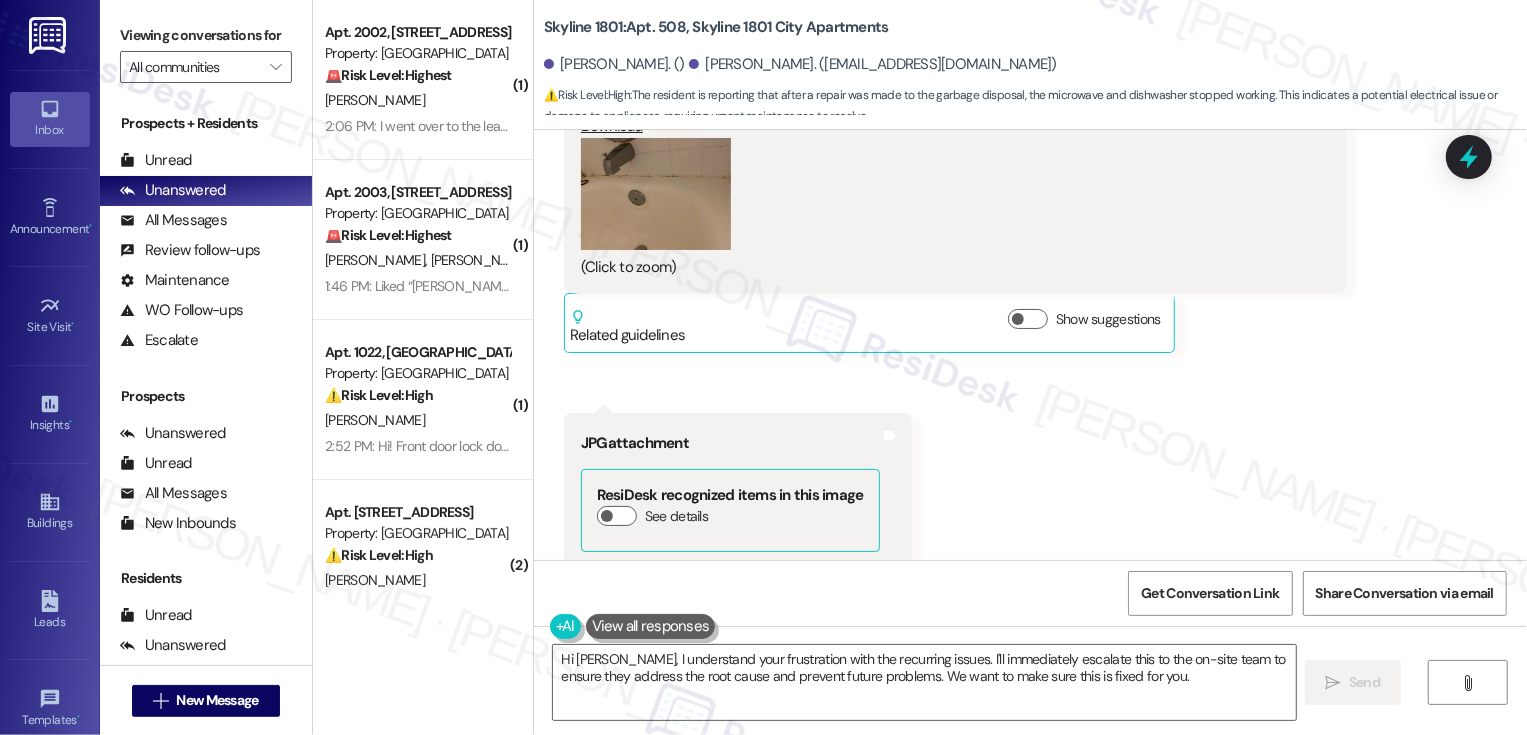 click at bounding box center (656, 194) 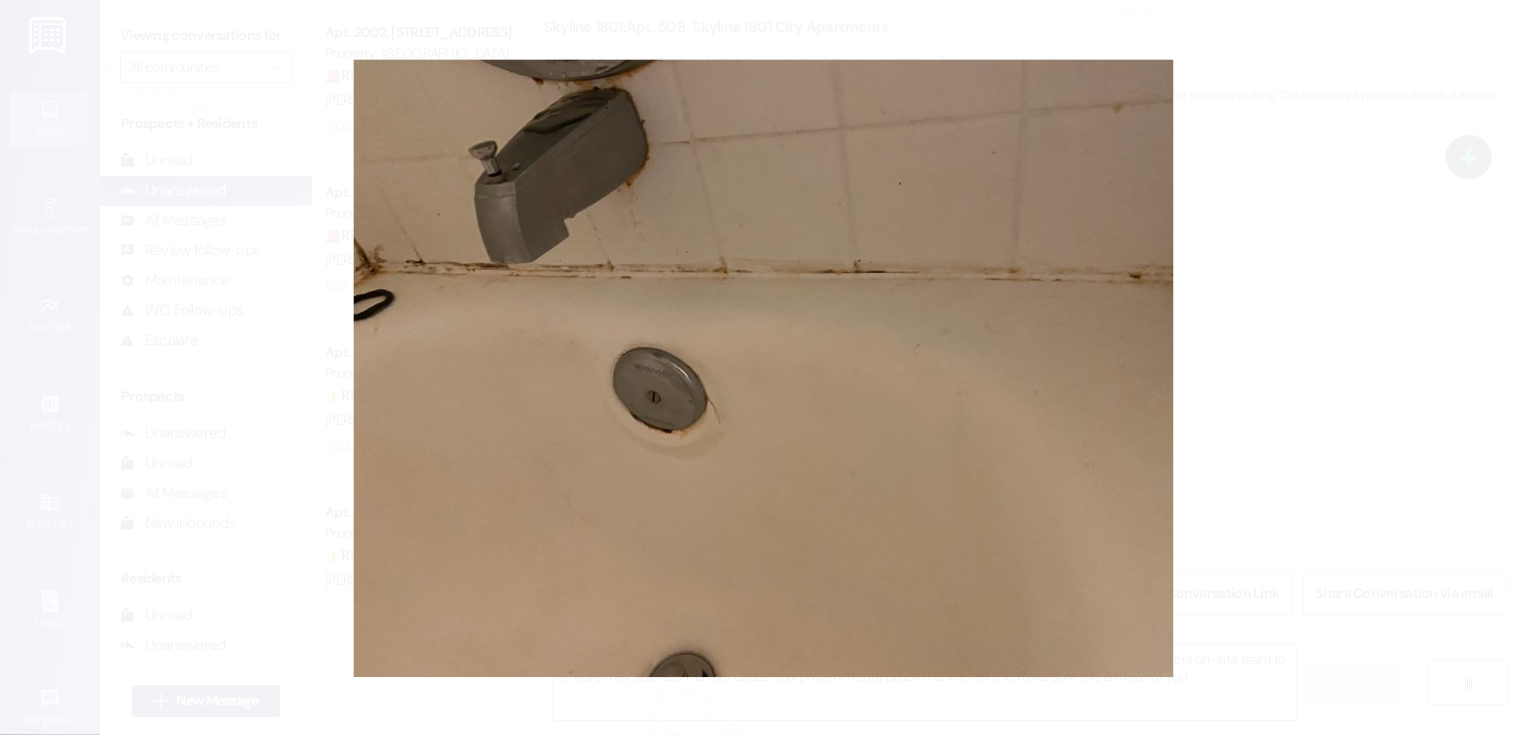 click at bounding box center (763, 367) 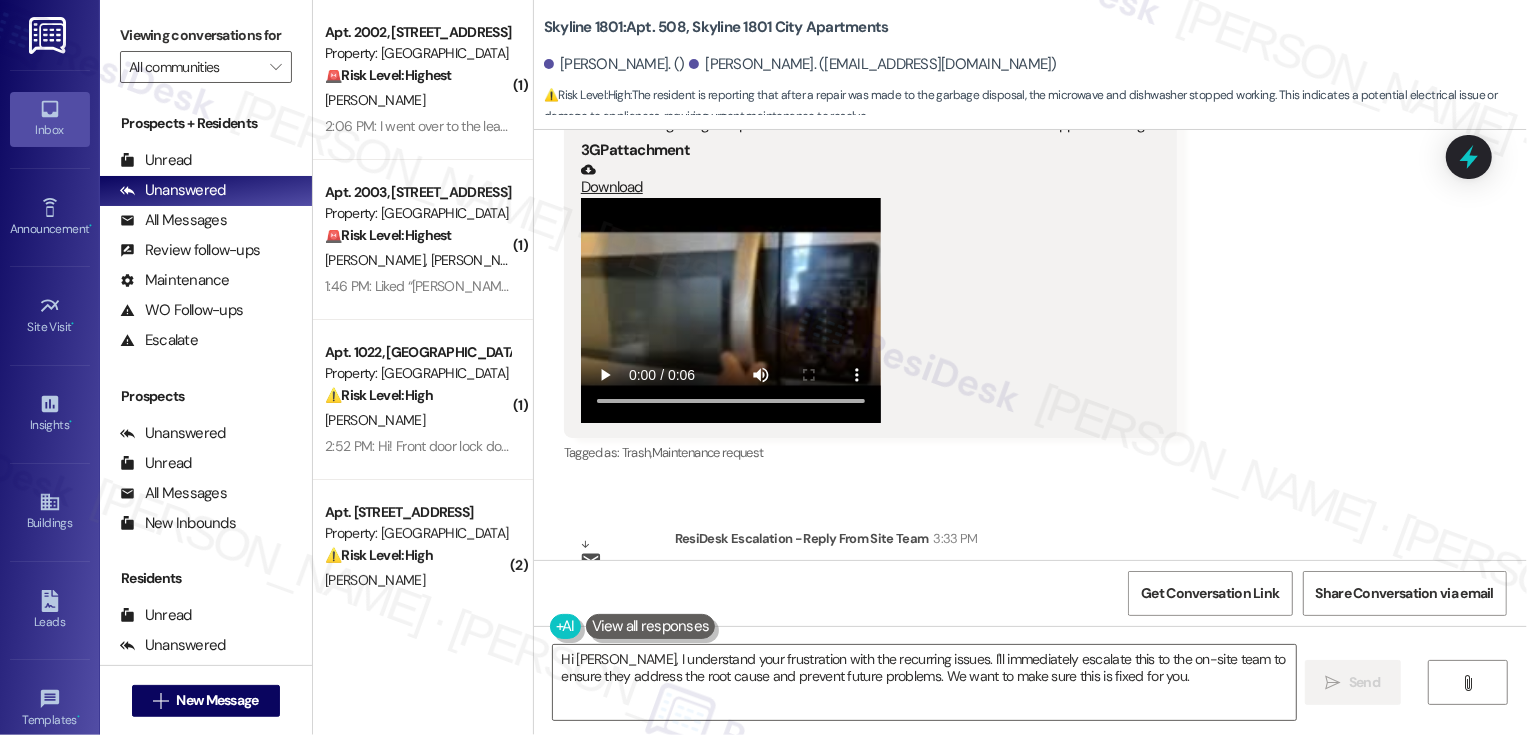 scroll, scrollTop: 4569, scrollLeft: 0, axis: vertical 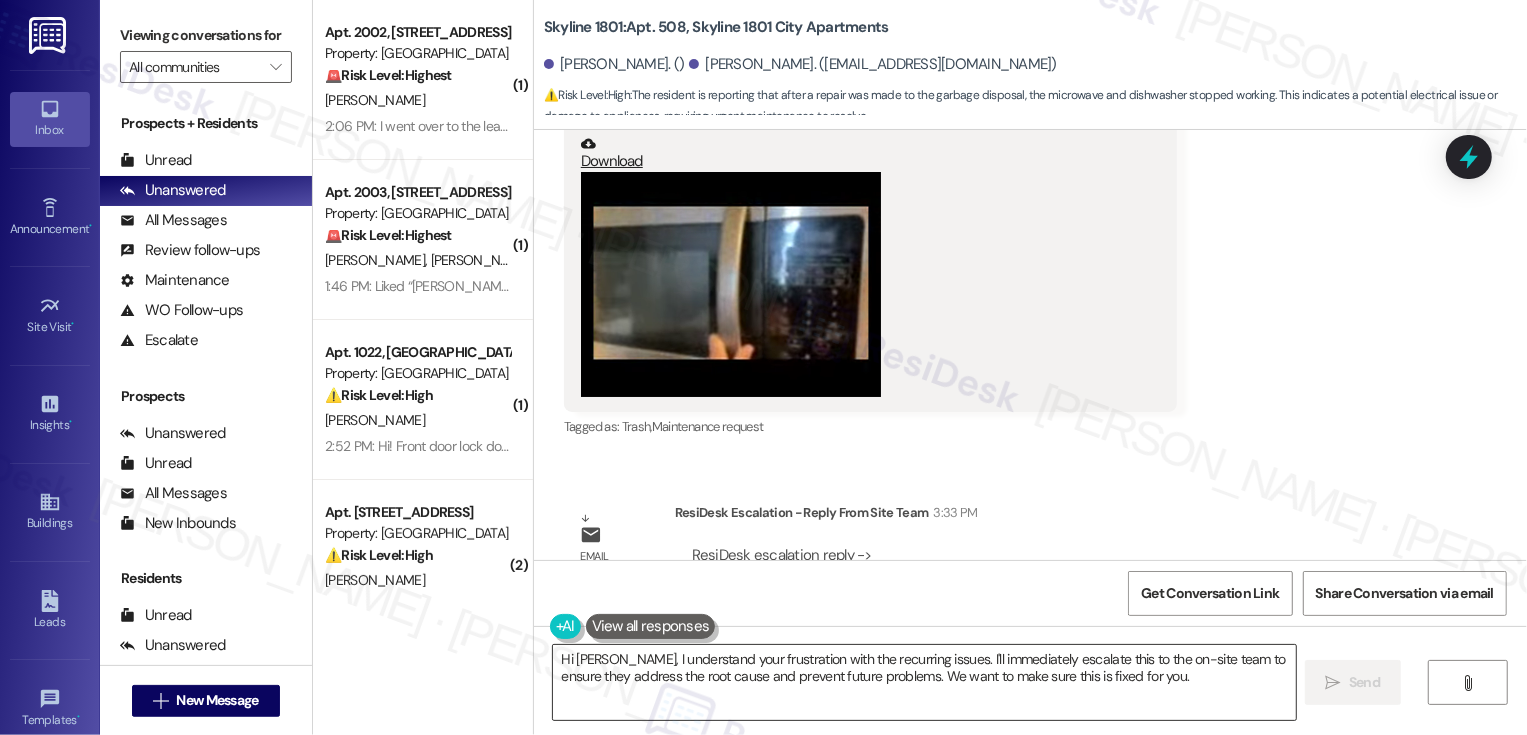 click on "Hi Nadir, I understand your frustration with the recurring issues. I'll immediately escalate this to the on-site team to ensure they address the root cause and prevent future problems. We want to make sure this is fixed for you." at bounding box center [924, 682] 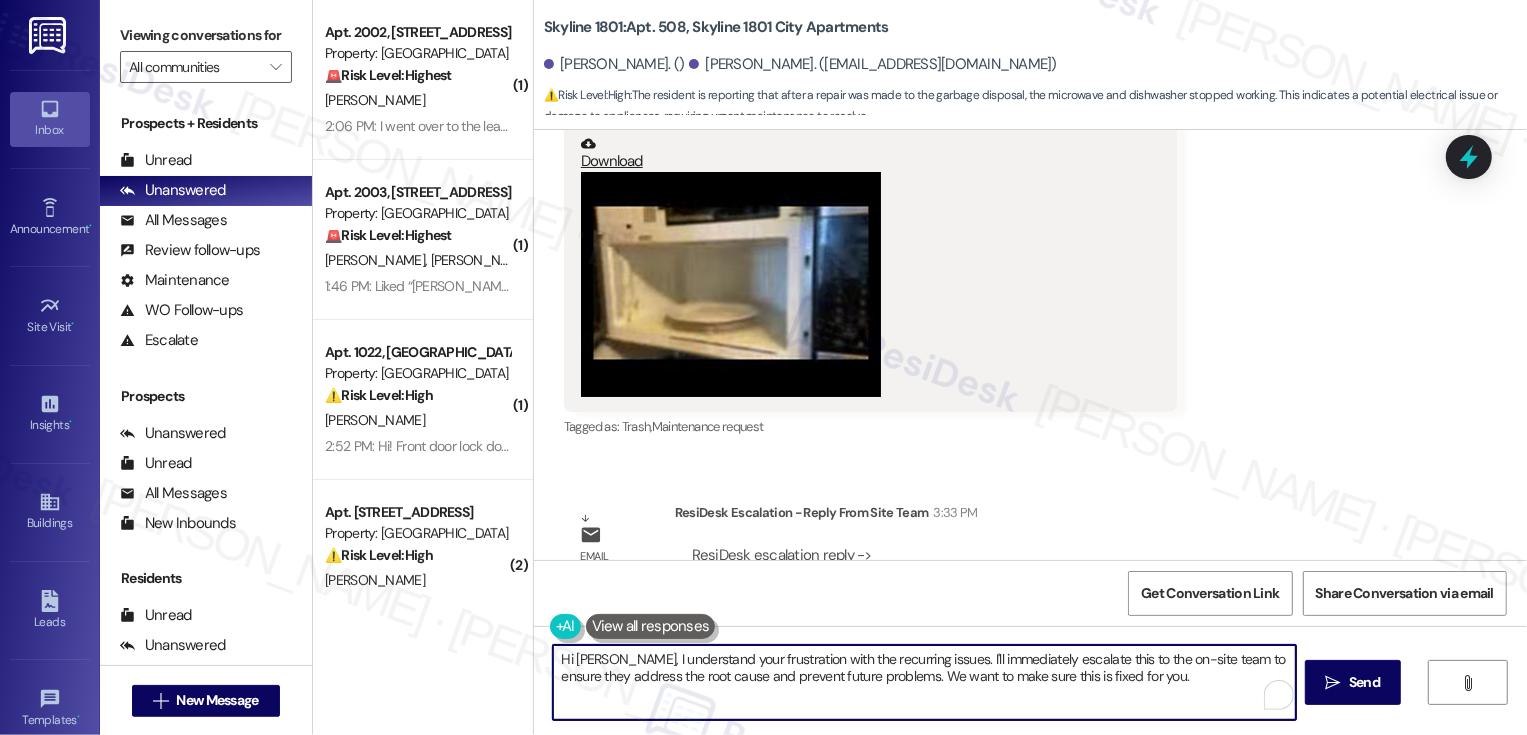 drag, startPoint x: 598, startPoint y: 657, endPoint x: 742, endPoint y: 739, distance: 165.71059 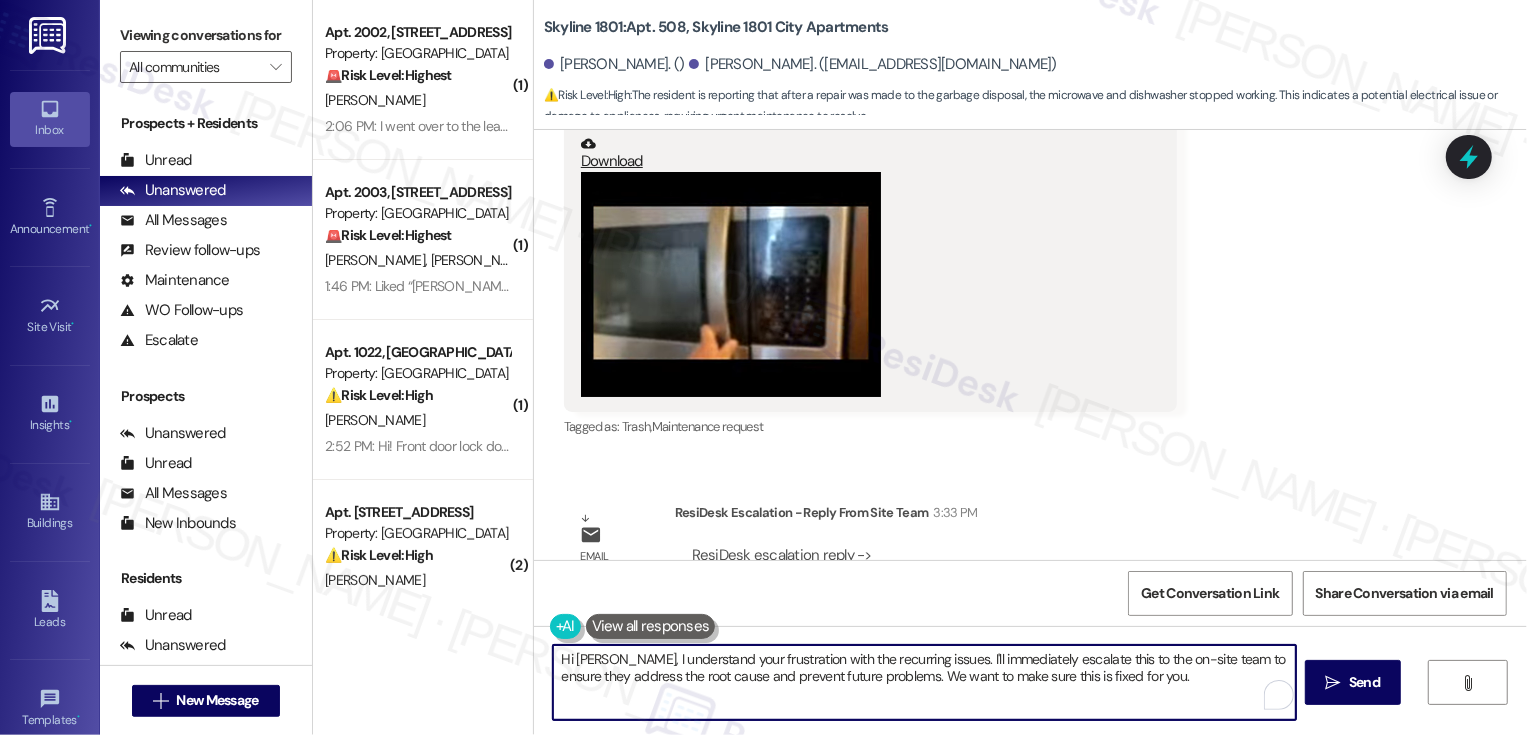 click on "Inbox   Go to Inbox Announcement   • Send A Text Announcement Site Visit   • Go to Site Visit Insights   • Go to Insights Buildings   Go to Buildings Leads   Go to Leads Templates   • Go to Templates Account   Go to Account Support   Go to Support Viewing conversations for All communities  Prospects + Residents Unread (0) Unread: Any message you haven't read yet will show up here Unanswered (0) Unanswered: ResiDesk identifies open questions and unanswered conversations so you can respond to them. All Messages (undefined) All Messages: This is your inbox. All of your tenant messages will show up here. Review follow-ups (undefined) Review follow-ups: ResiDesk identifies open review candidates and conversations so you can respond to them. Maintenance (undefined) Maintenance: ResiDesk identifies conversations around maintenance or work orders from the last 14 days so you can respond to them. WO Follow-ups (undefined) Escalate (undefined) Prospects Unanswered (0) Unread (0) All Messages (undefined) (0)" at bounding box center [763, 367] 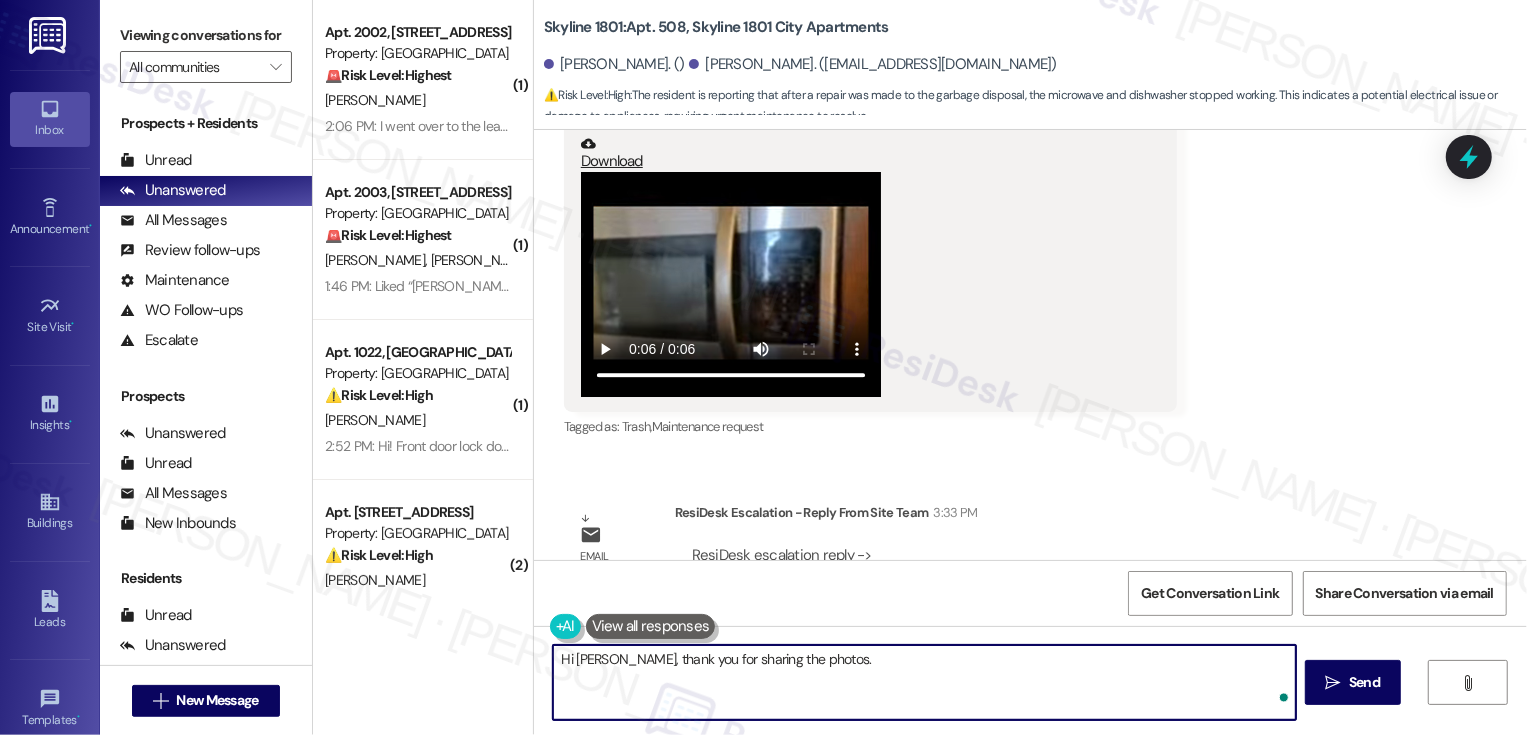 paste on "https://www.theresidesk.com/text/insights-conversations/1428507/escalation-helper" 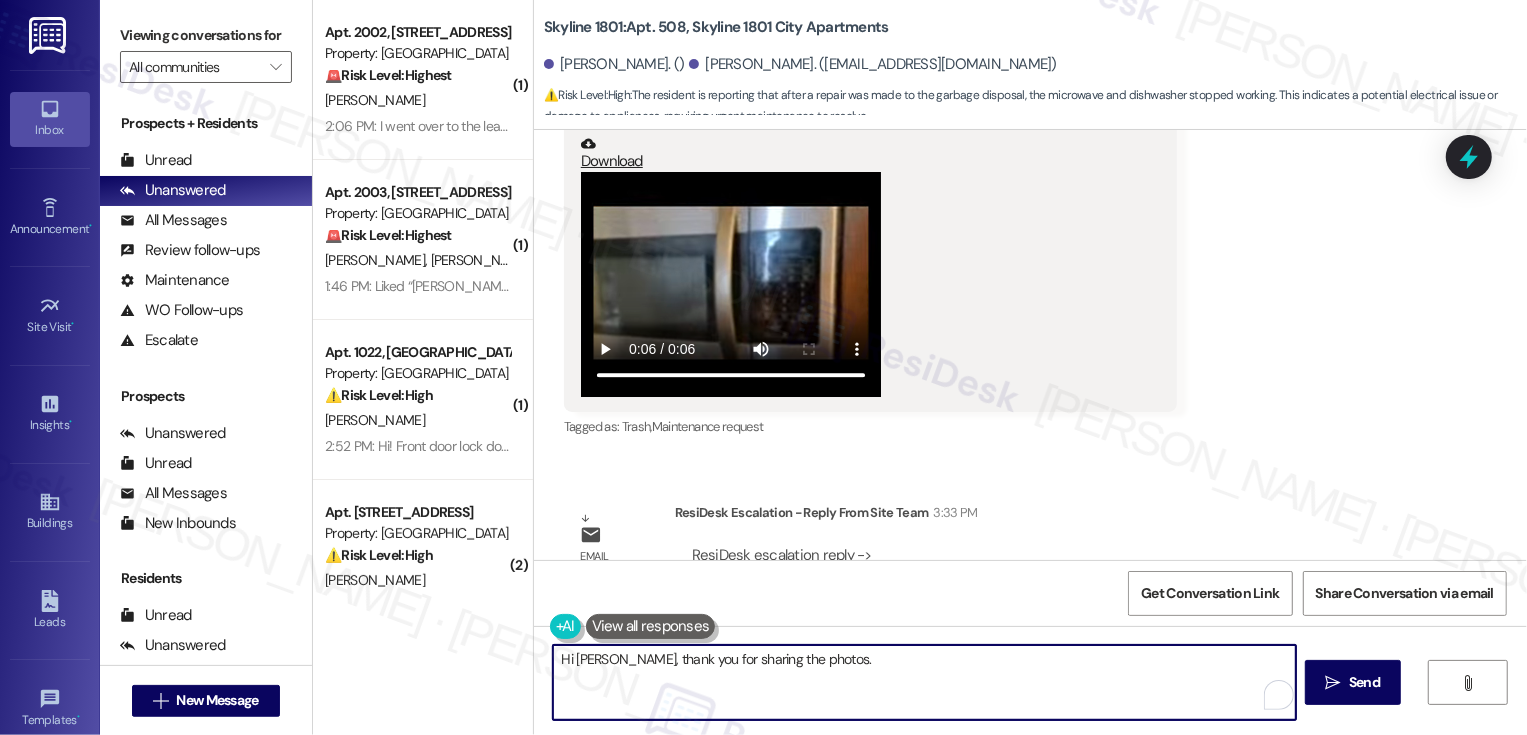 paste on "our maintenance team will come and take a look at the bathroom to determine what the issue is." 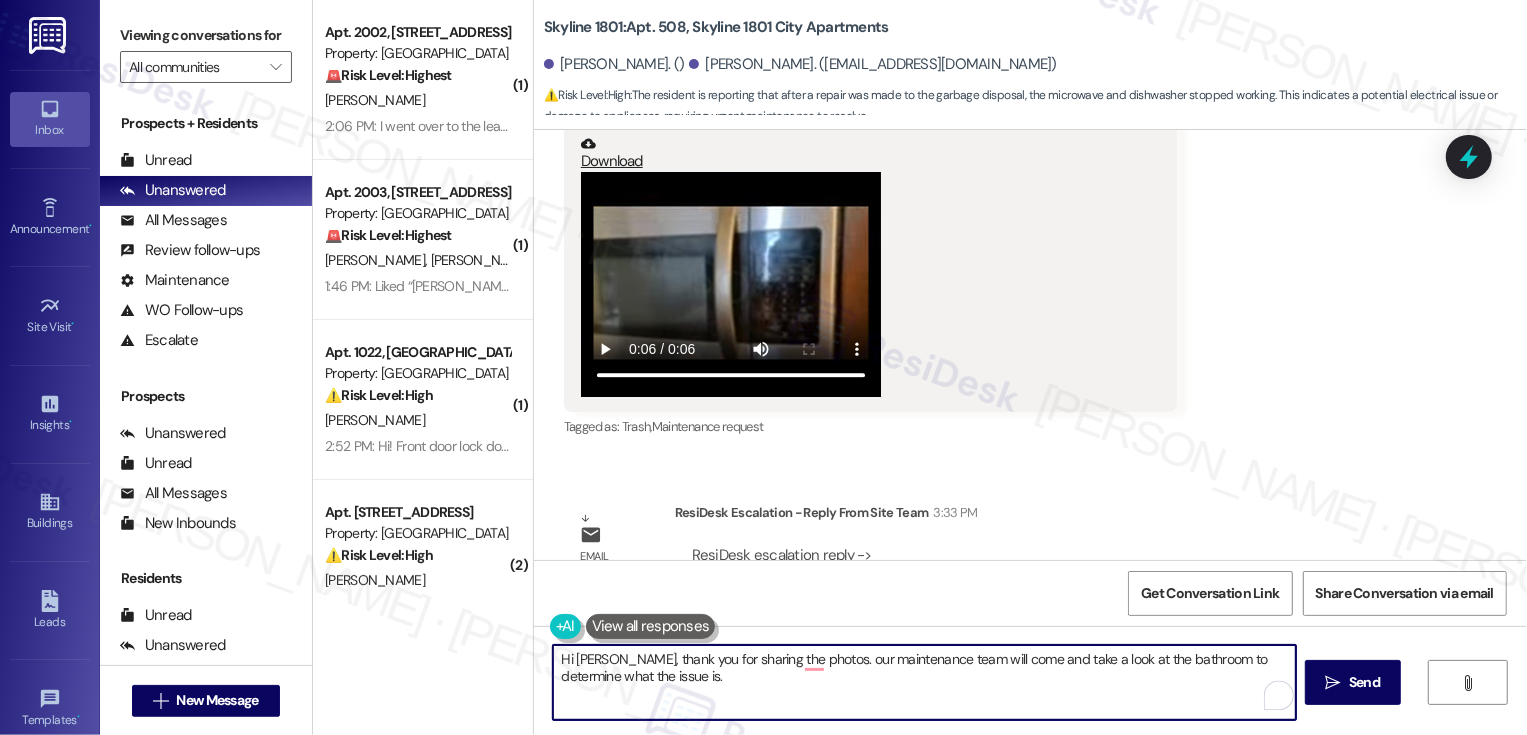 click on "Hi Nadir, thank you for sharing the photos. our maintenance team will come and take a look at the bathroom to determine what the issue is." at bounding box center [924, 682] 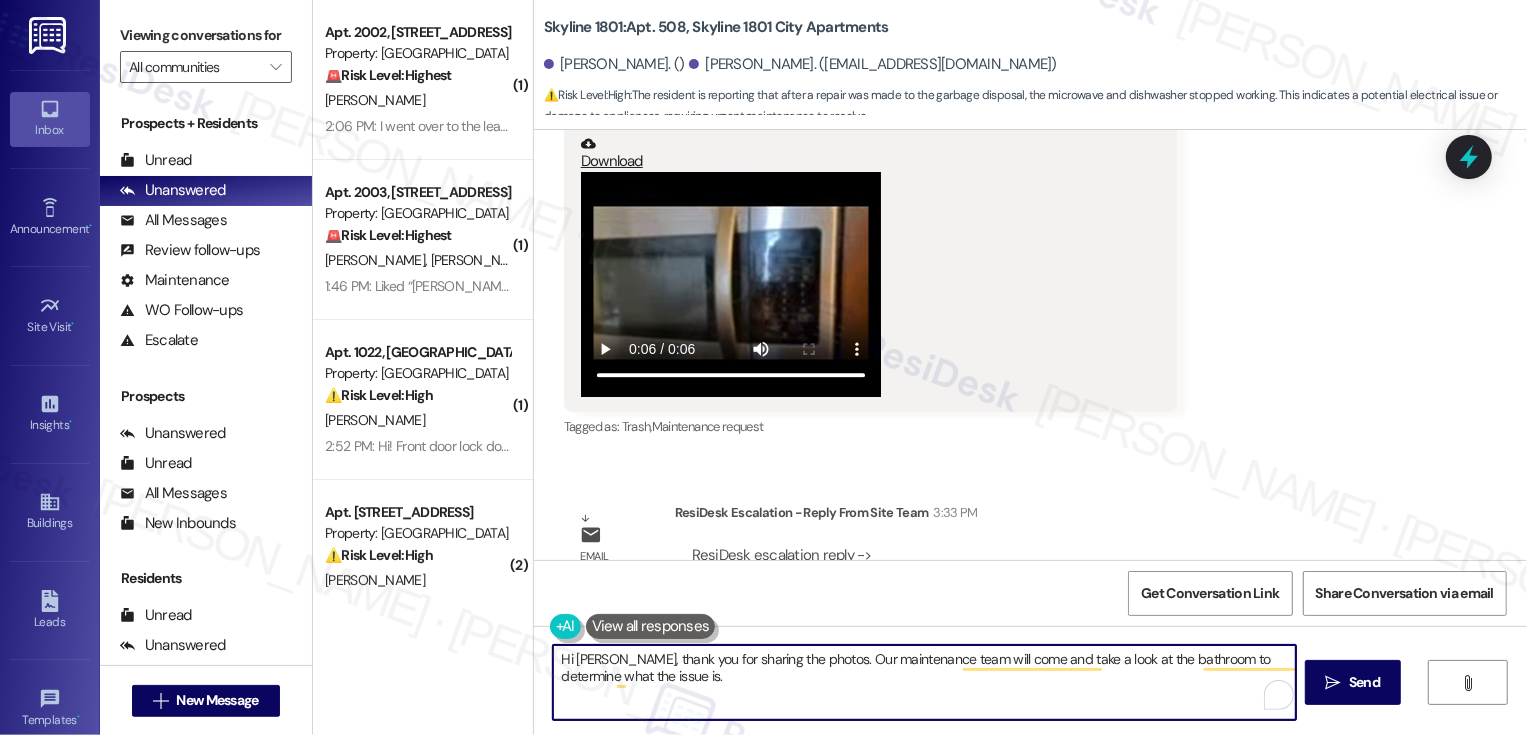 click on "Hi Nadir, thank you for sharing the photos. Our maintenance team will come and take a look at the bathroom to determine what the issue is." at bounding box center (924, 682) 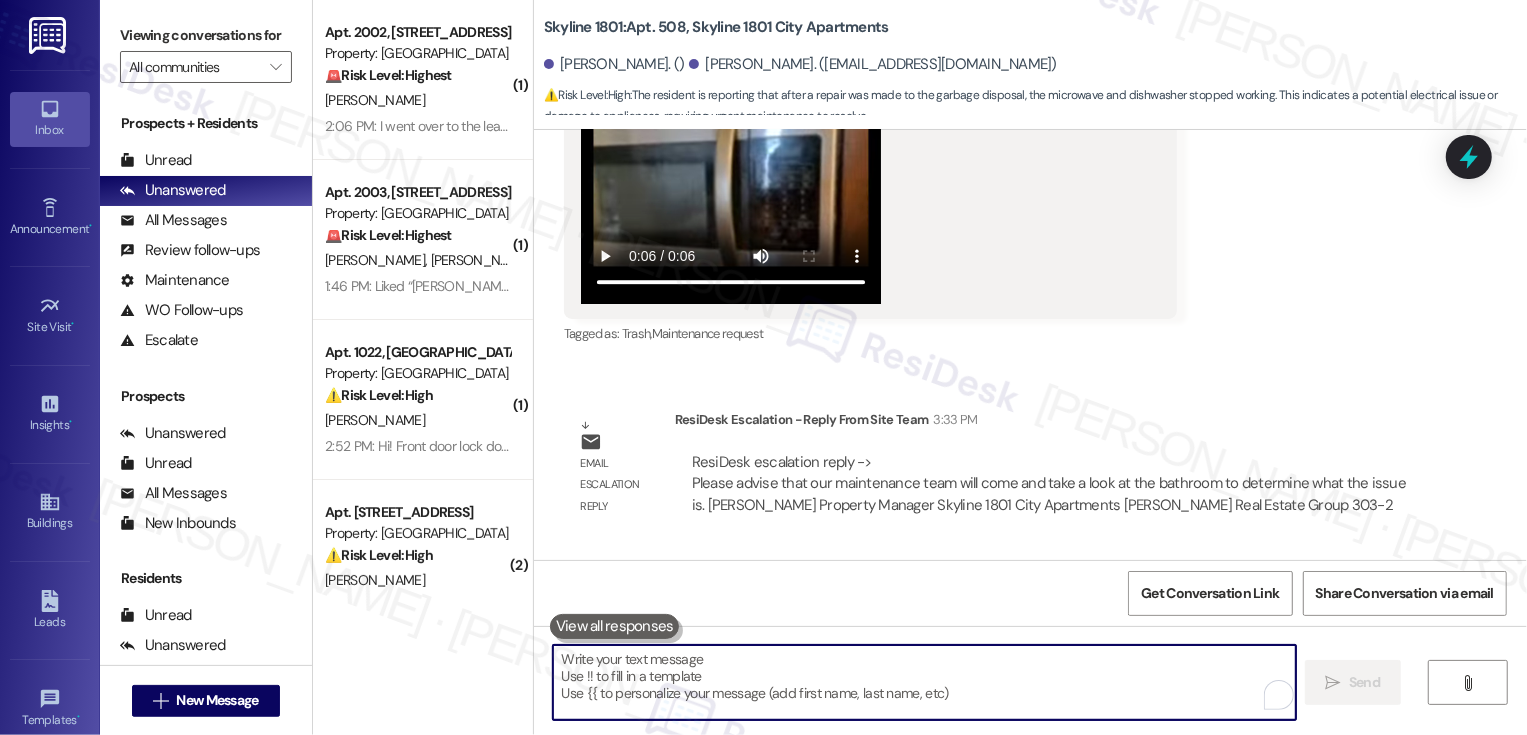 scroll, scrollTop: 4802, scrollLeft: 0, axis: vertical 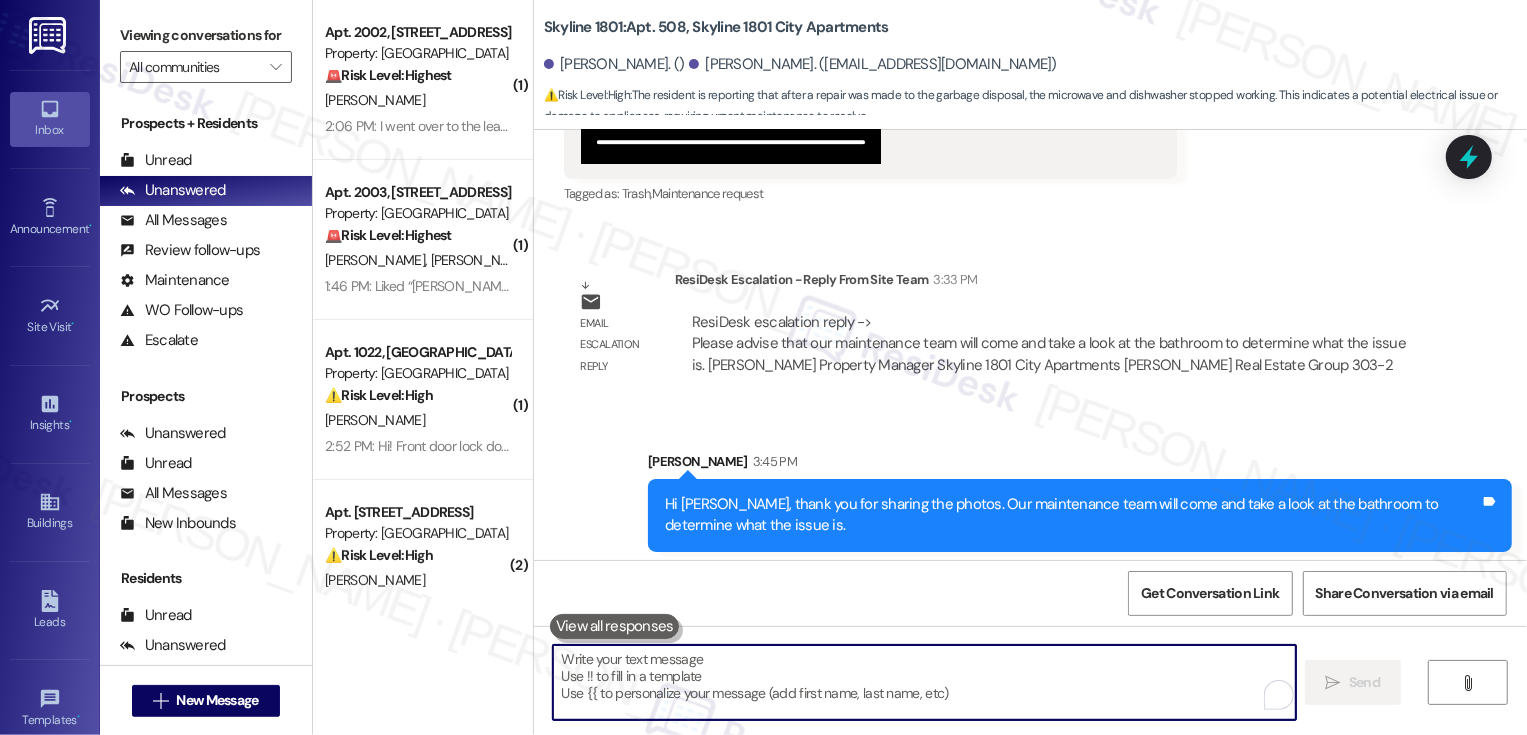 type 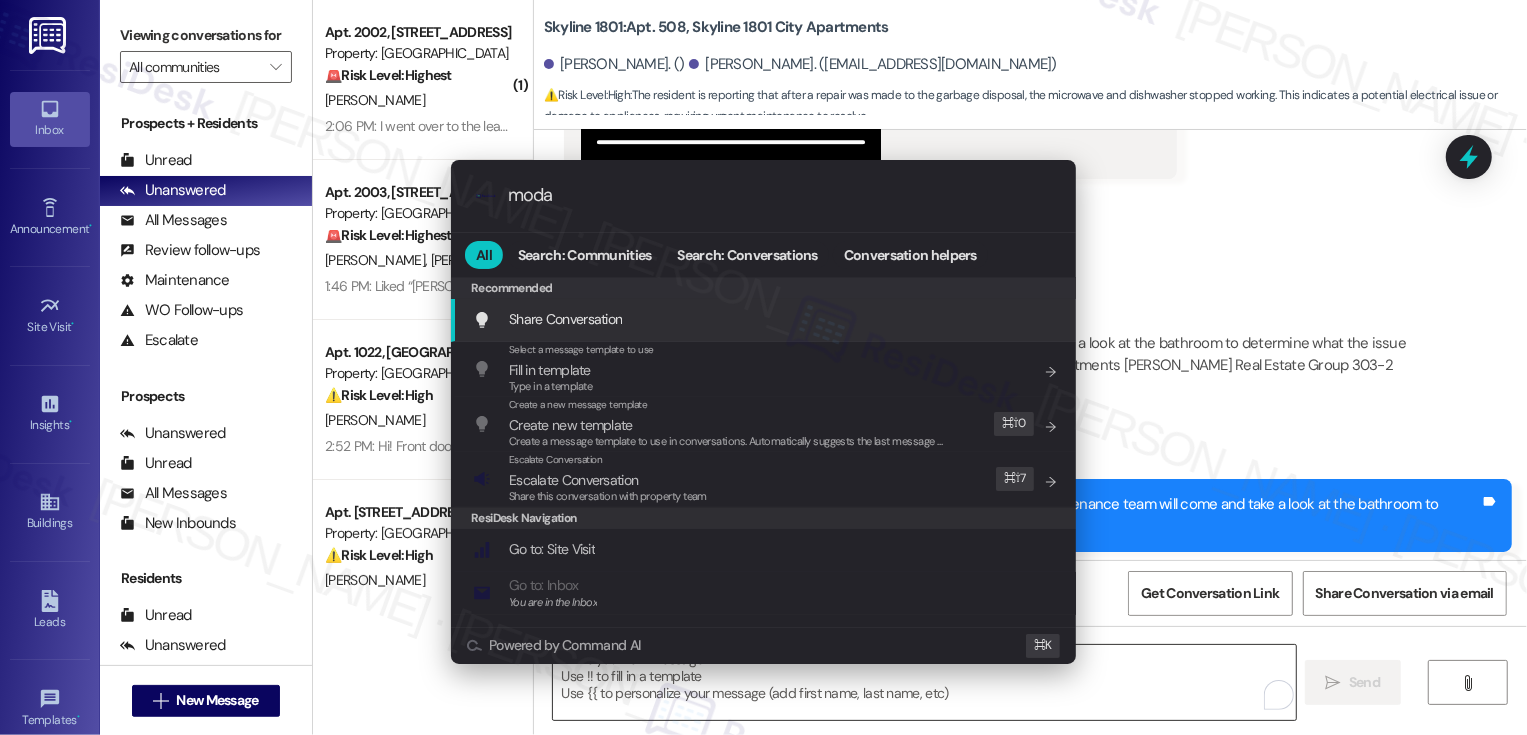 type on "modal" 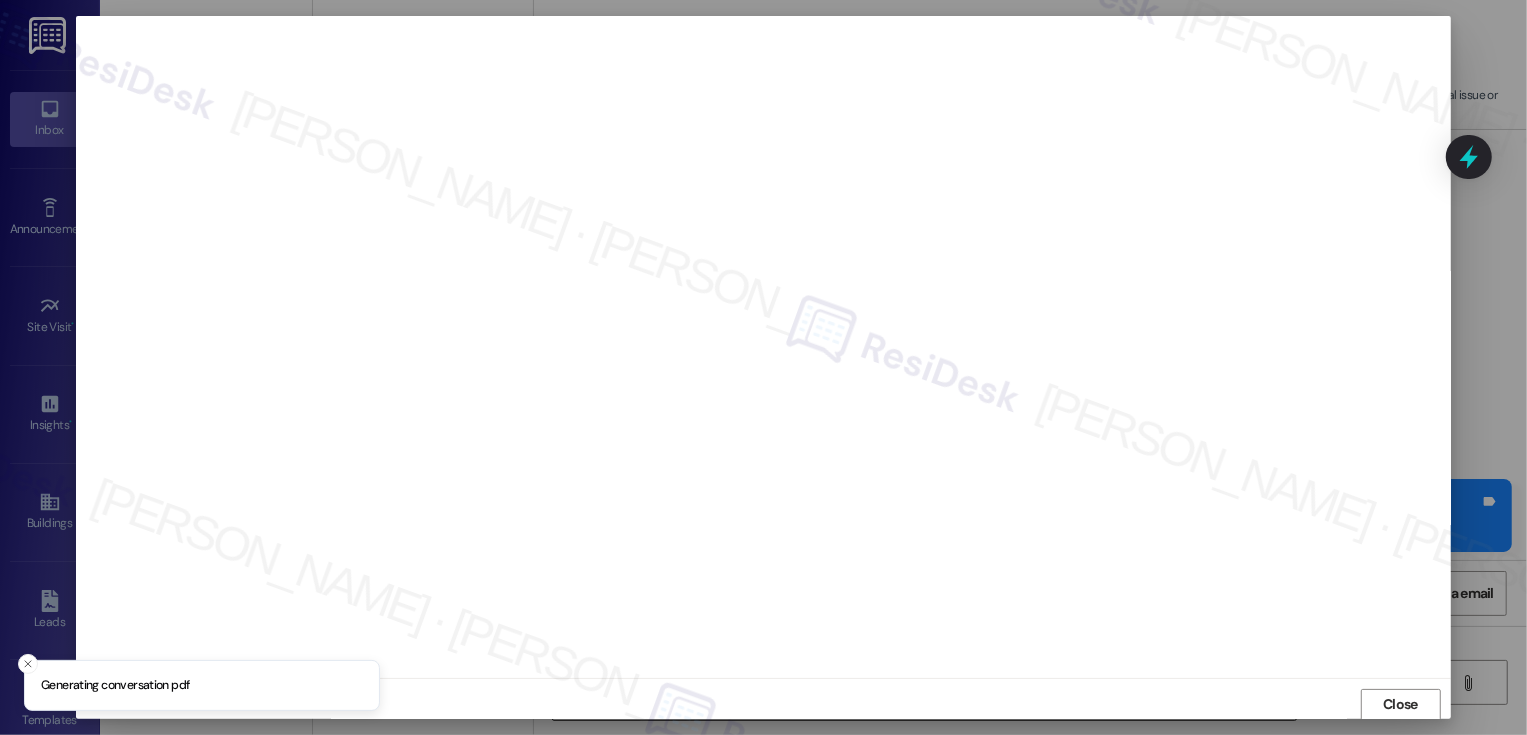 scroll, scrollTop: 1, scrollLeft: 0, axis: vertical 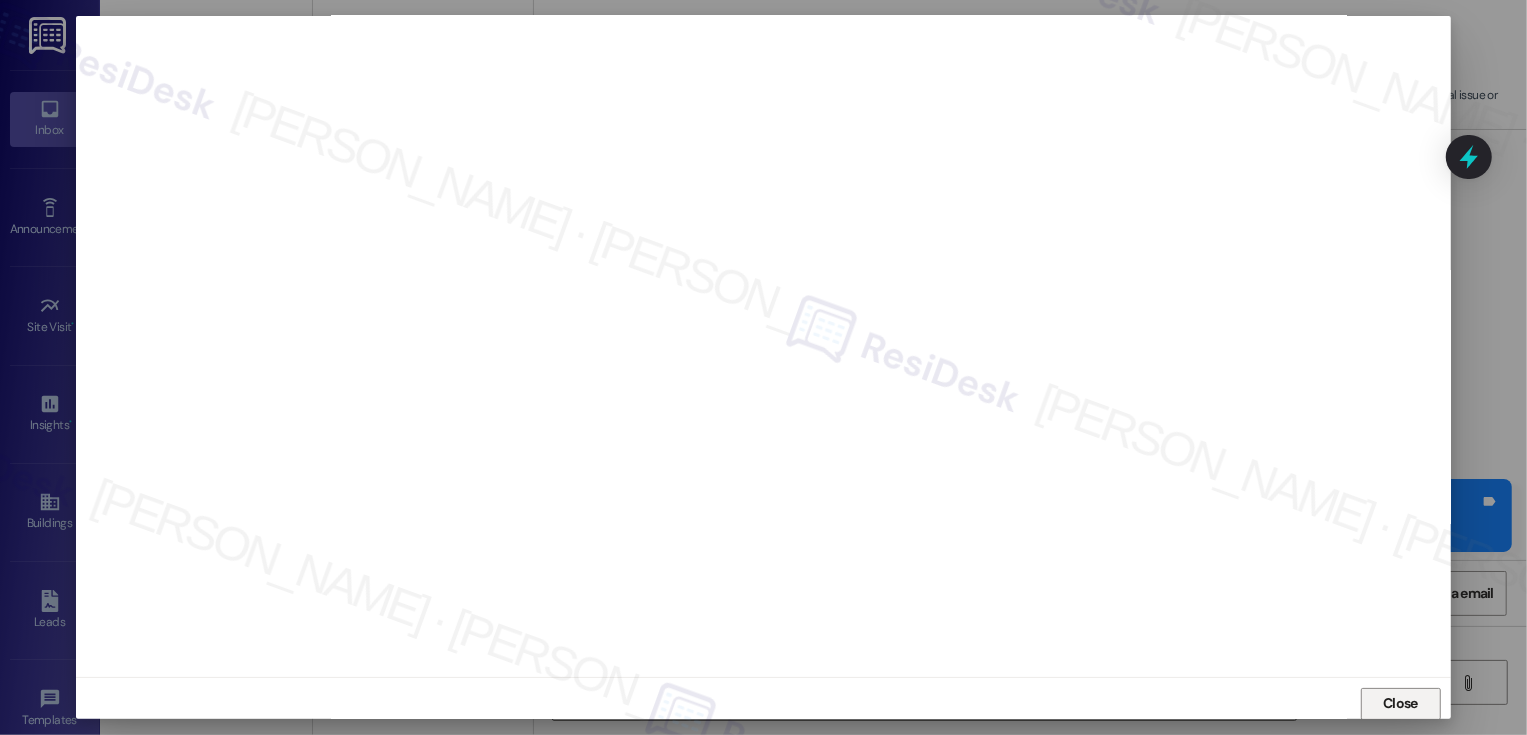 click on "Close" at bounding box center (1400, 703) 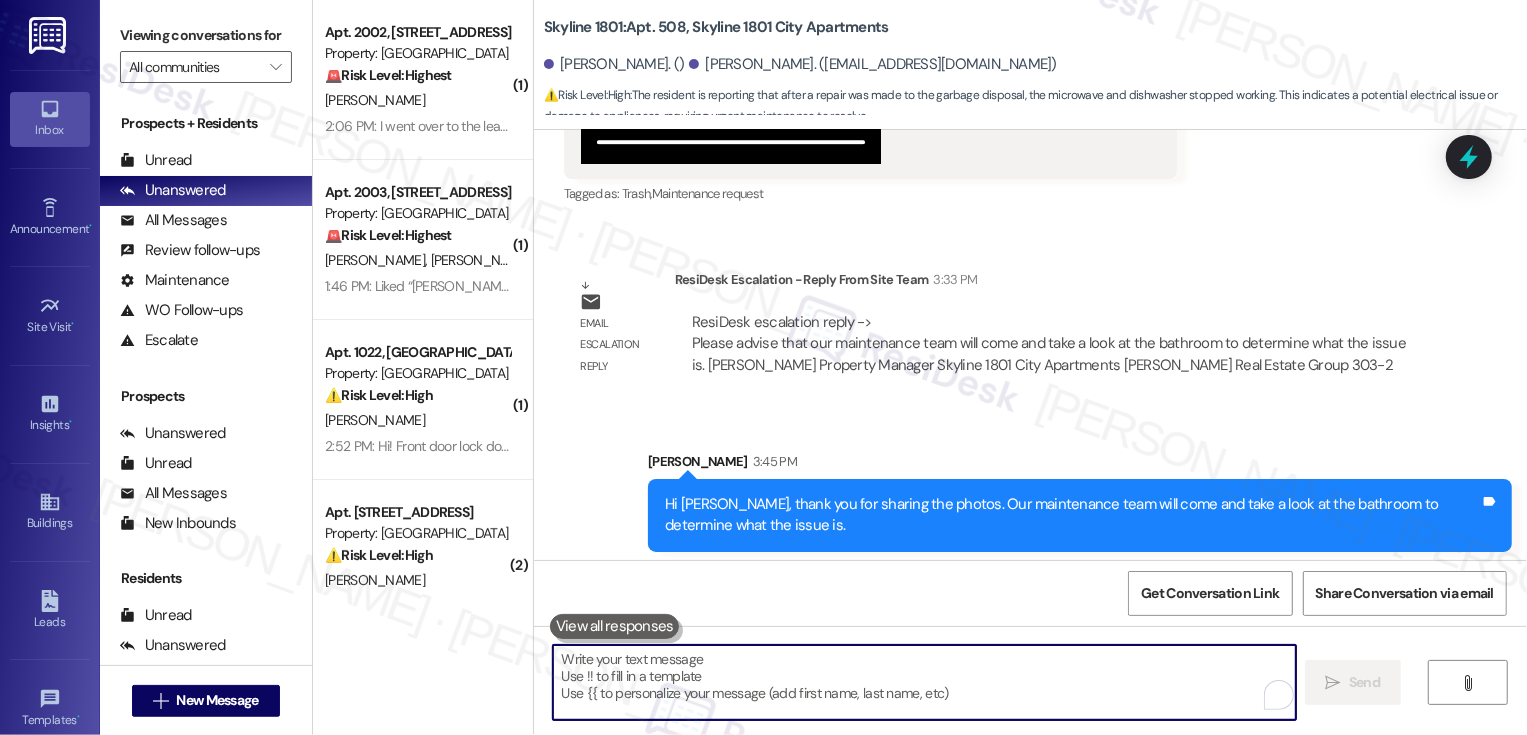 click at bounding box center (924, 682) 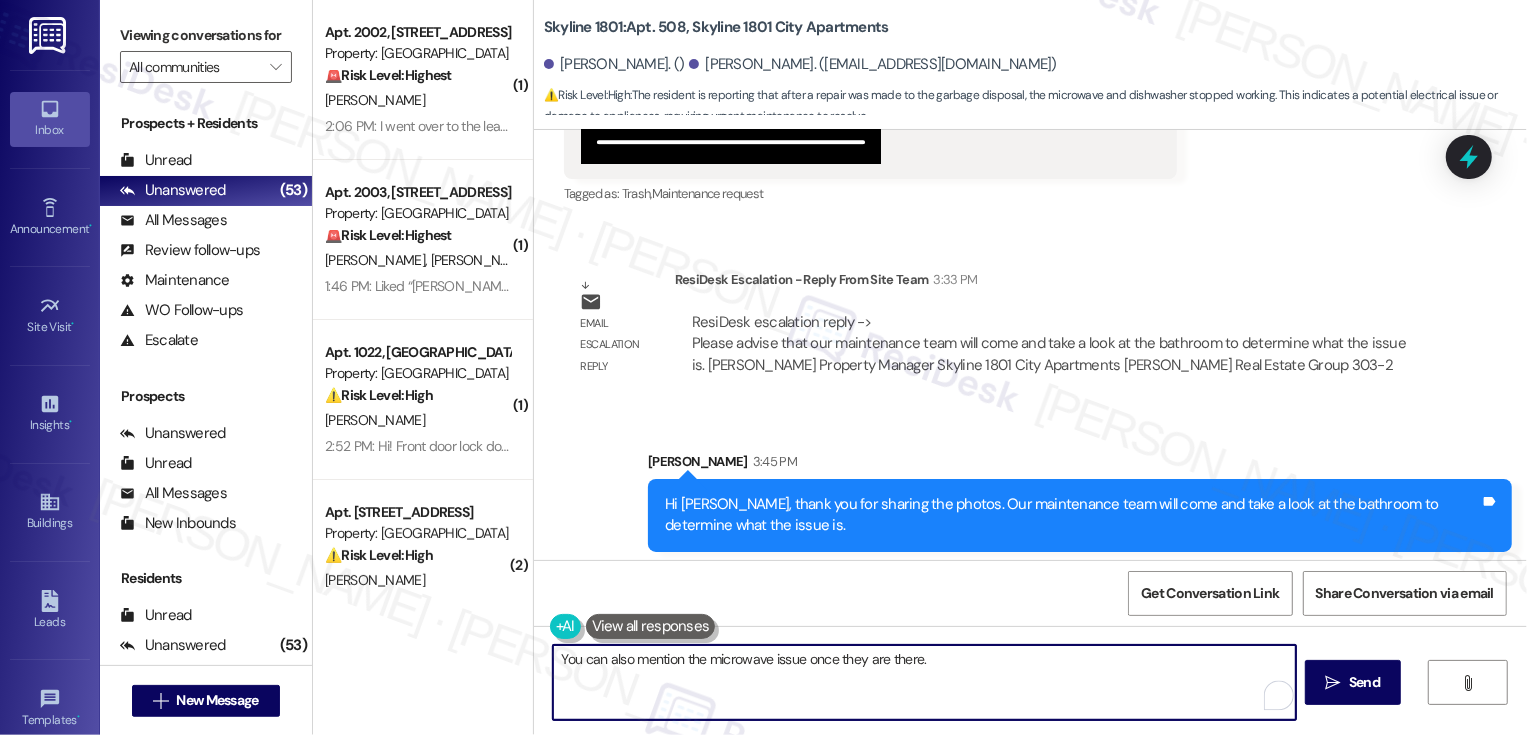 click on "You can also mention the microwave issue once they are there." at bounding box center (924, 682) 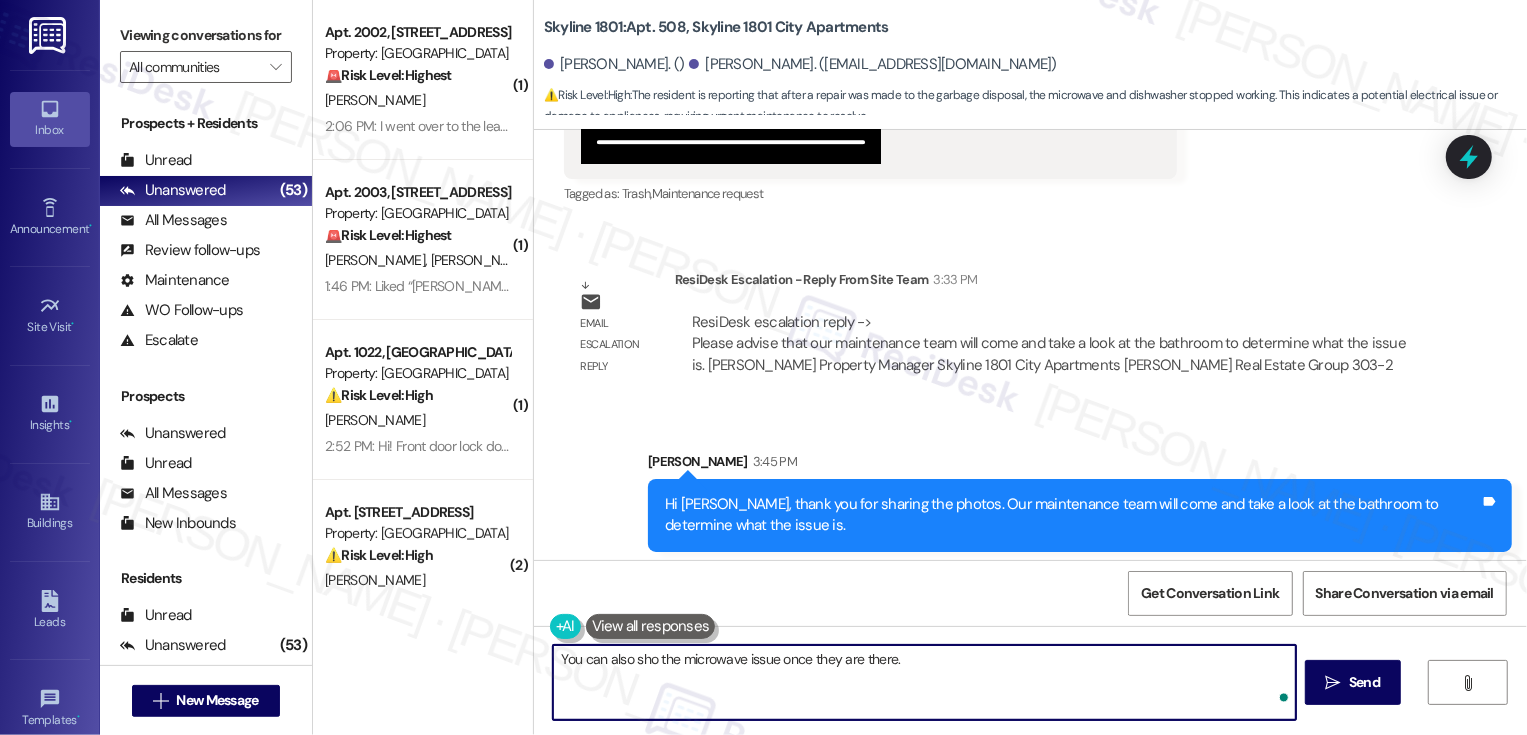 type on "You can also show the microwave issue once they are there." 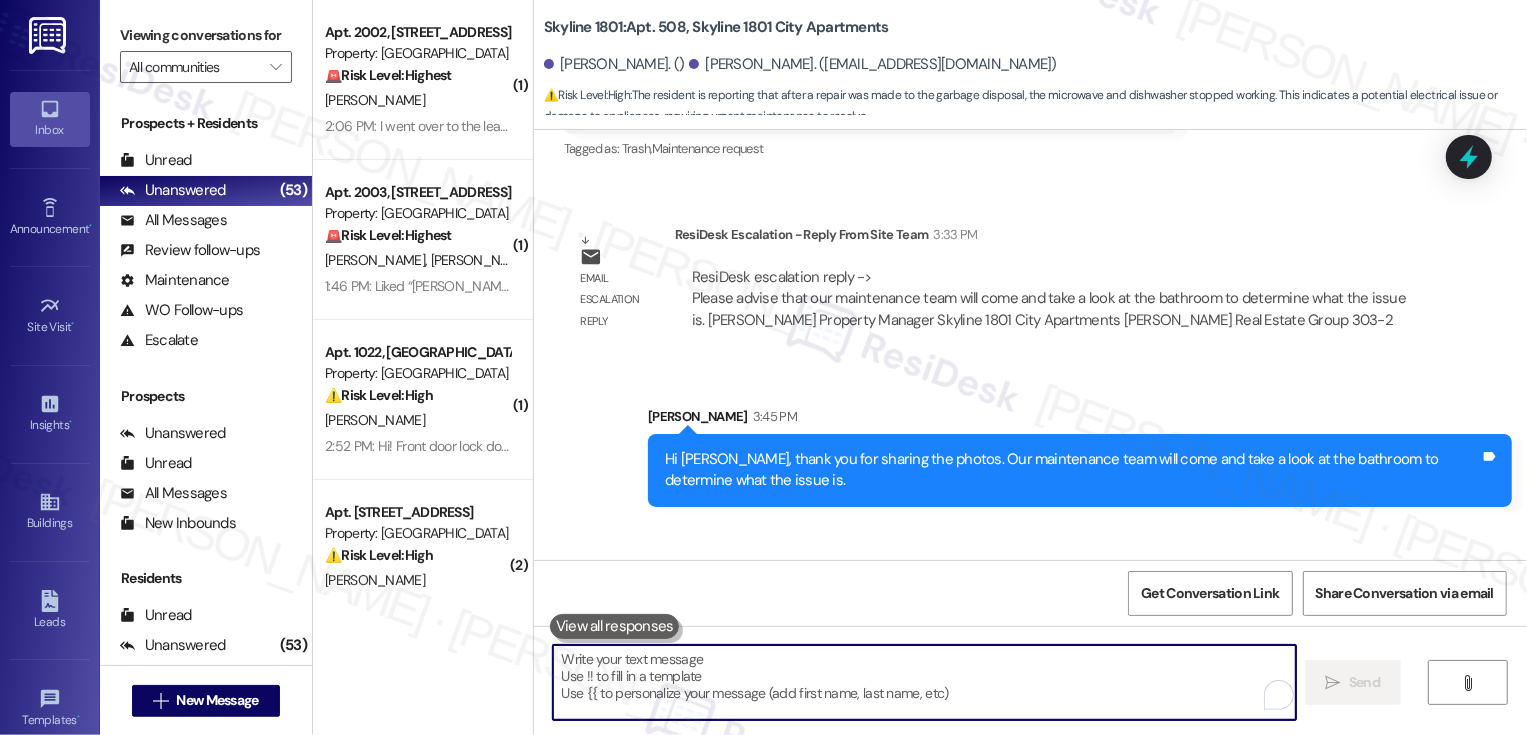 scroll, scrollTop: 4941, scrollLeft: 0, axis: vertical 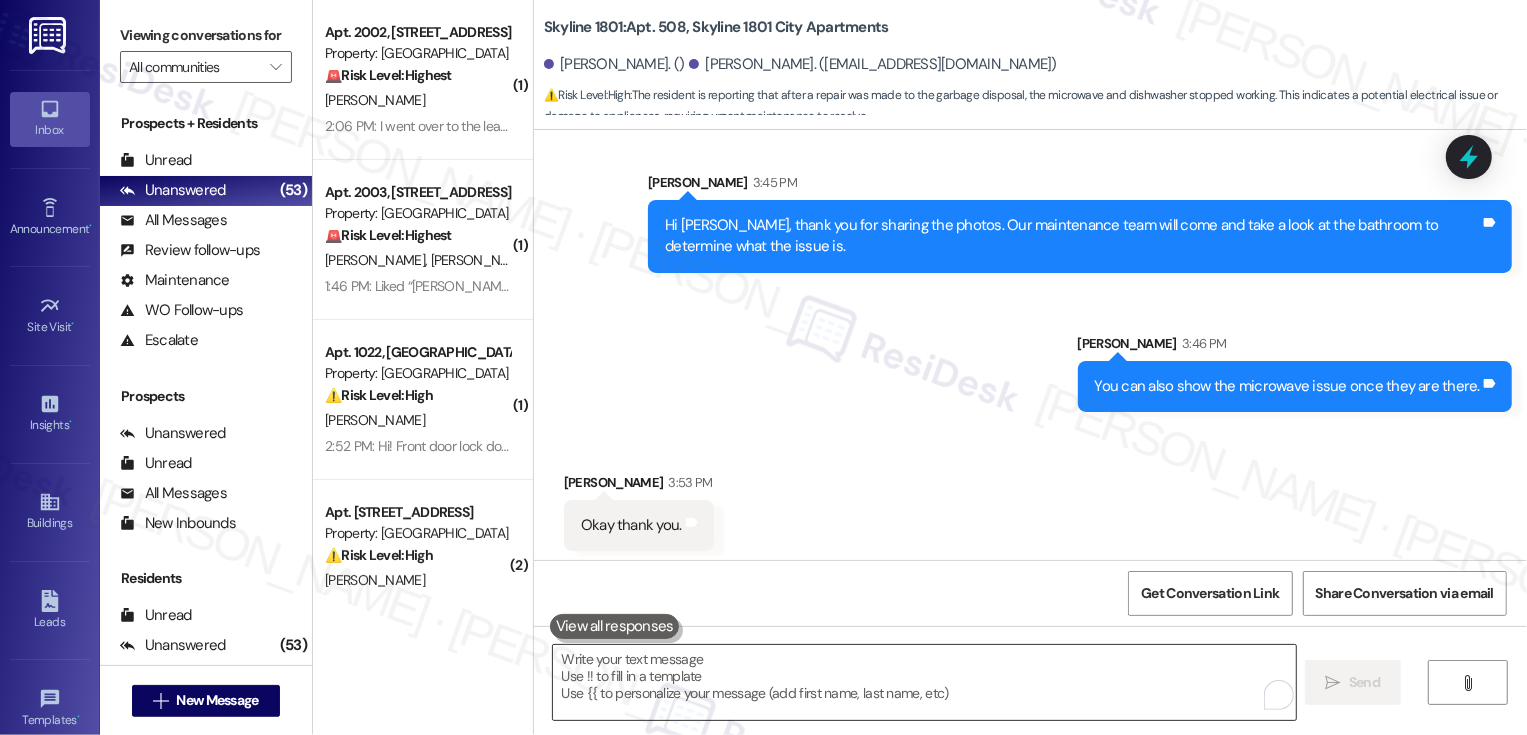 click at bounding box center (924, 682) 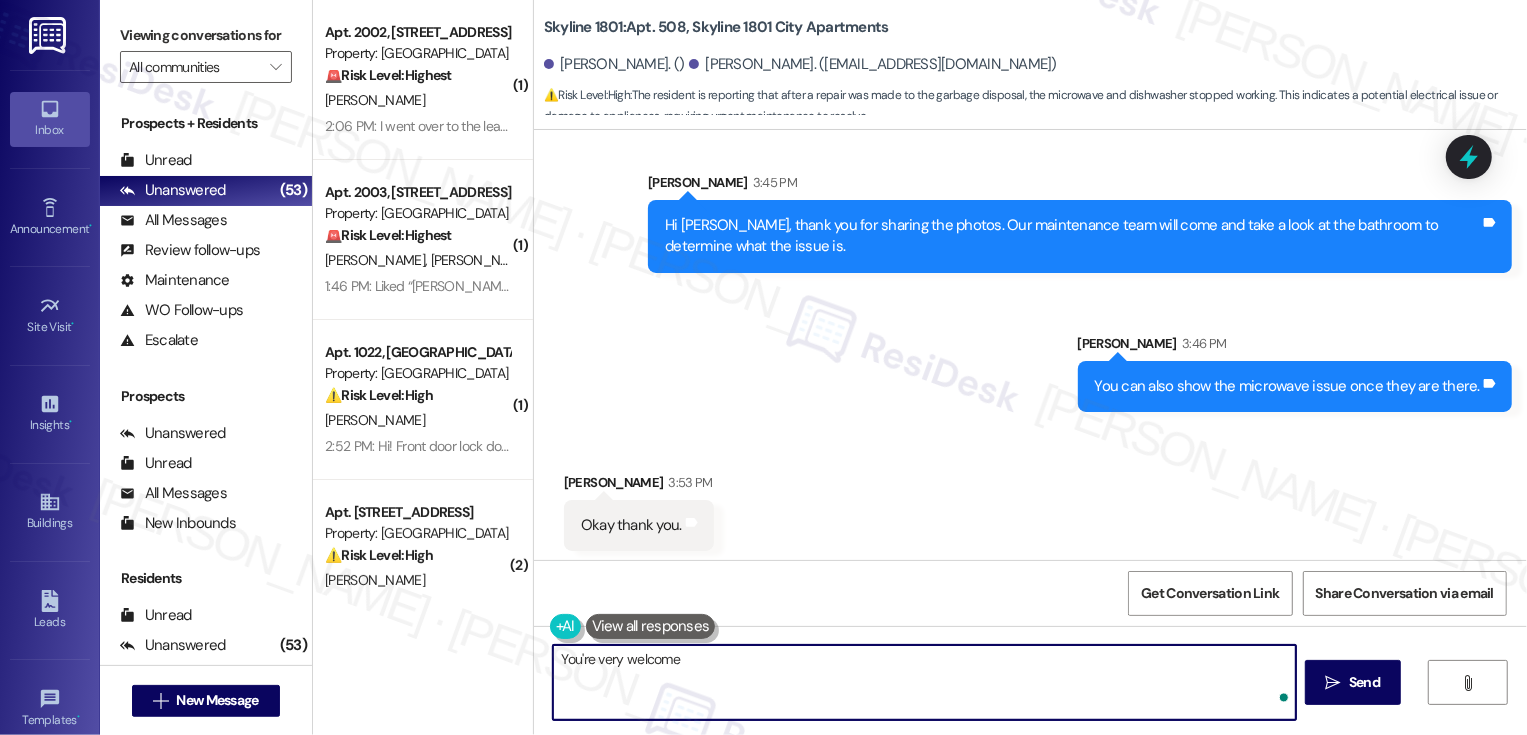 type on "You're very welcome!" 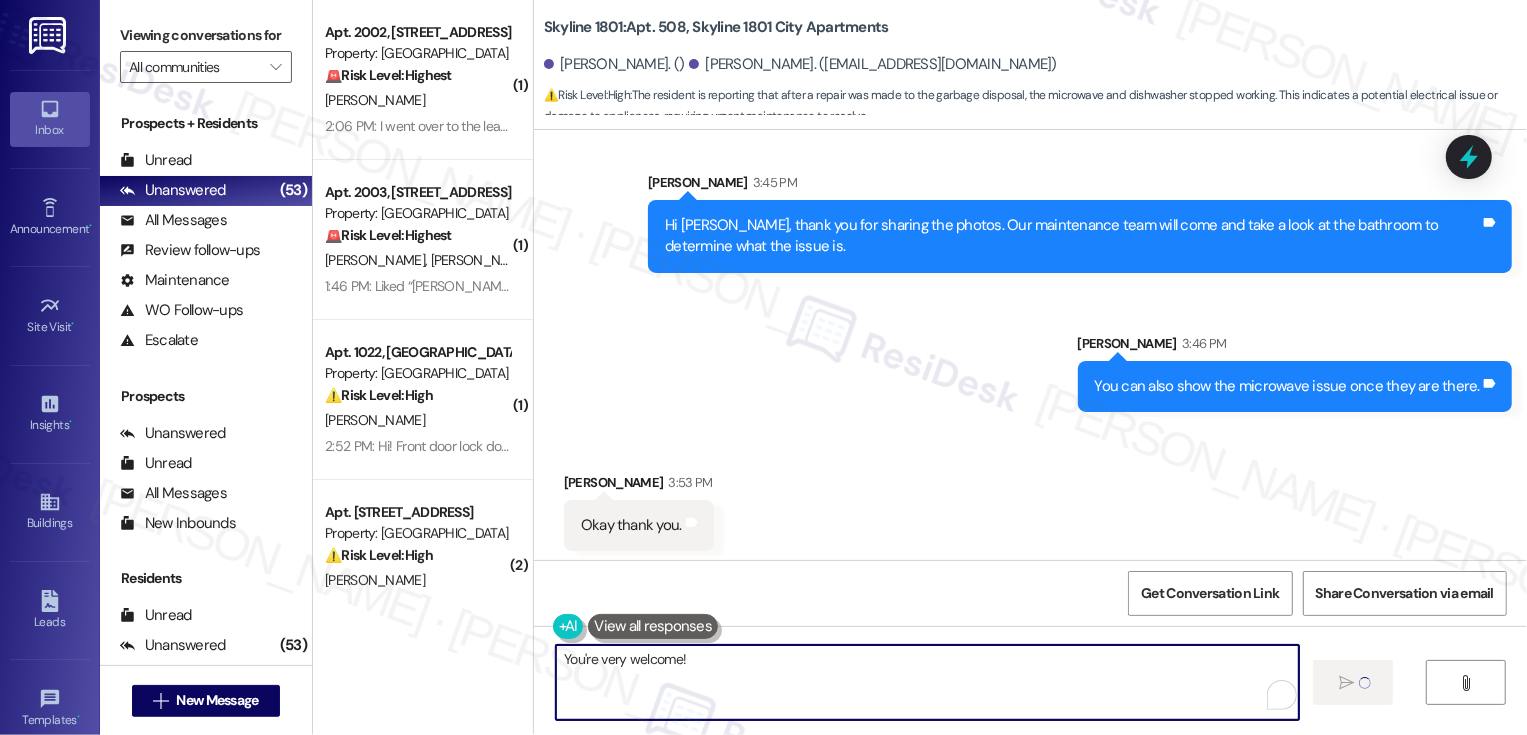 type 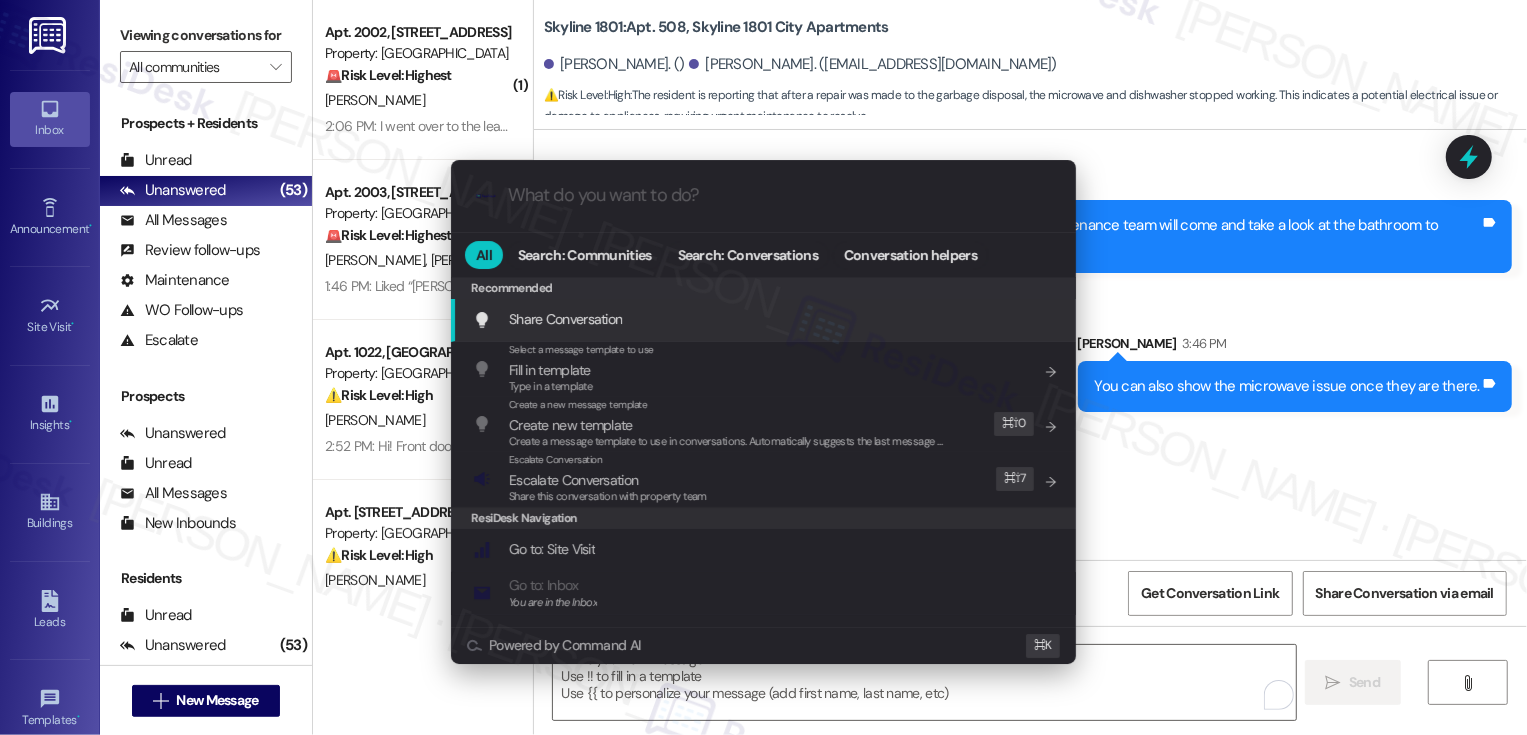 scroll, scrollTop: 5220, scrollLeft: 0, axis: vertical 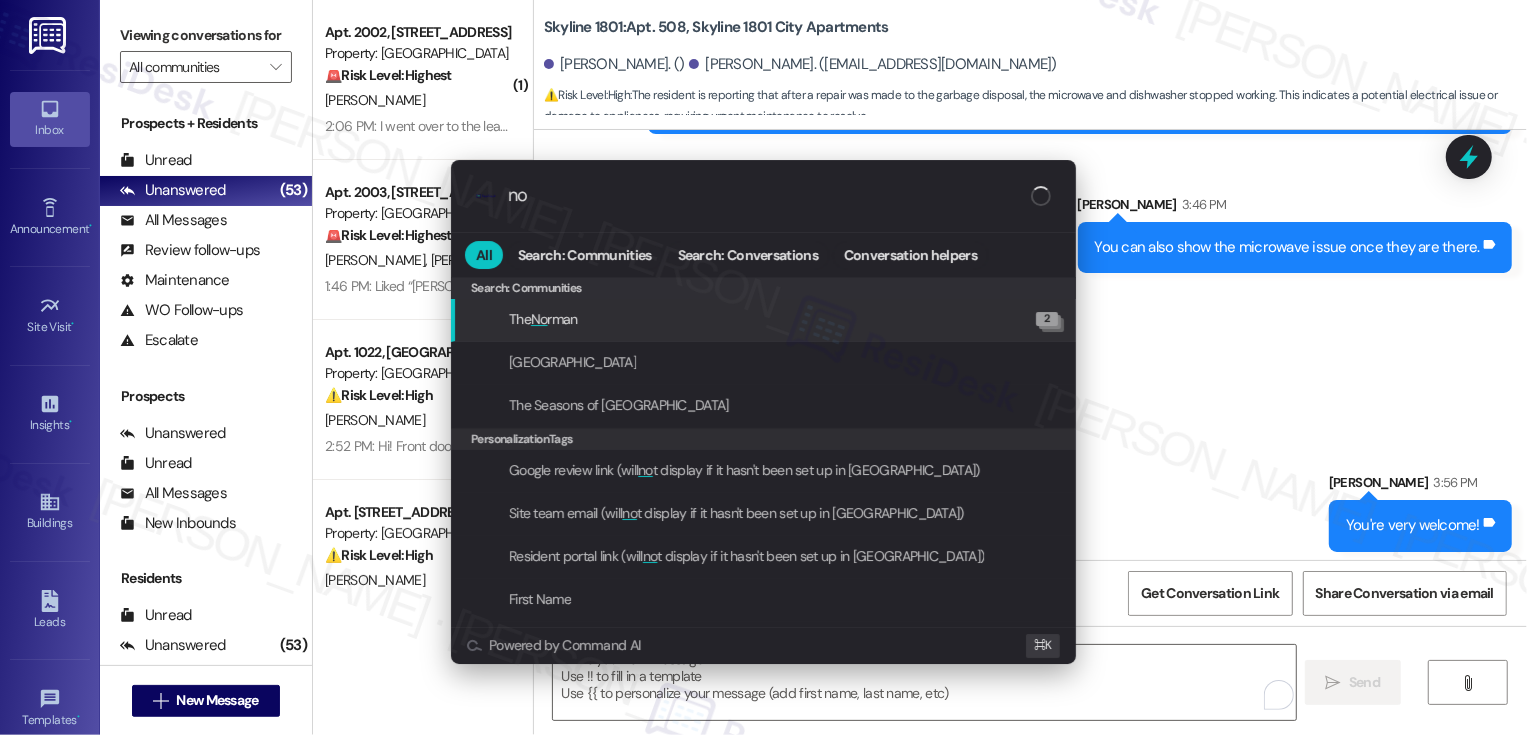type on "n" 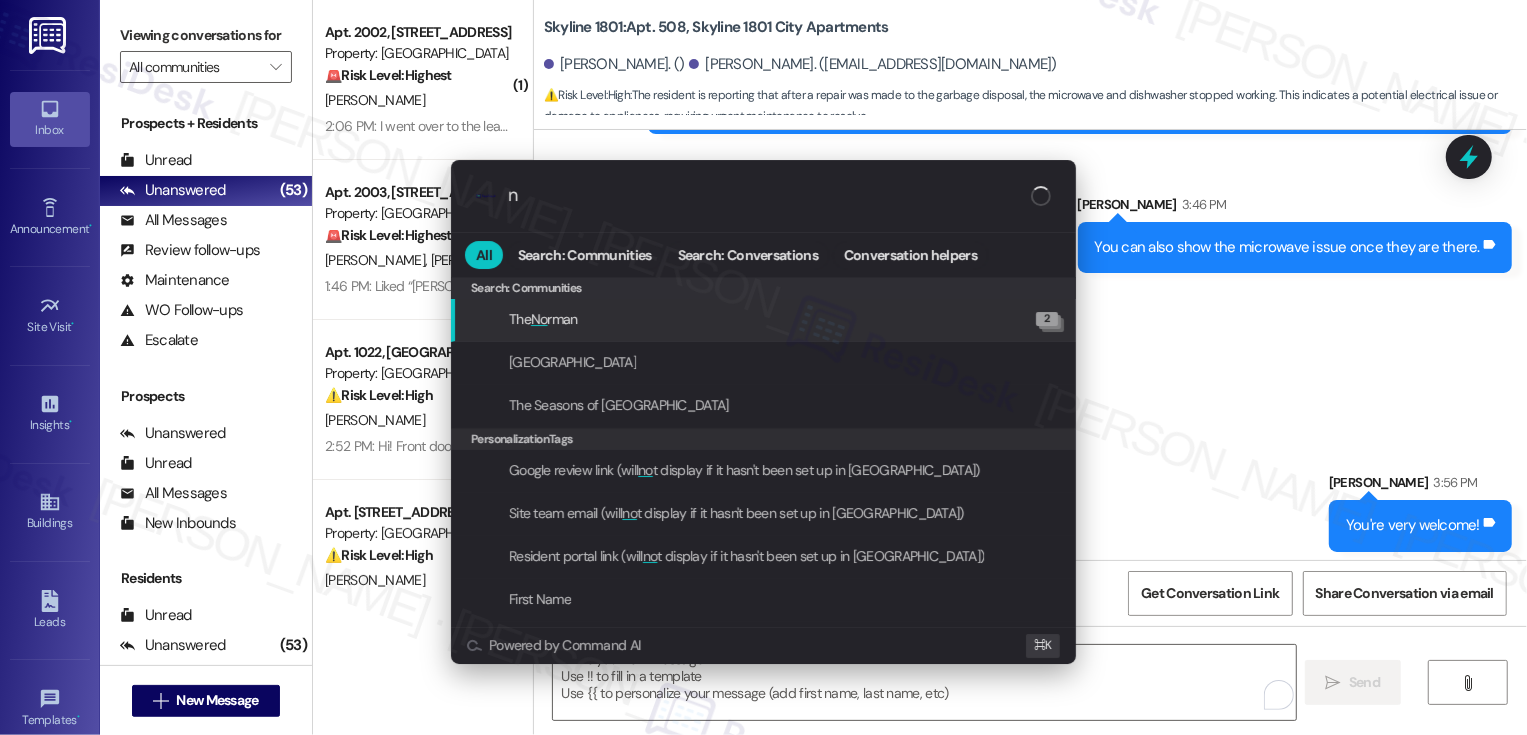 type 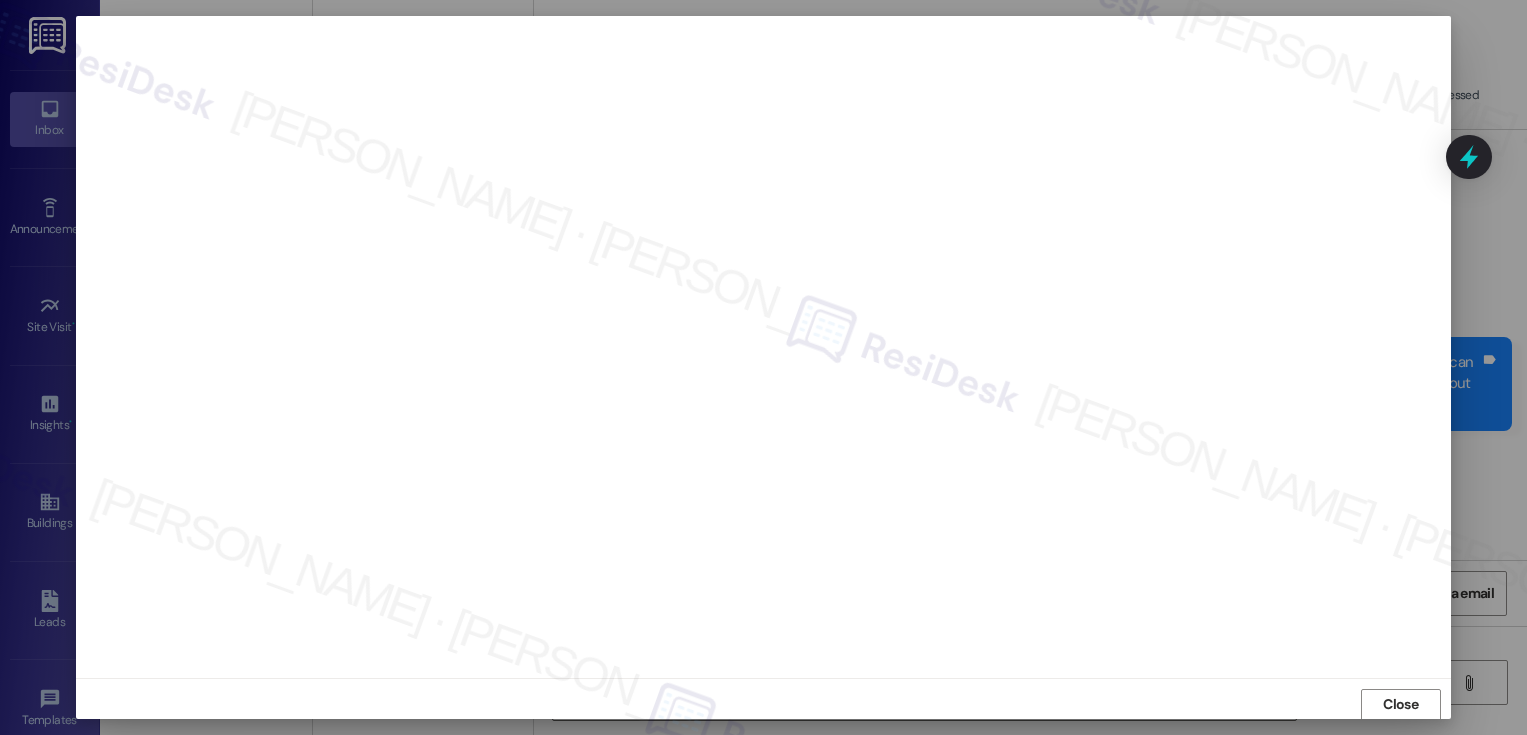scroll, scrollTop: 0, scrollLeft: 0, axis: both 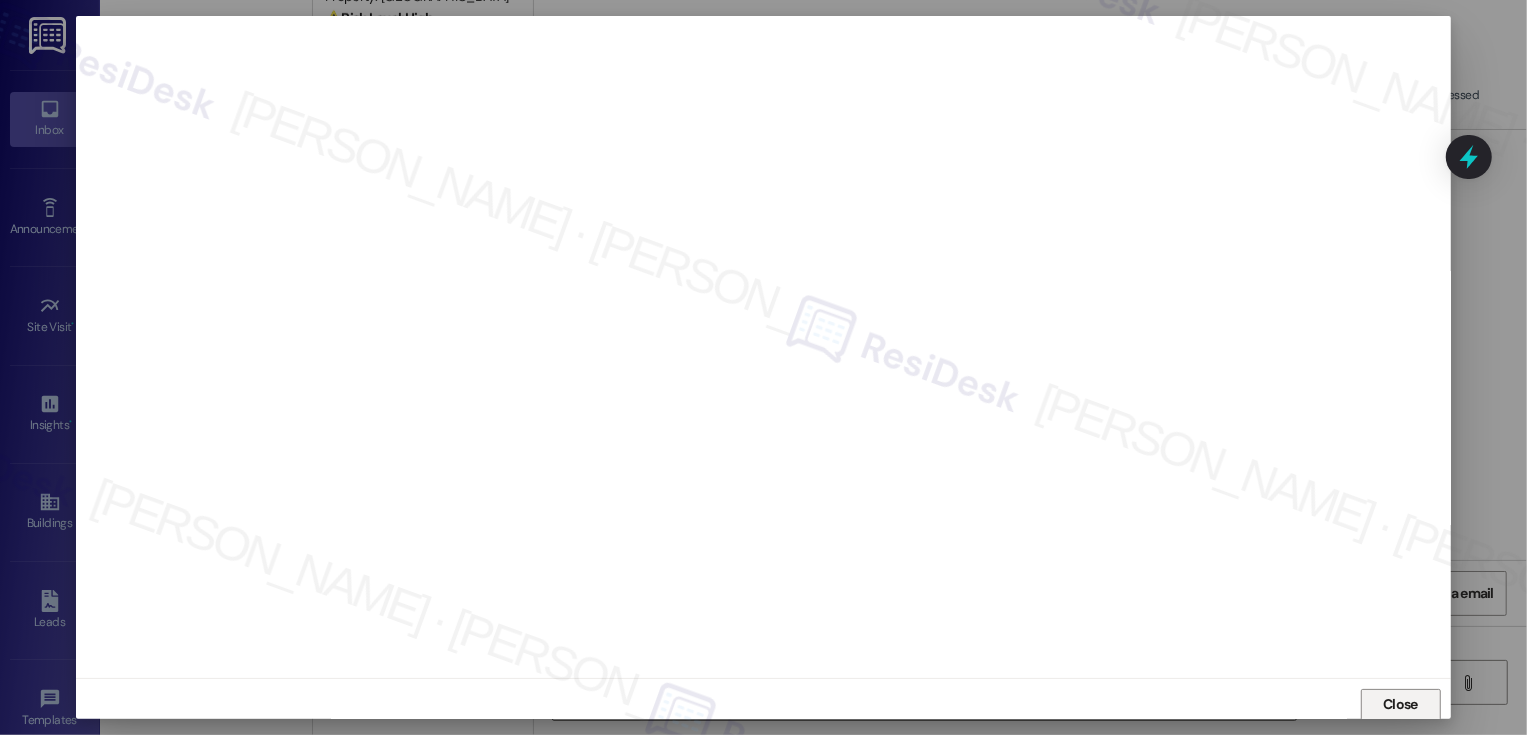 click on "Close" at bounding box center [1400, 704] 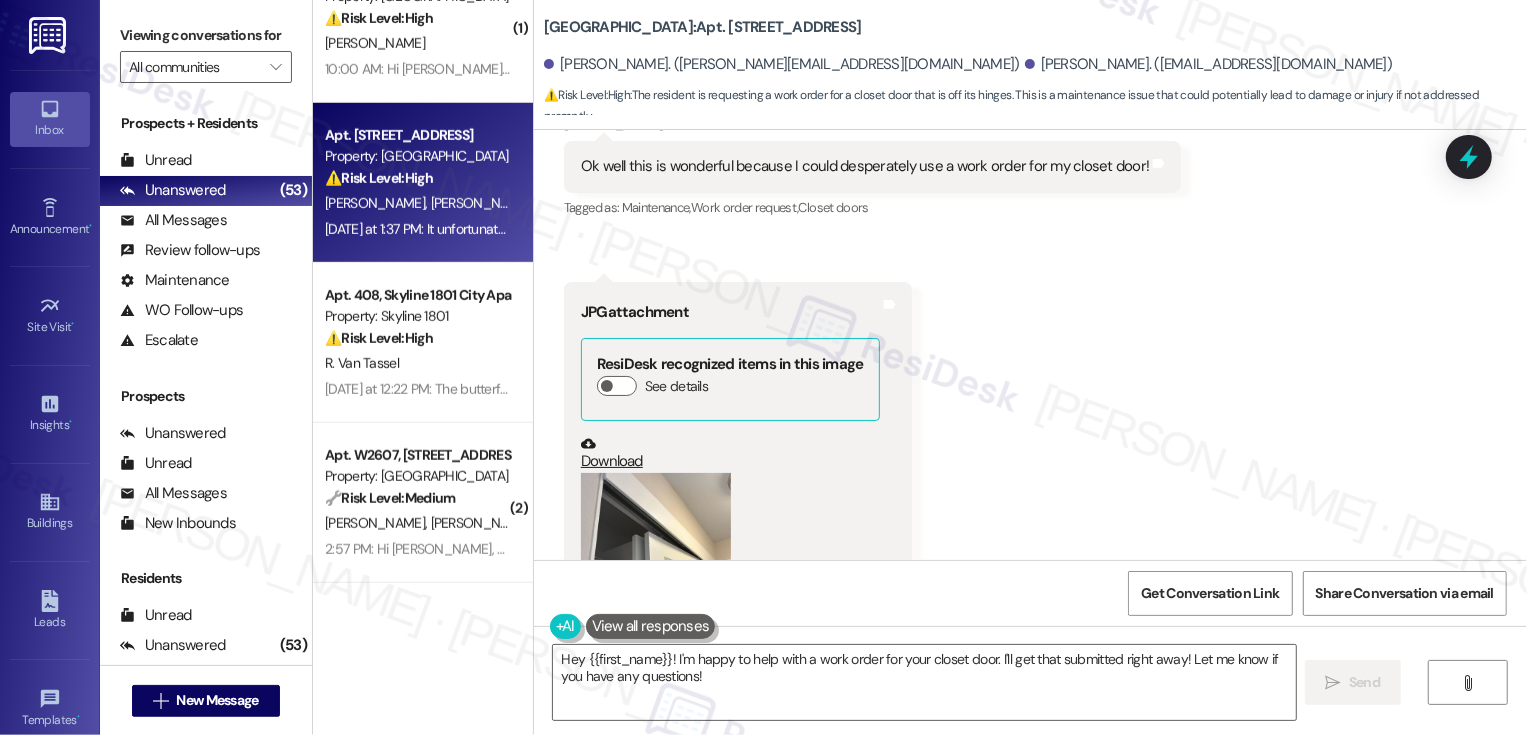 scroll, scrollTop: 562, scrollLeft: 0, axis: vertical 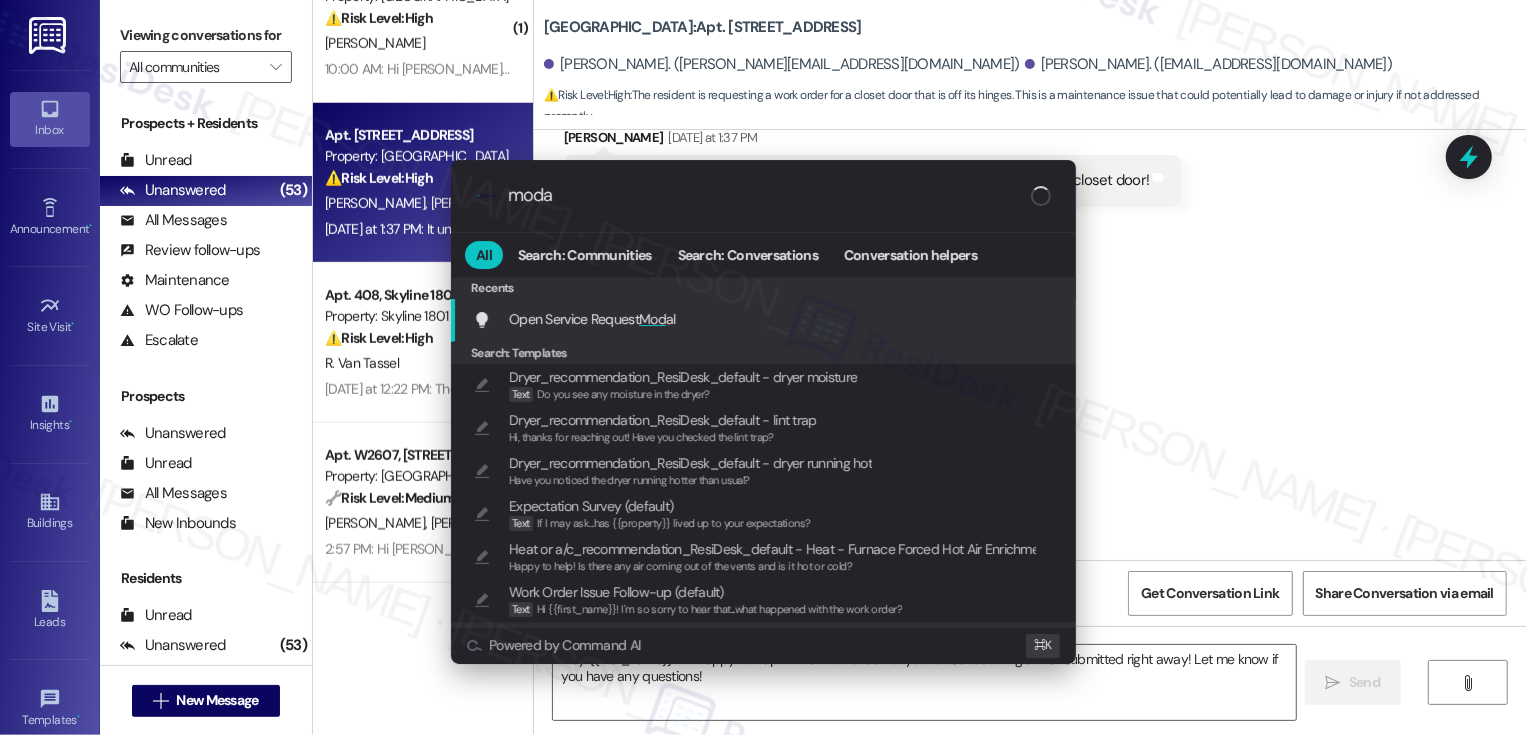 type on "modal" 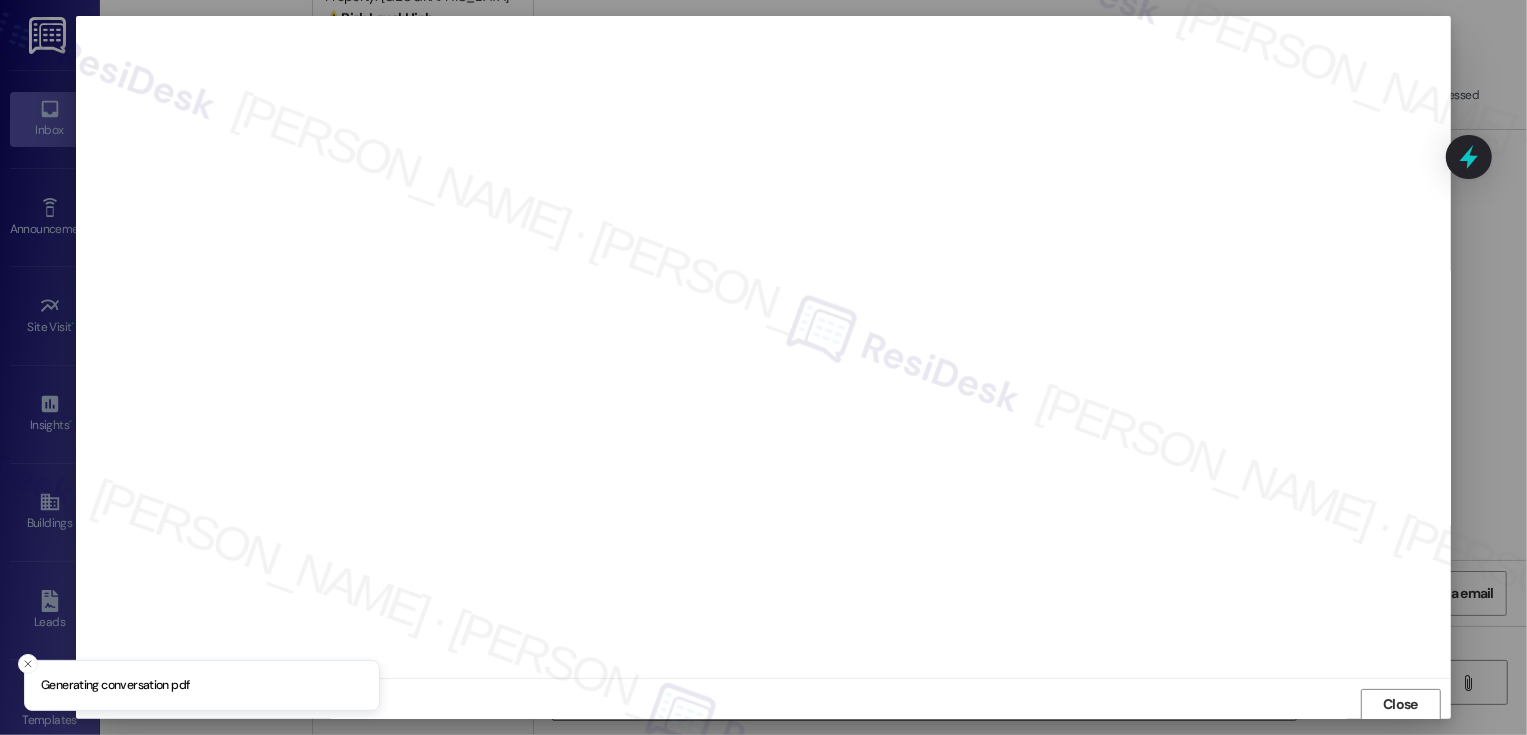 scroll, scrollTop: 1, scrollLeft: 0, axis: vertical 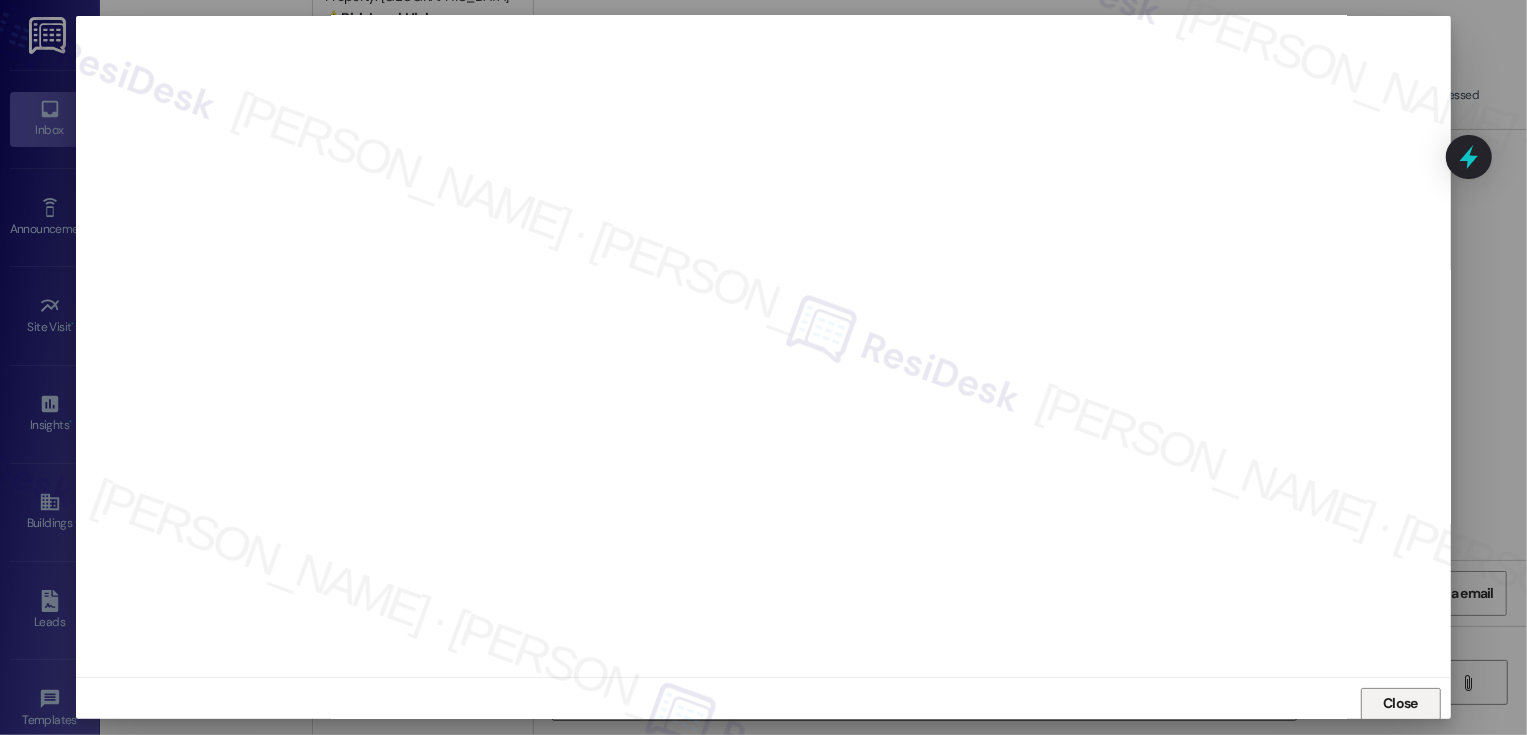 click on "Close" at bounding box center (1400, 703) 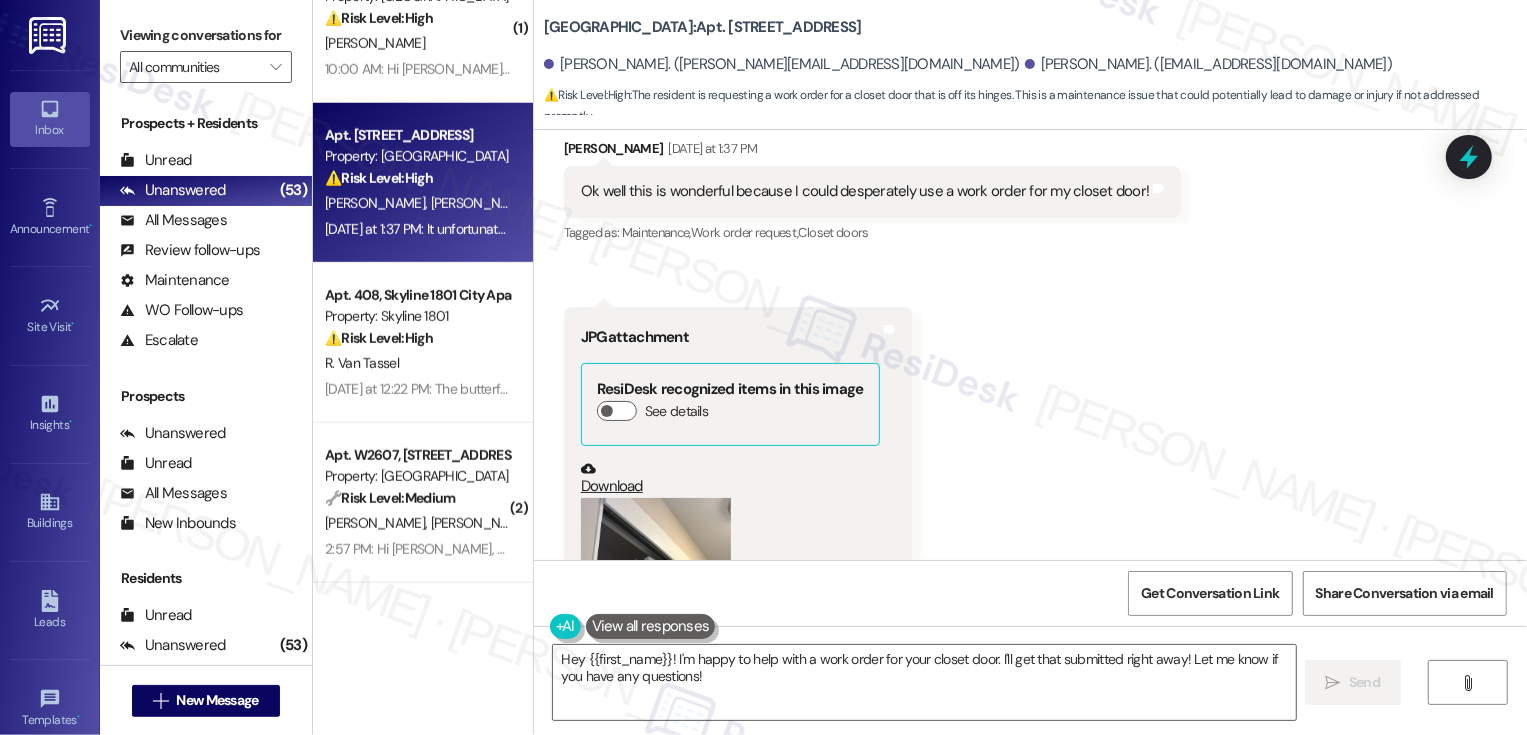 scroll, scrollTop: 491, scrollLeft: 0, axis: vertical 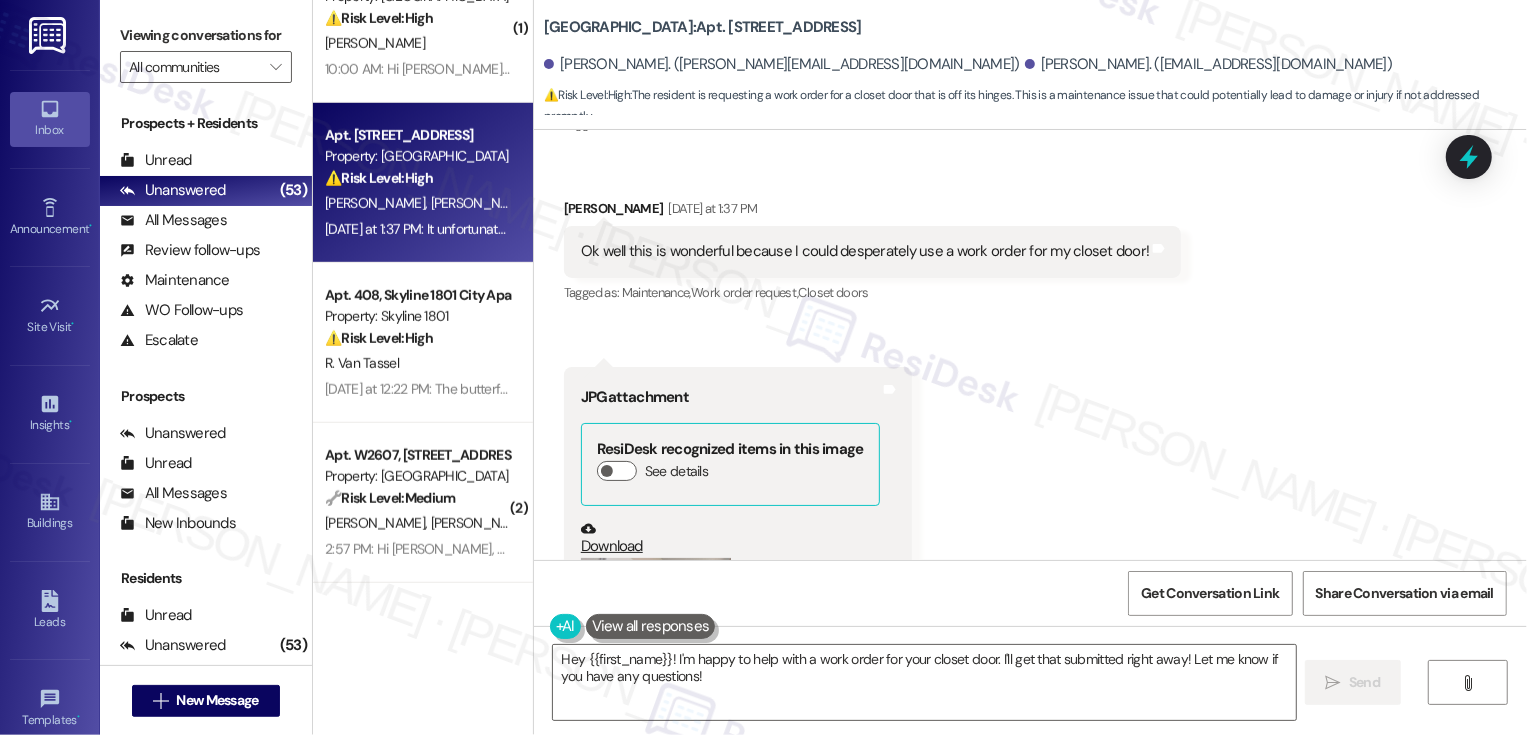 click on "Alexandra Deweese Yesterday at 1:37 PM" at bounding box center [873, 212] 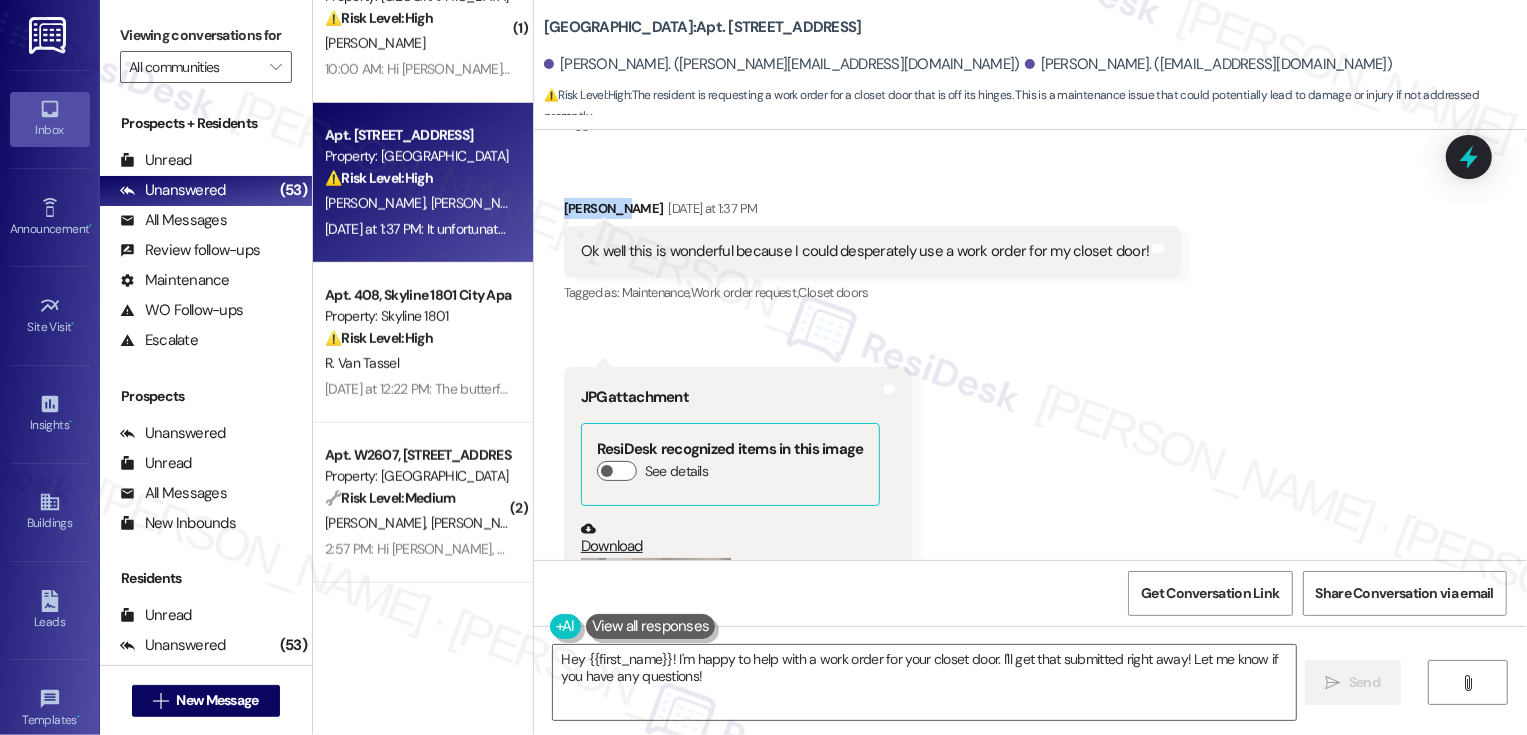 copy on "Alexandra" 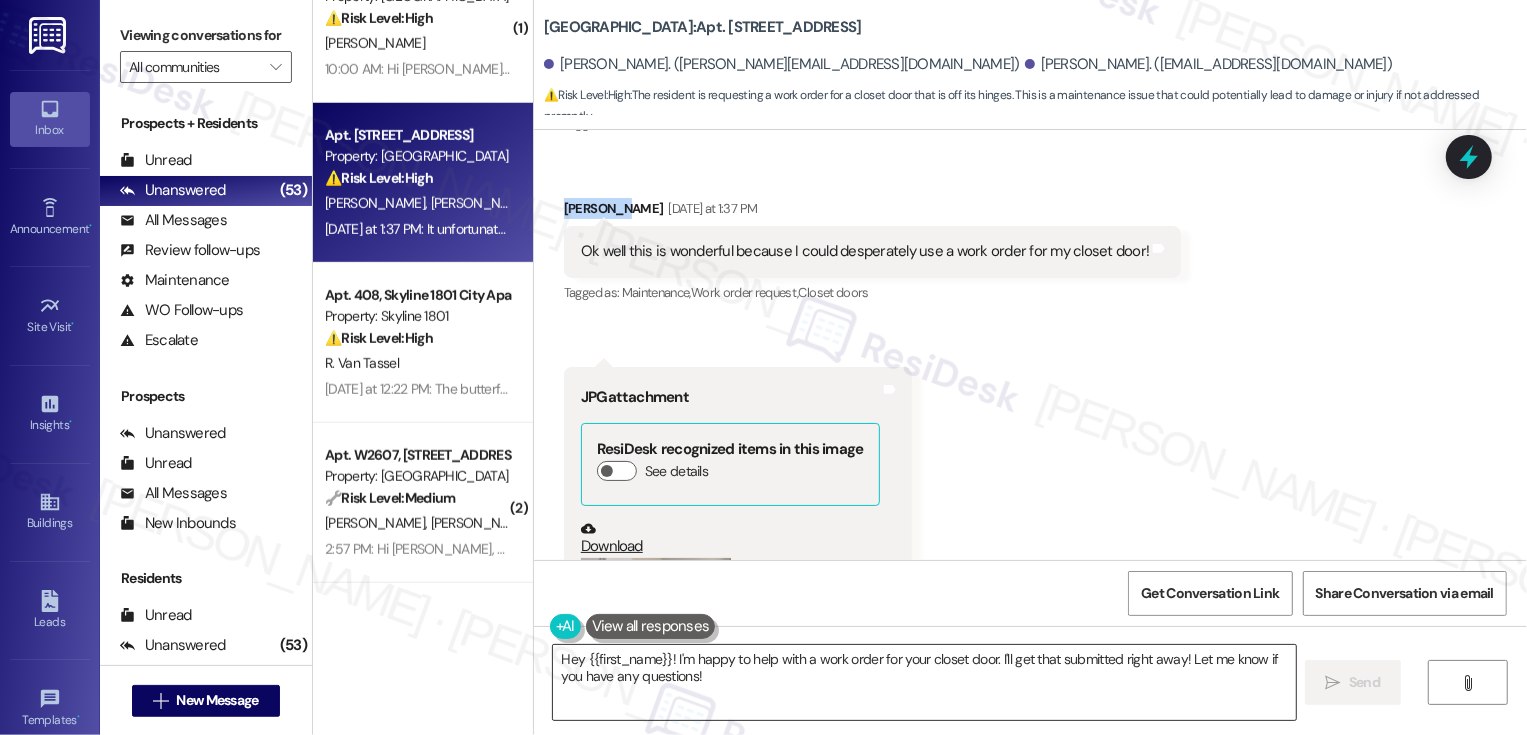 click on "Hey {{first_name}}! I'm happy to help with a work order for your closet door. I'll get that submitted right away! Let me know if you have any questions!" at bounding box center [924, 682] 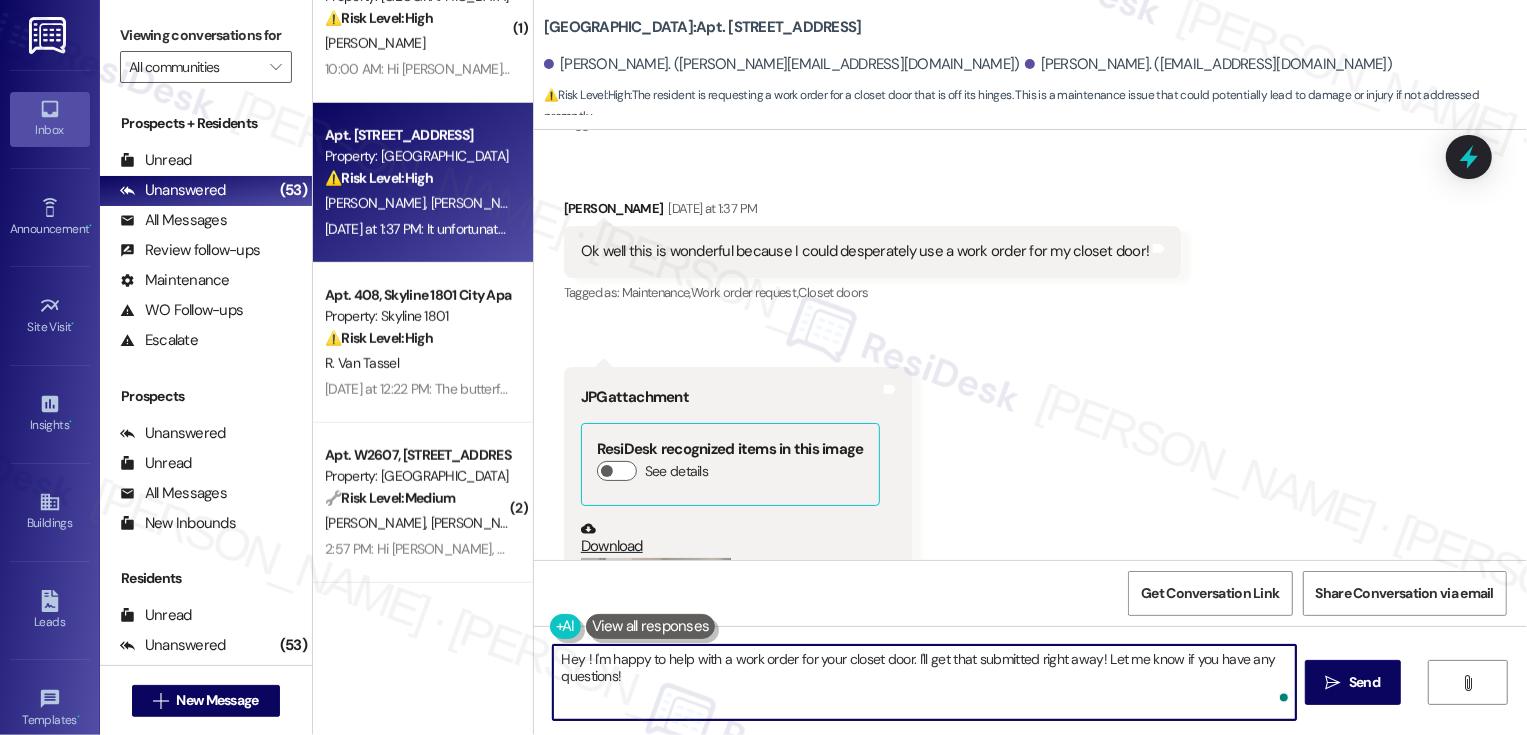 paste on "Alexandra" 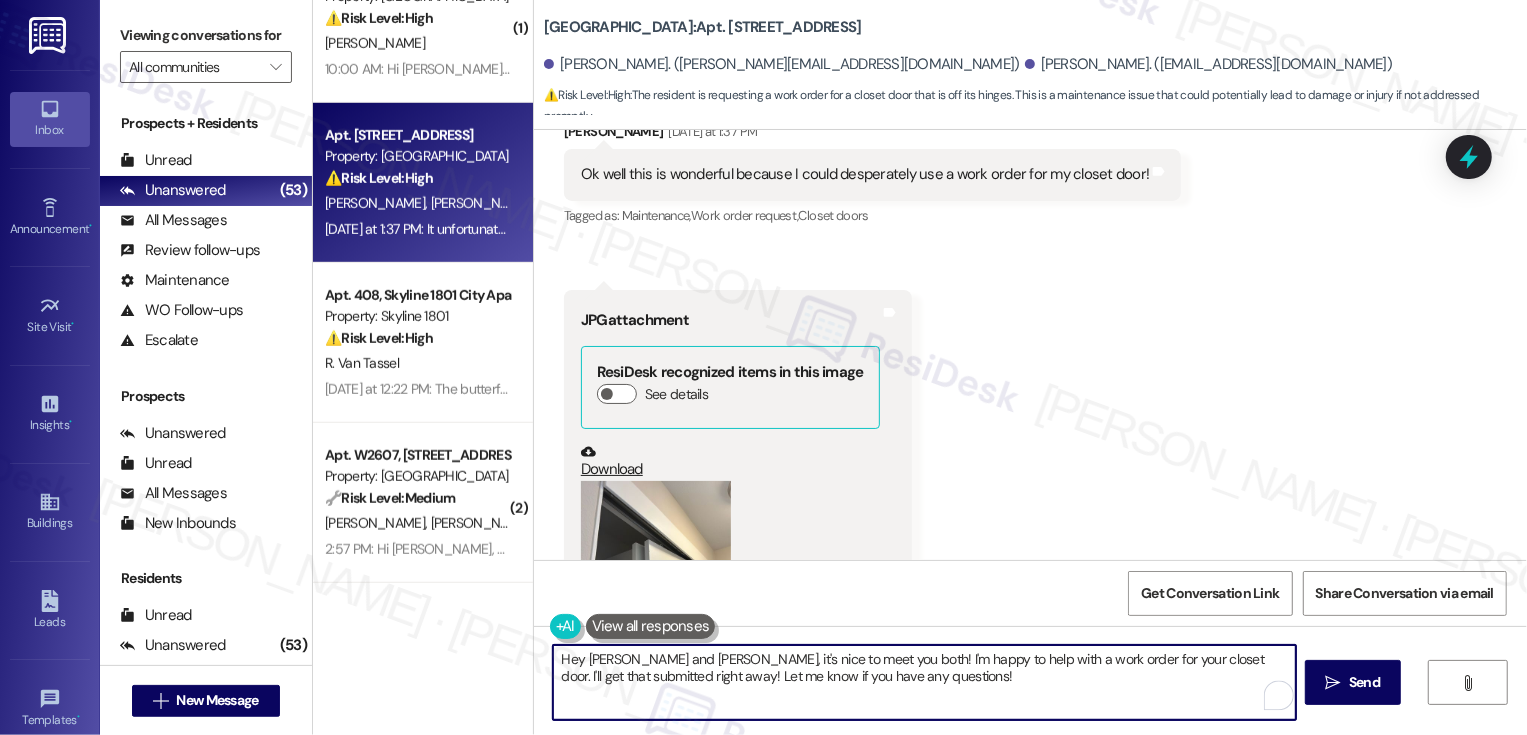 scroll, scrollTop: 590, scrollLeft: 0, axis: vertical 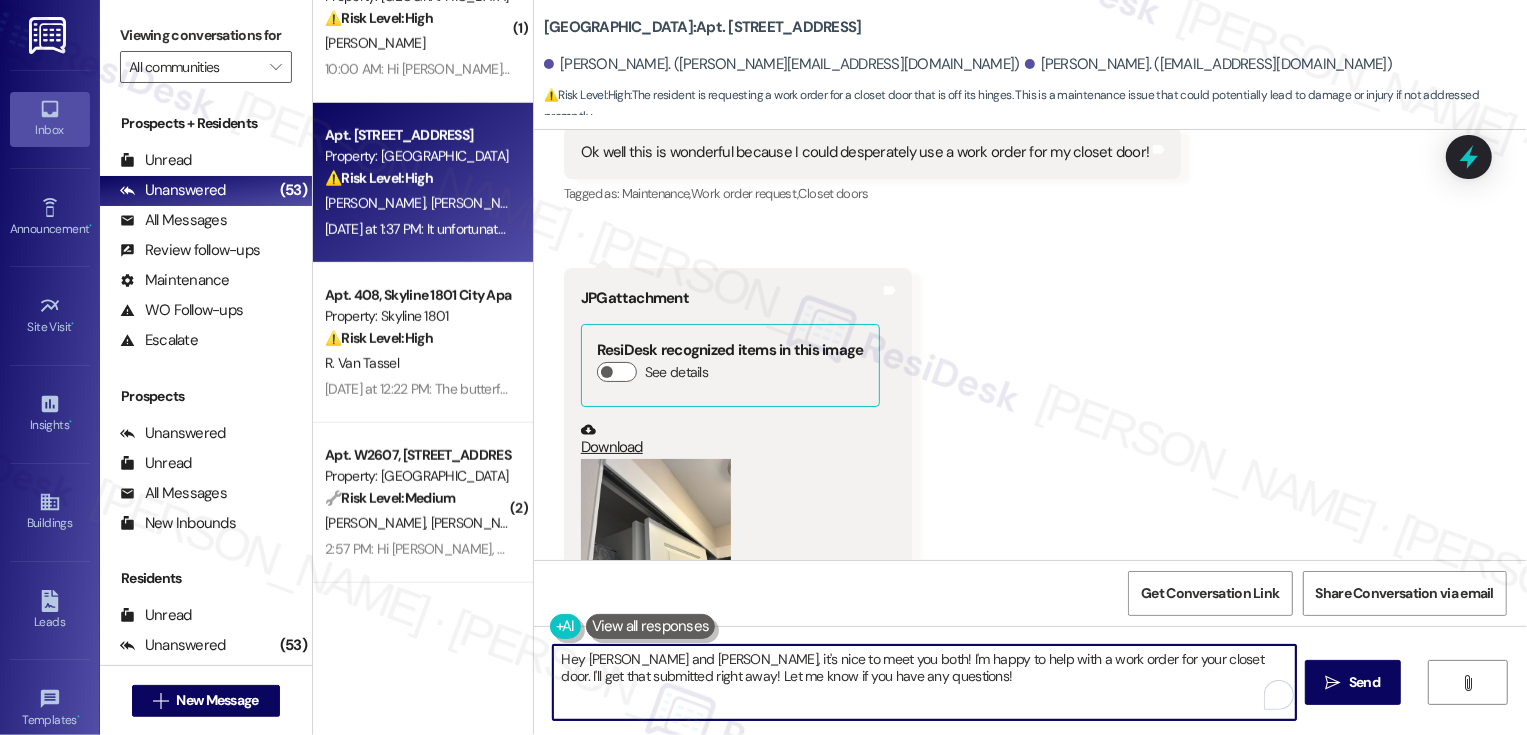 click on "Hey Alexandra and Jenna, it's nice to meet you both! I'm happy to help with a work order for your closet door. I'll get that submitted right away! Let me know if you have any questions!" at bounding box center (924, 682) 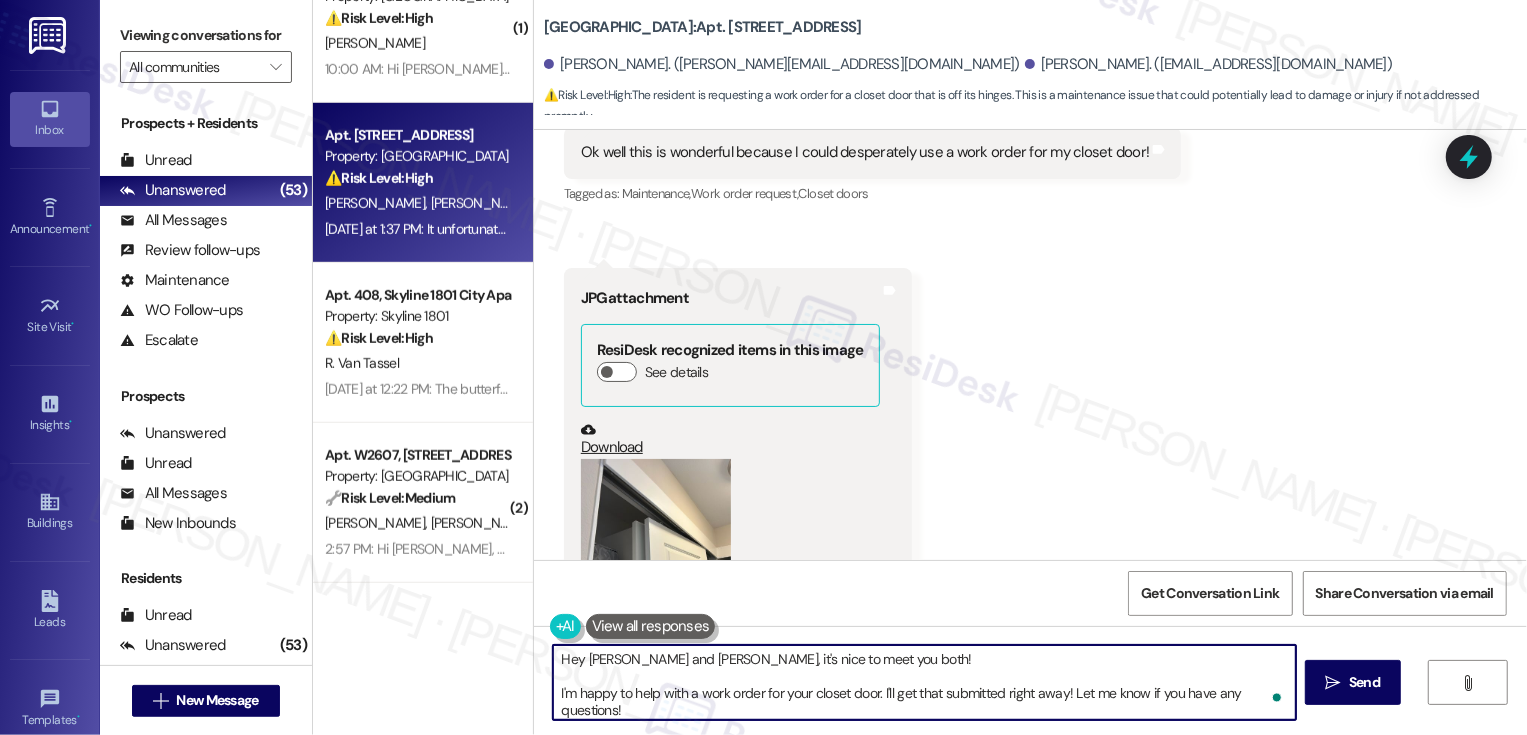scroll, scrollTop: 5, scrollLeft: 0, axis: vertical 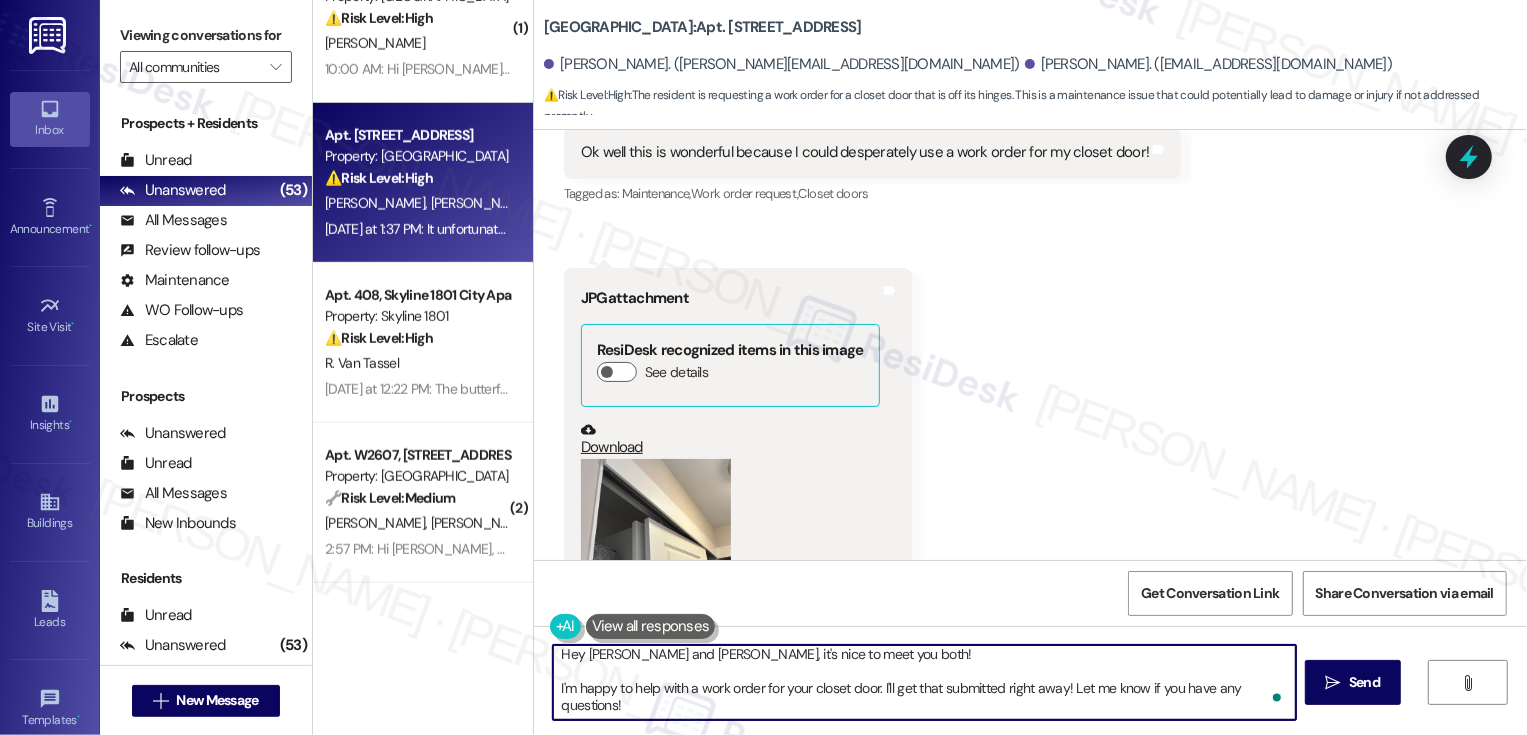 drag, startPoint x: 874, startPoint y: 687, endPoint x: 886, endPoint y: 717, distance: 32.31099 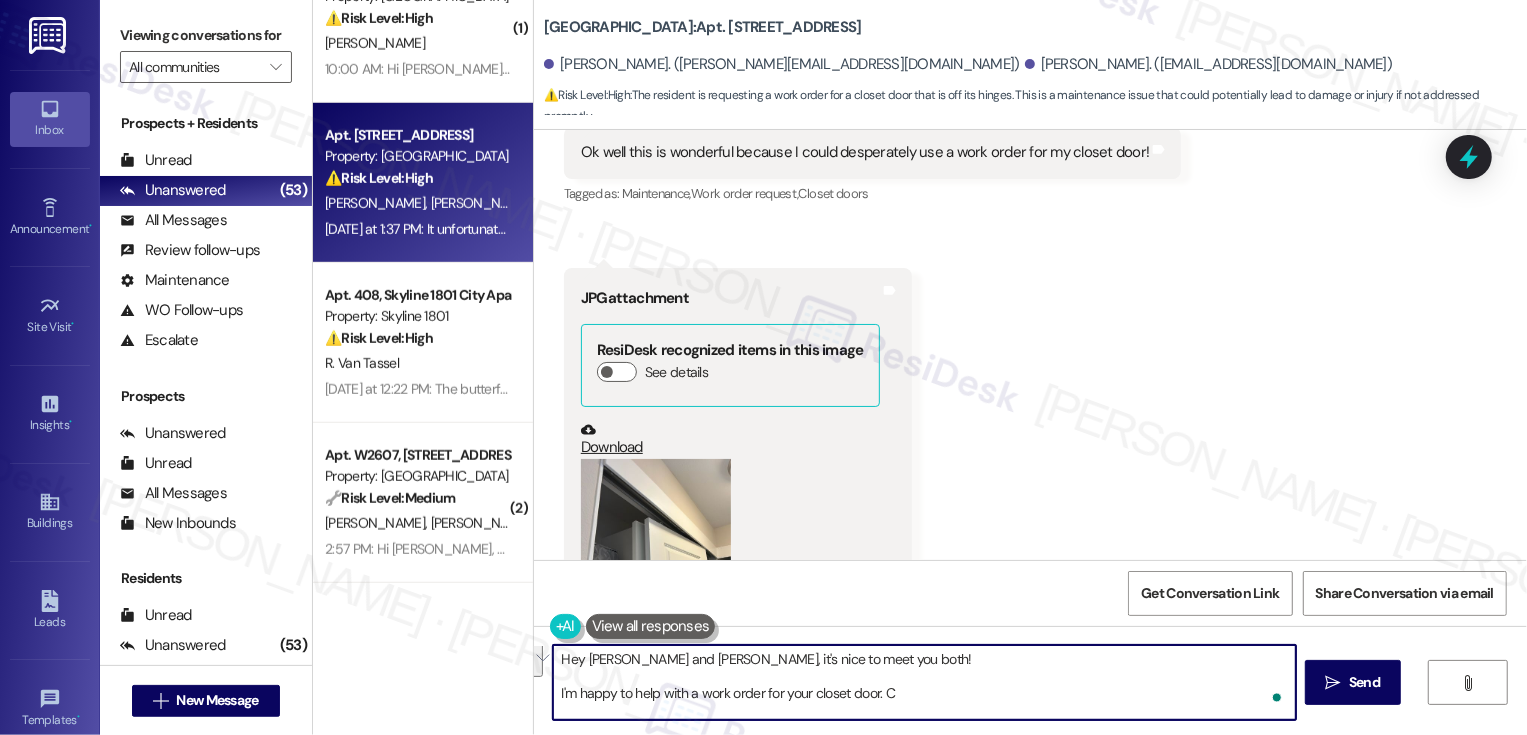scroll, scrollTop: 0, scrollLeft: 0, axis: both 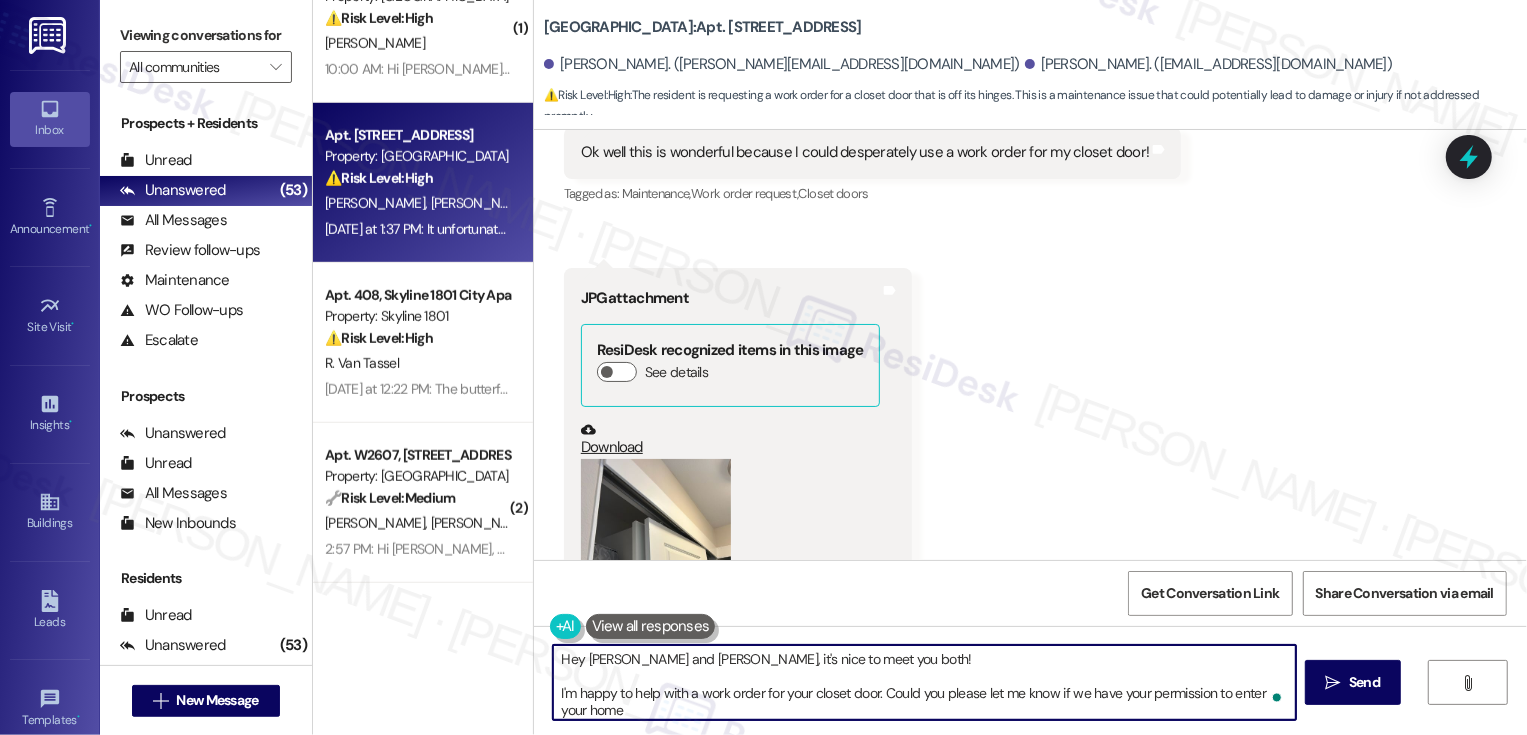 type on "Hey Alexandra and Jenna, it's nice to meet you both!
I'm happy to help with a work order for your closet door. Could you please let me know if we have your permission to enter your home?" 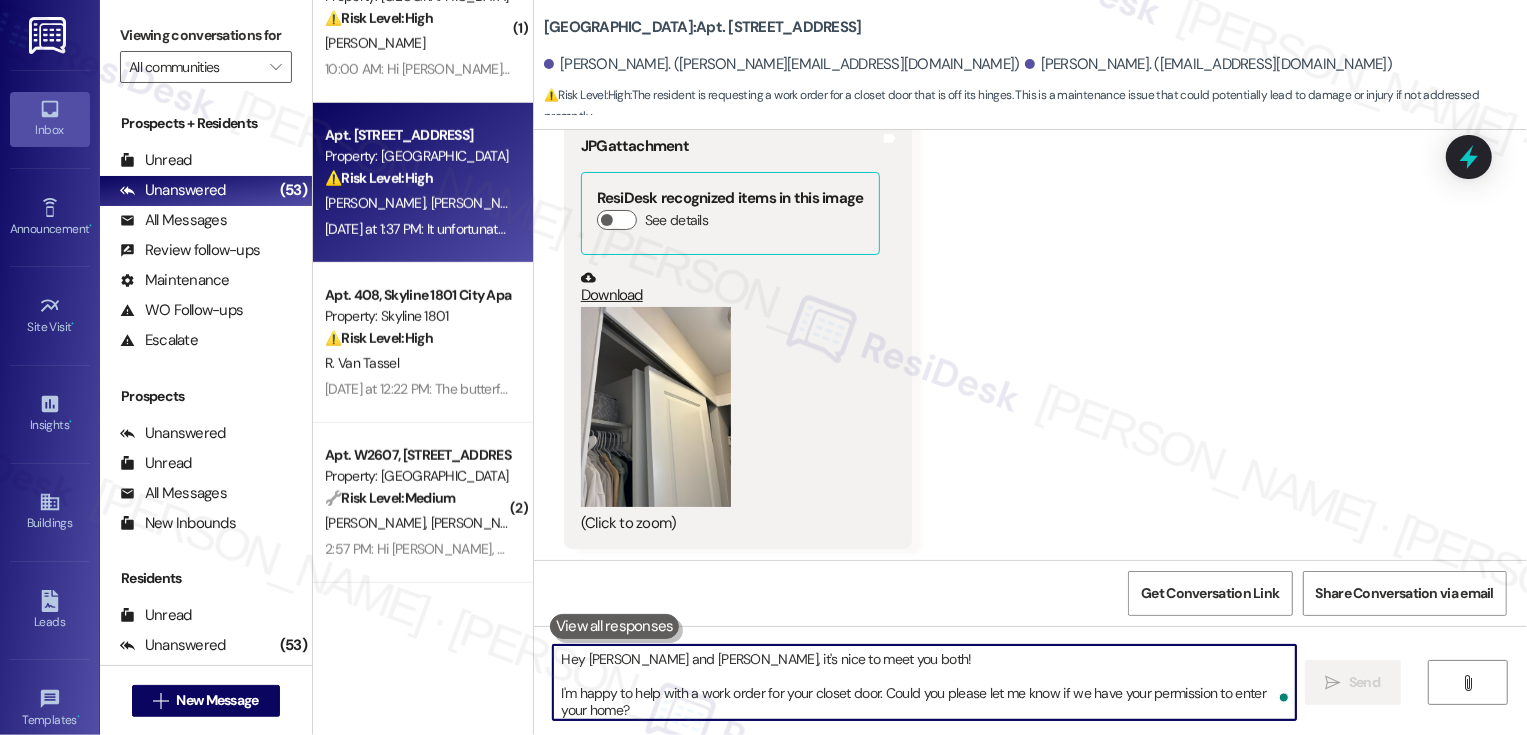 scroll, scrollTop: 885, scrollLeft: 0, axis: vertical 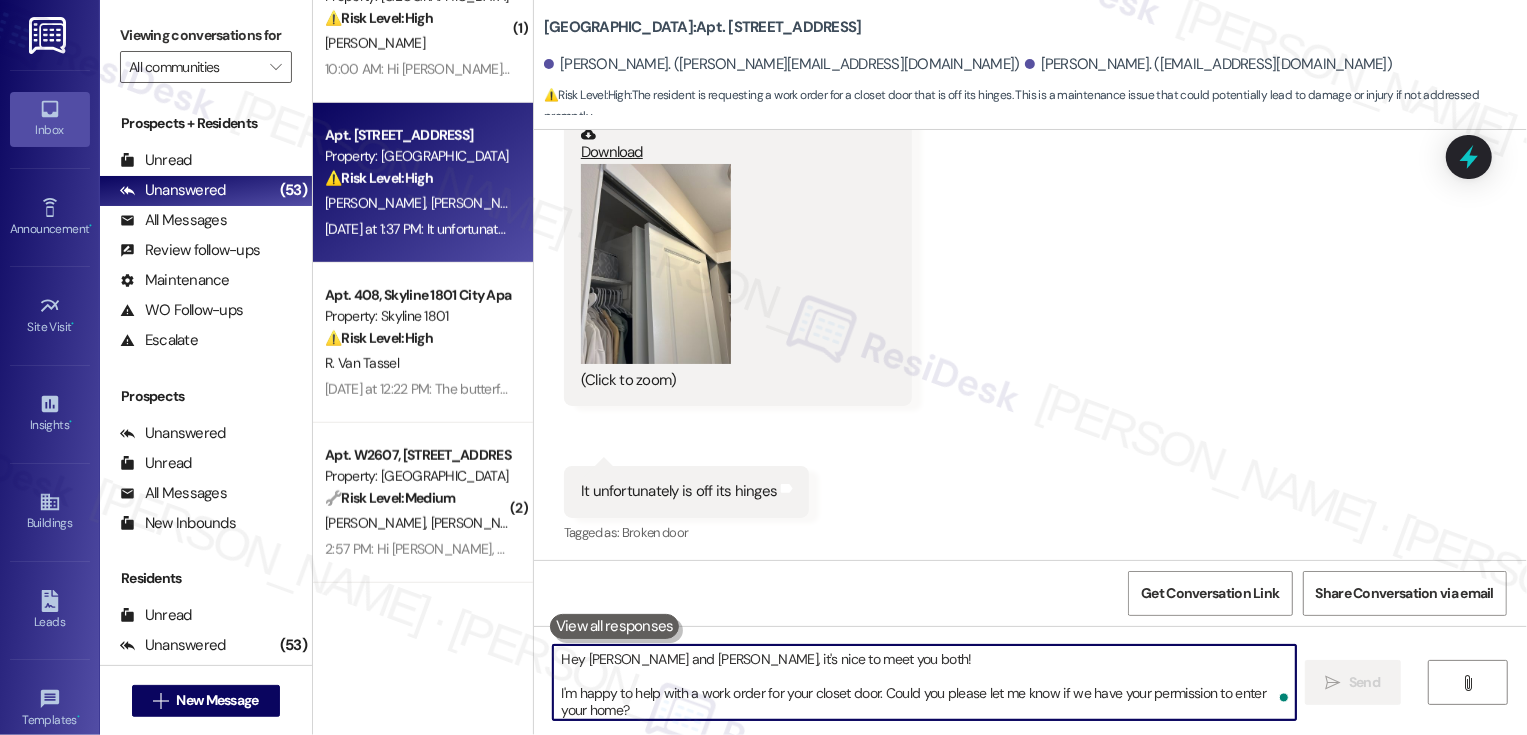 type 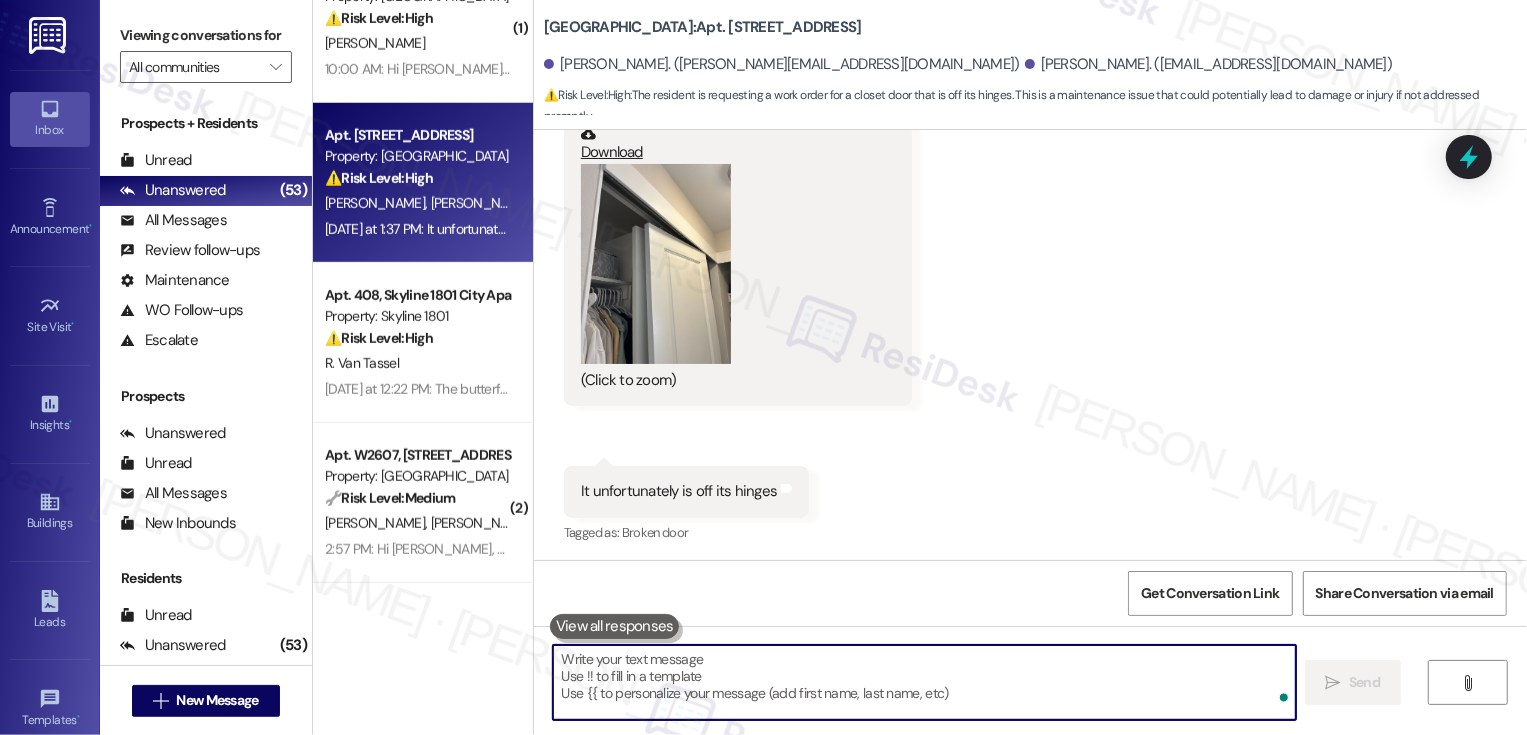 click on "Bayaud Tower:  Apt. 602, 1001 E. Bayaud Ave" at bounding box center [703, 27] 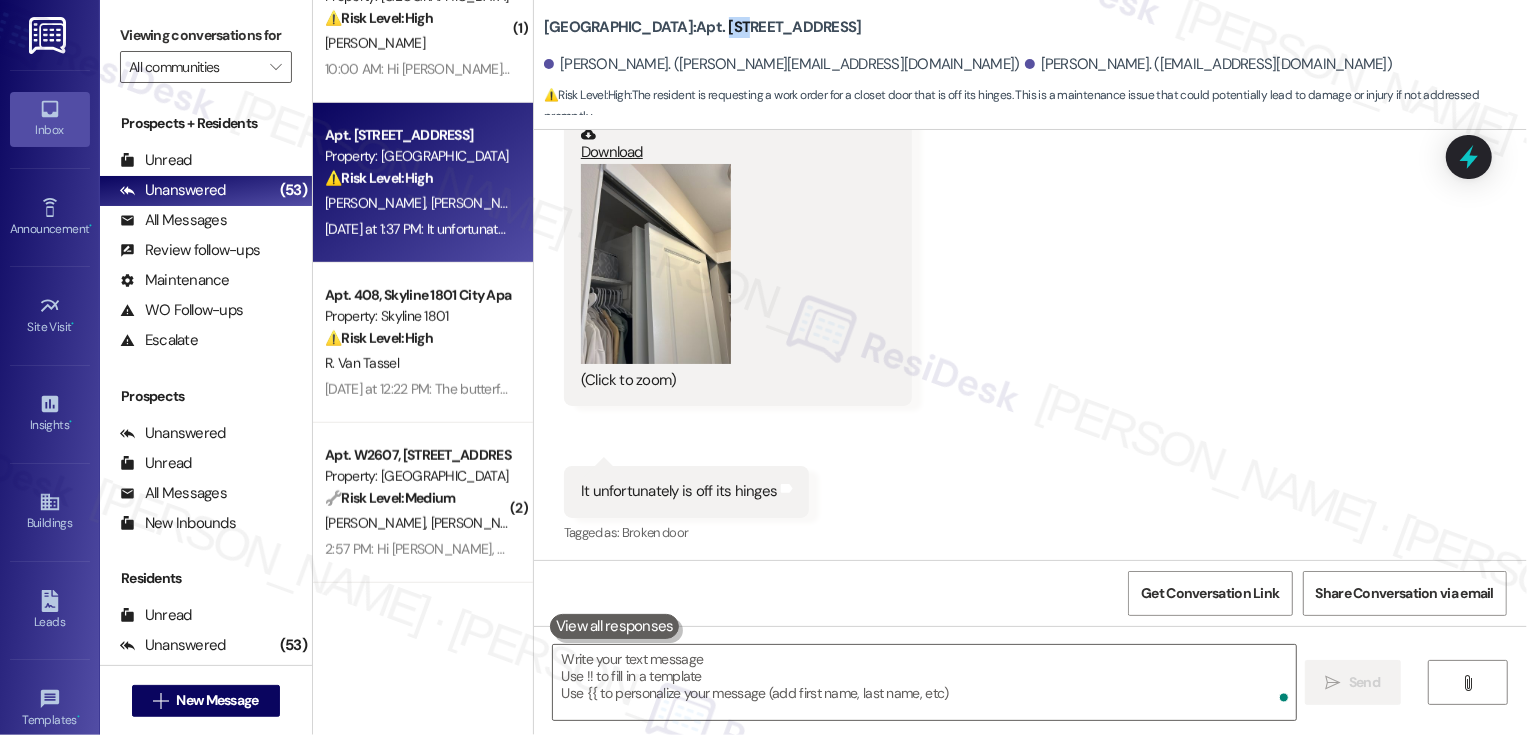 copy on "602" 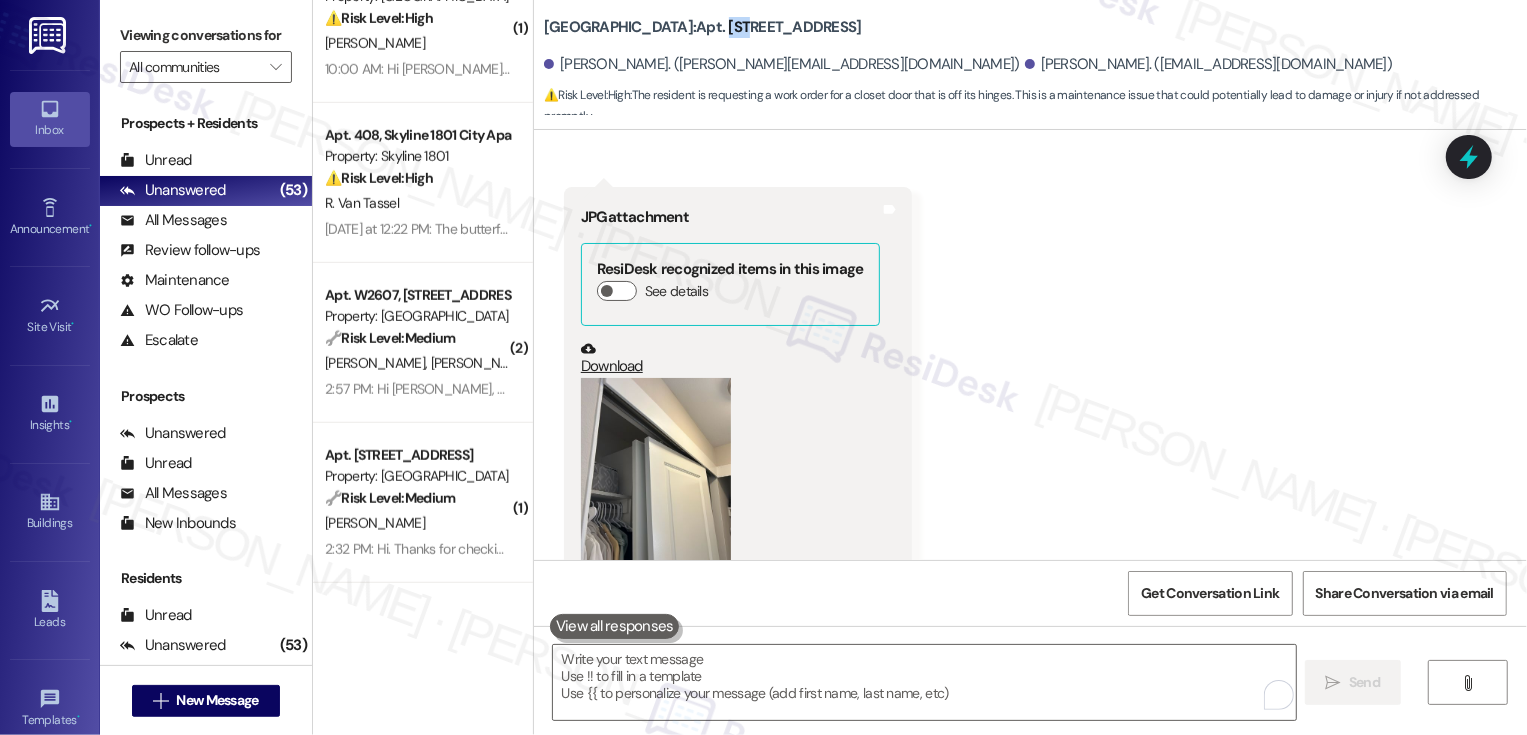 scroll, scrollTop: 473, scrollLeft: 0, axis: vertical 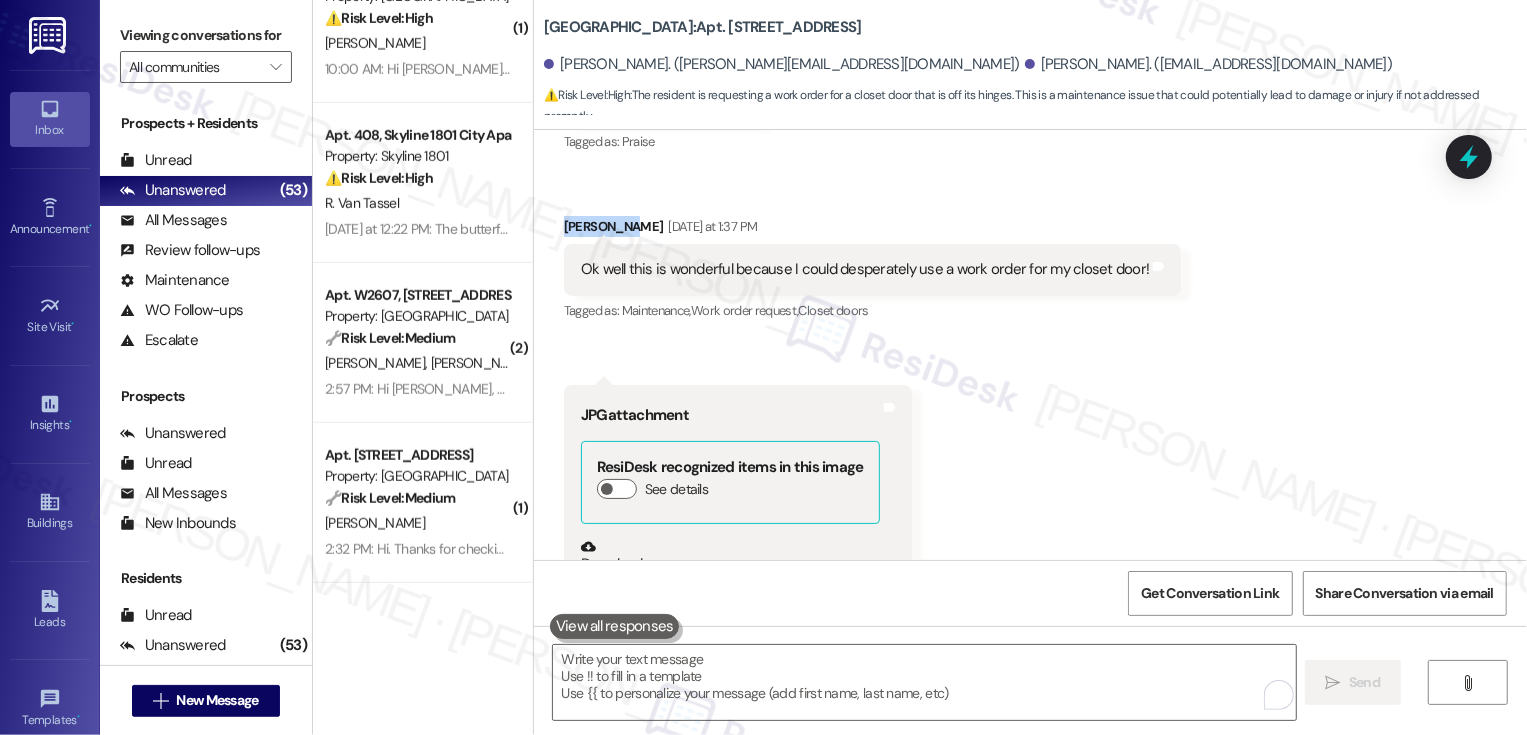 drag, startPoint x: 549, startPoint y: 225, endPoint x: 610, endPoint y: 229, distance: 61.13101 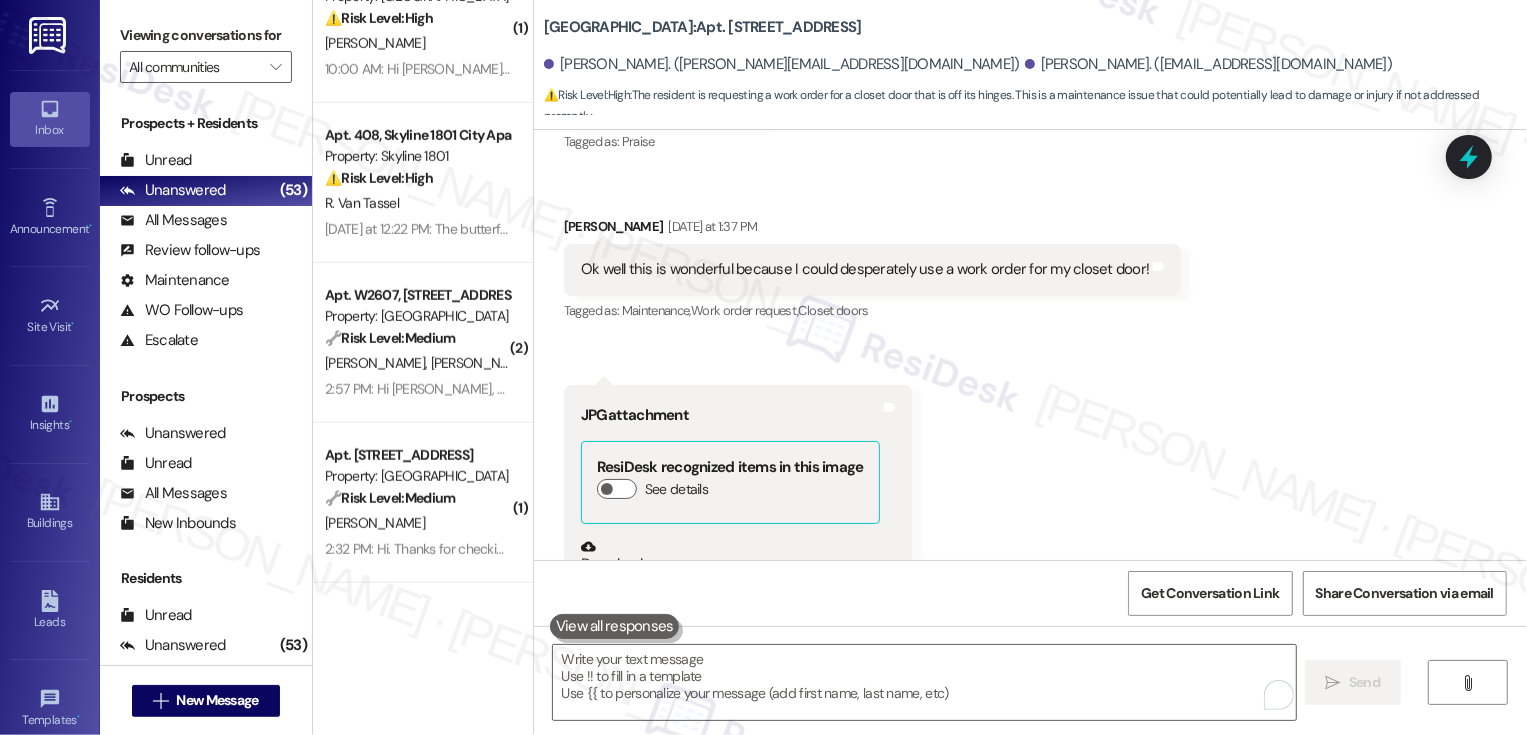 click on "Alexandra Deweese Yesterday at 1:37 PM" at bounding box center [873, 230] 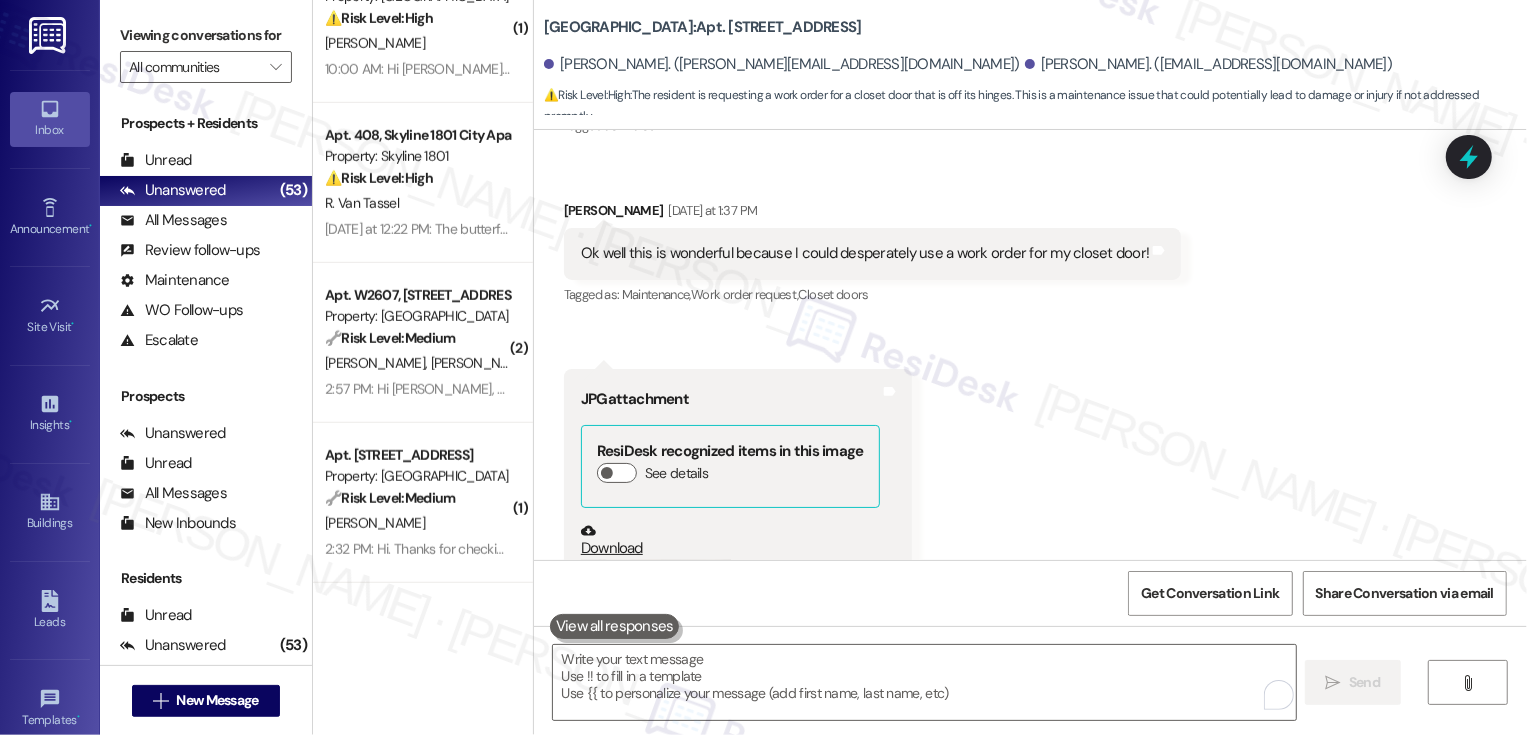 scroll, scrollTop: 425, scrollLeft: 0, axis: vertical 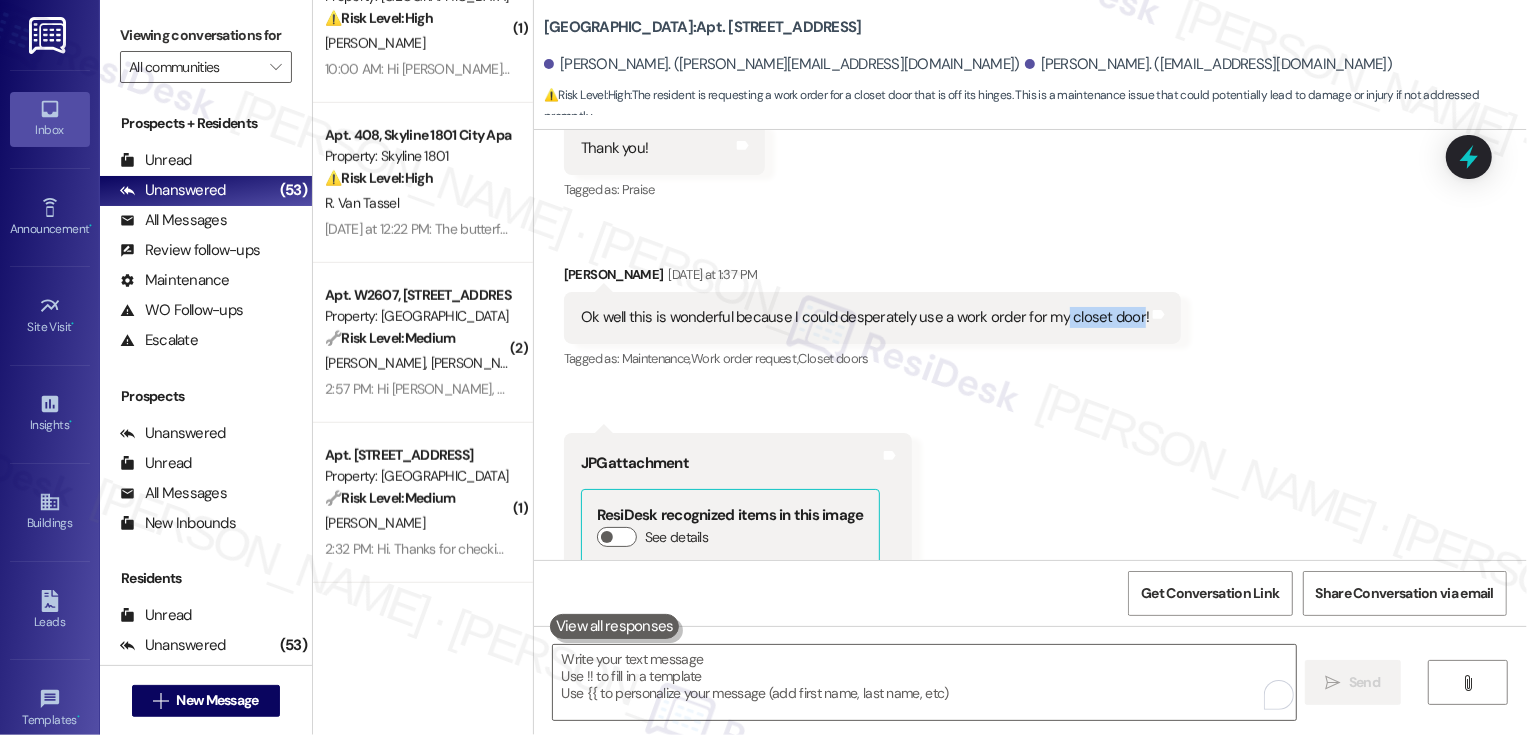 drag, startPoint x: 1047, startPoint y: 320, endPoint x: 1119, endPoint y: 327, distance: 72.33948 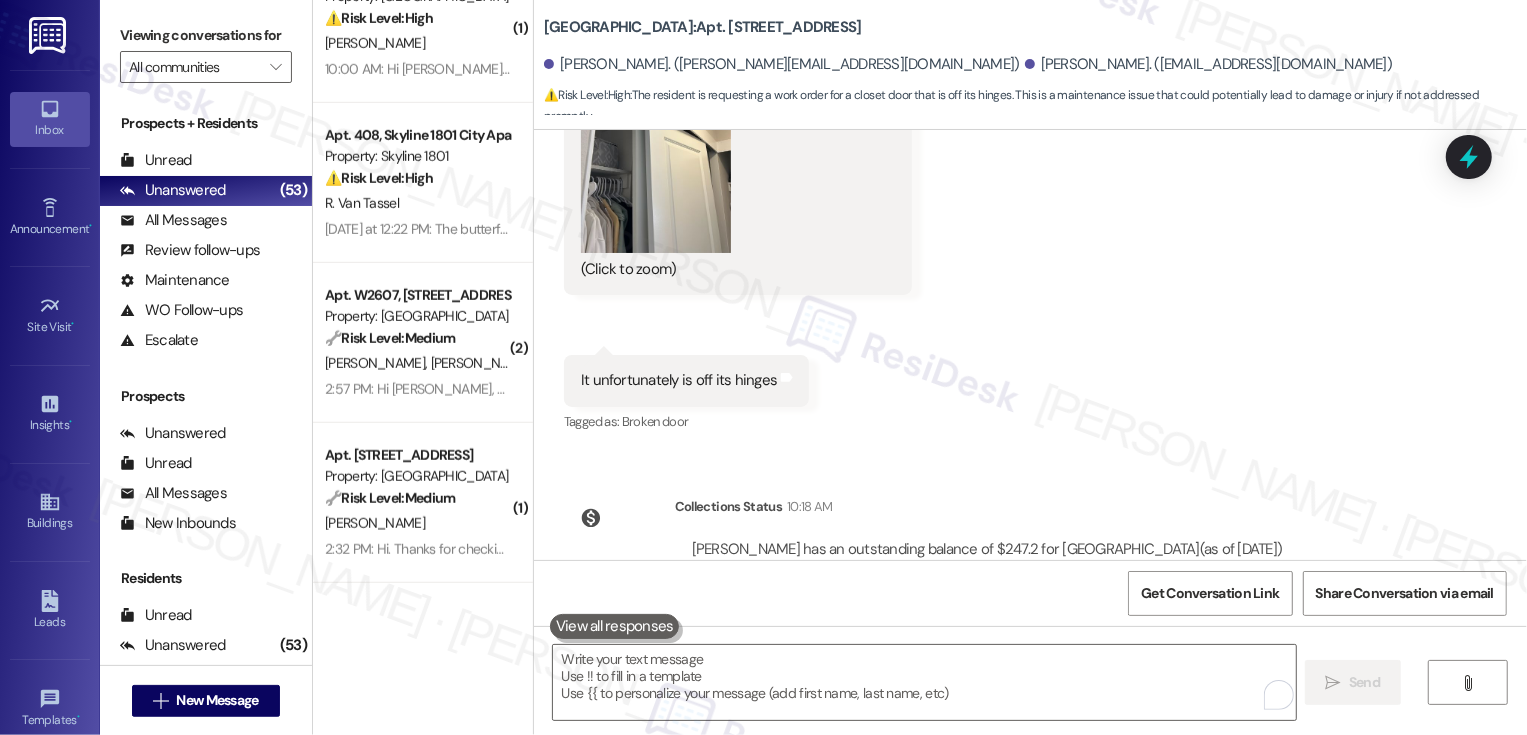 scroll, scrollTop: 999, scrollLeft: 0, axis: vertical 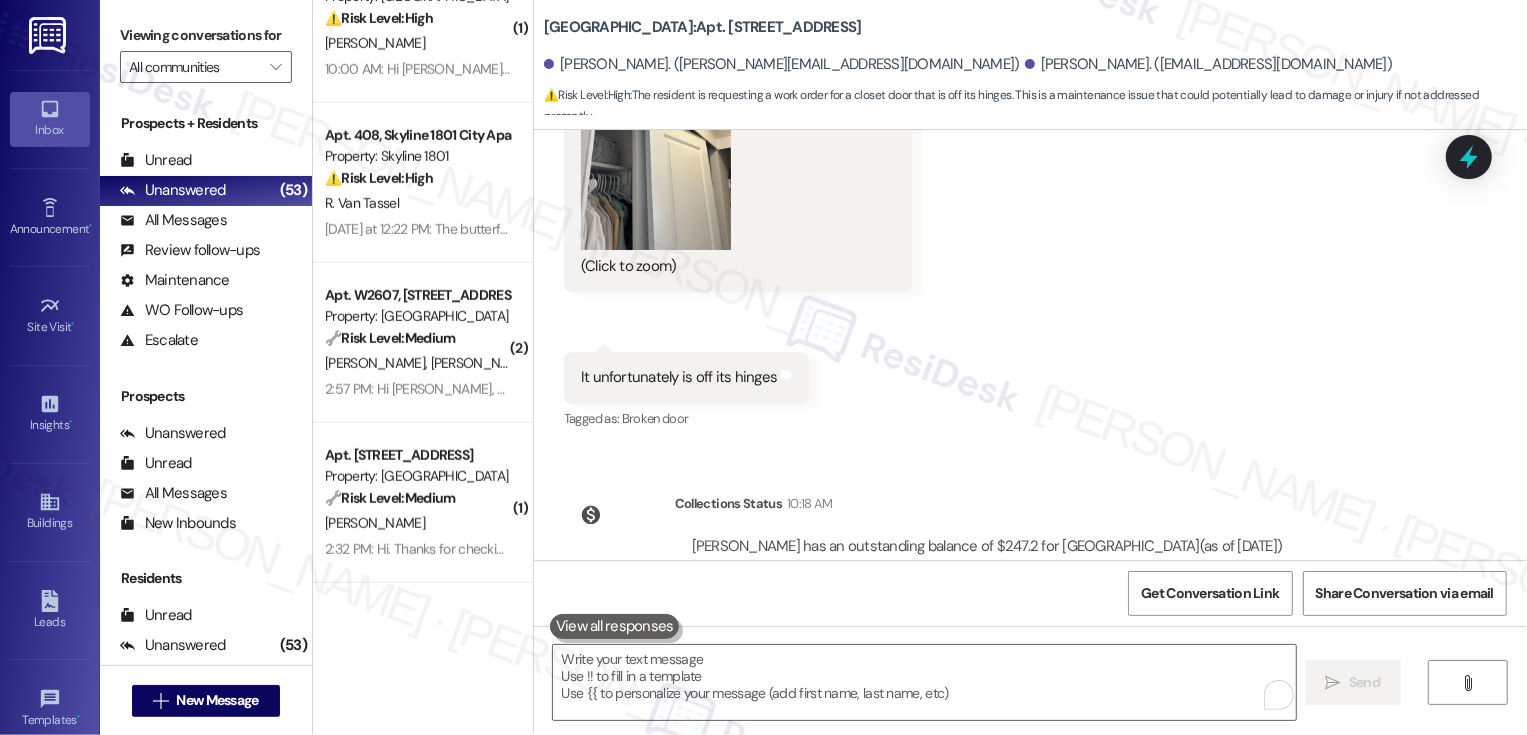 drag, startPoint x: 682, startPoint y: 378, endPoint x: 748, endPoint y: 382, distance: 66.1211 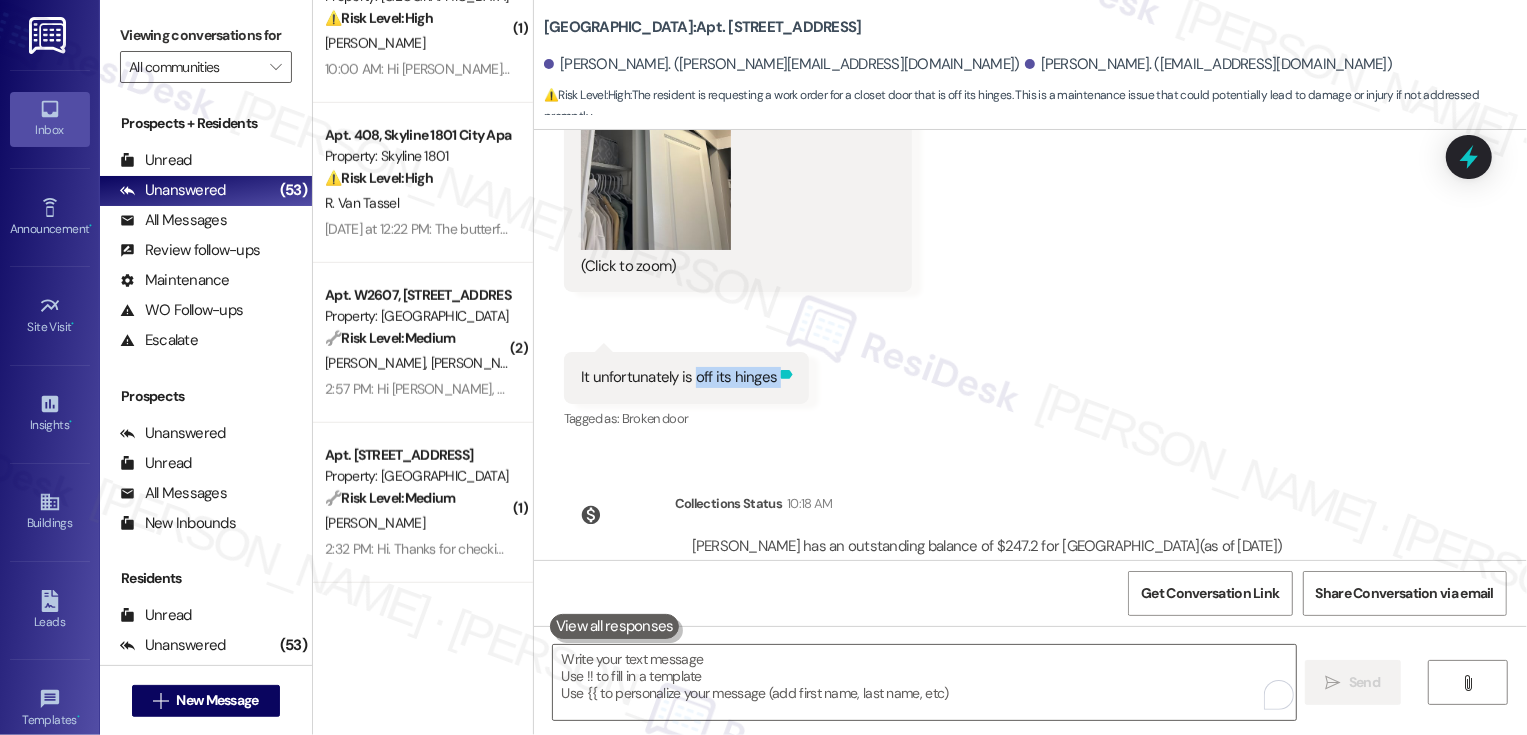 drag, startPoint x: 681, startPoint y: 374, endPoint x: 759, endPoint y: 378, distance: 78.10249 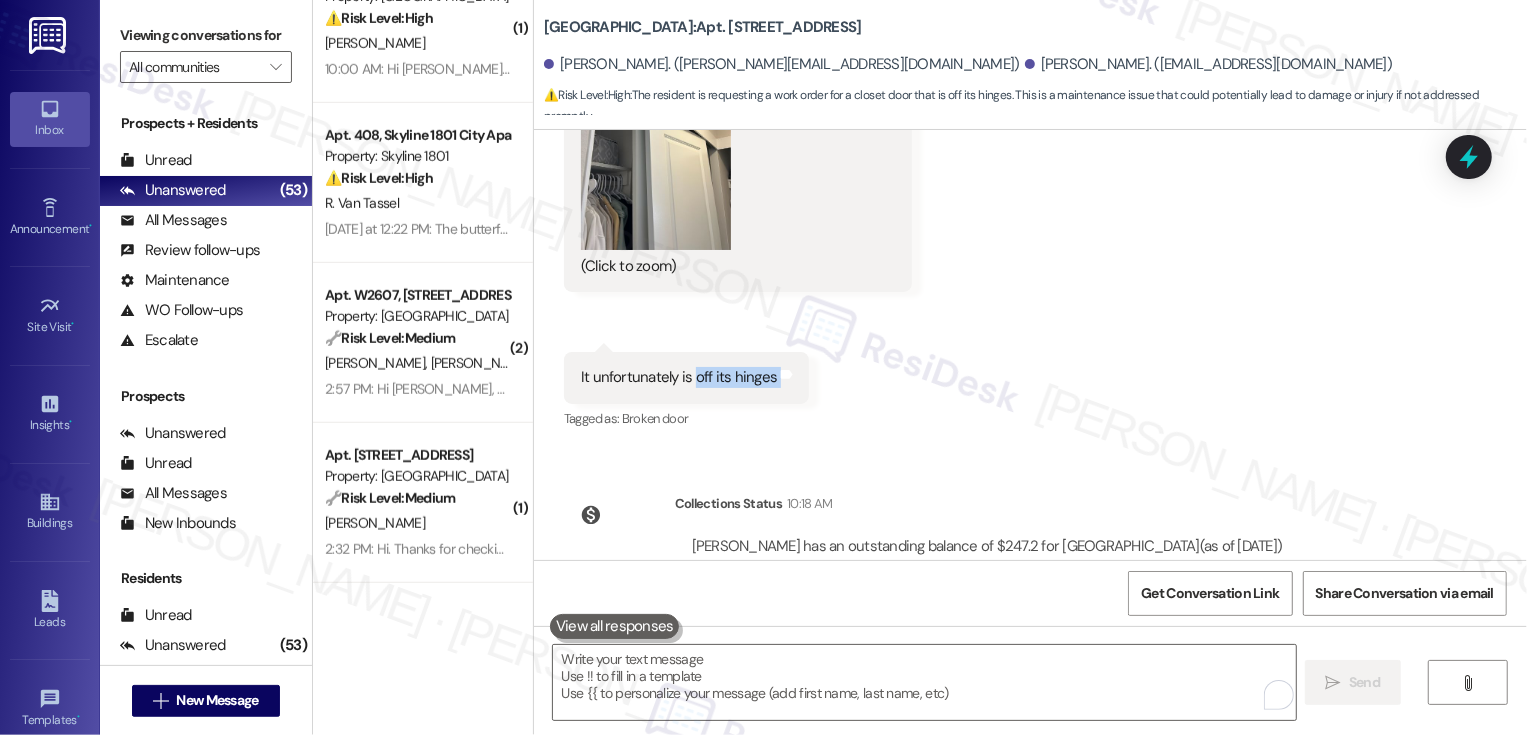 click on "Received via SMS Jenna Klaers Yesterday at 12:55 PM Thank you!  Tags and notes Tagged as:   Praise Click to highlight conversations about Praise Received via SMS Alexandra Deweese Yesterday at 1:37 PM Ok well this is wonderful because I could desperately use a work order for my closet door!  Tags and notes Tagged as:   Maintenance ,  Click to highlight conversations about Maintenance Work order request ,  Click to highlight conversations about Work order request Closet doors Click to highlight conversations about Closet doors Received via SMS 1:37 PM Alexandra Deweese Yesterday at 1:37 PM JPG  attachment ResiDesk recognized items in this image See details     Download   (Click to zoom) Tags and notes Received via SMS 1:37 PM Alexandra Deweese Yesterday at 1:37 PM It unfortunately is off its hinges  Tags and notes Tagged as:   Broken door Click to highlight conversations about Broken door" at bounding box center (1030, -37) 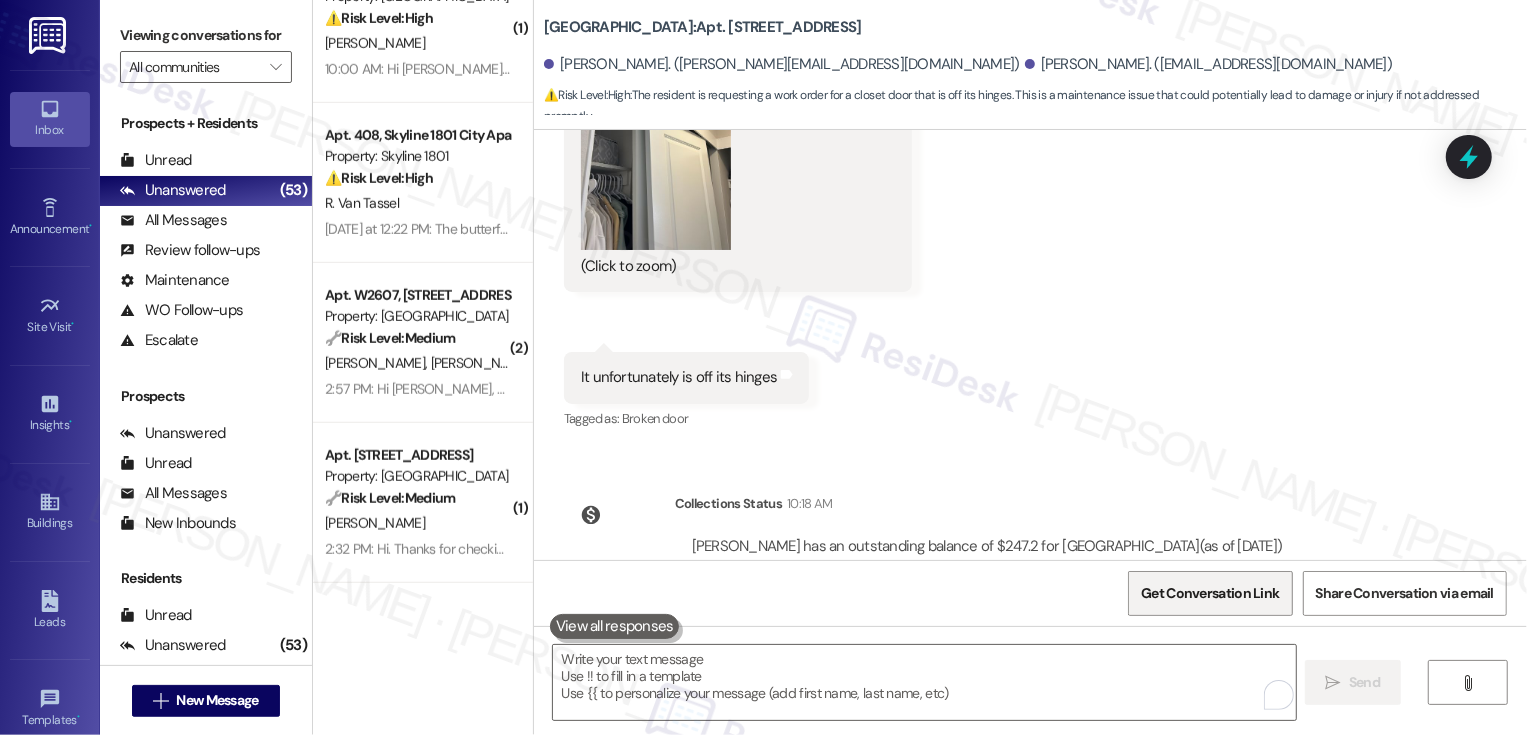 click on "Get Conversation Link" at bounding box center [1210, 593] 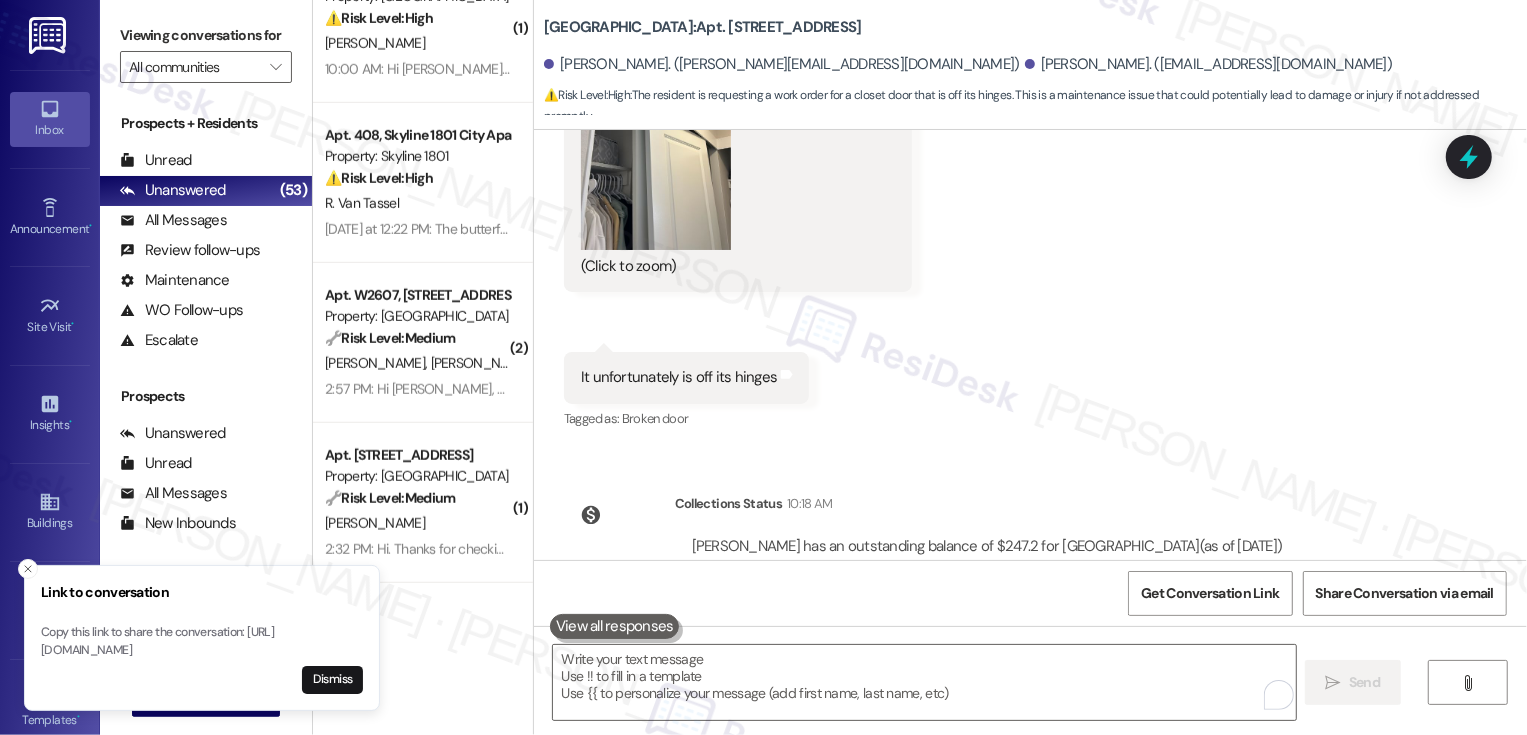 click on "Received via SMS Jenna Klaers Yesterday at 12:55 PM Thank you!  Tags and notes Tagged as:   Praise Click to highlight conversations about Praise Received via SMS Alexandra Deweese Yesterday at 1:37 PM Ok well this is wonderful because I could desperately use a work order for my closet door!  Tags and notes Tagged as:   Maintenance ,  Click to highlight conversations about Maintenance Work order request ,  Click to highlight conversations about Work order request Closet doors Click to highlight conversations about Closet doors Received via SMS 1:37 PM Alexandra Deweese Yesterday at 1:37 PM JPG  attachment ResiDesk recognized items in this image See details     Download   (Click to zoom) Tags and notes Received via SMS 1:37 PM Alexandra Deweese Yesterday at 1:37 PM It unfortunately is off its hinges  Tags and notes Tagged as:   Broken door Click to highlight conversations about Broken door" at bounding box center [1030, -37] 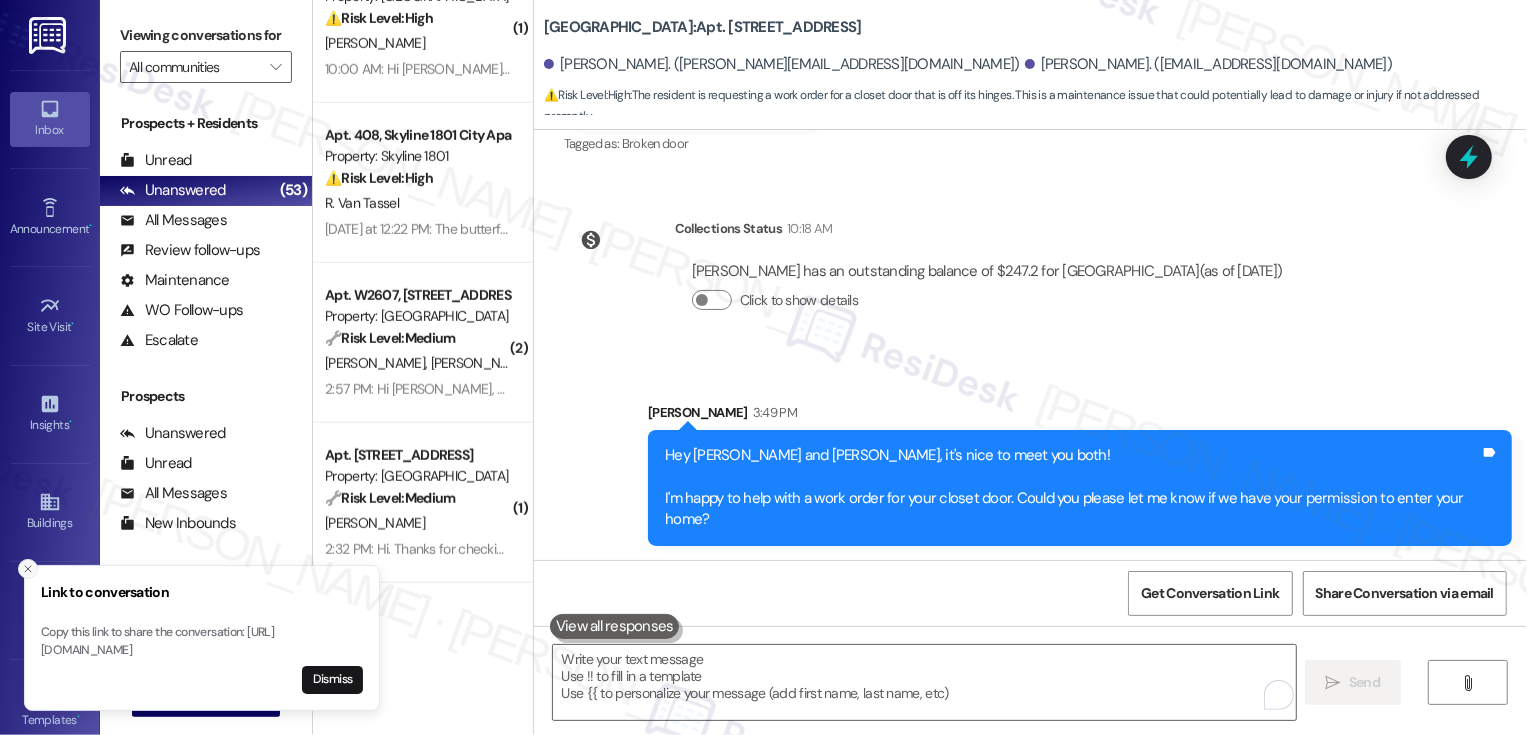 click 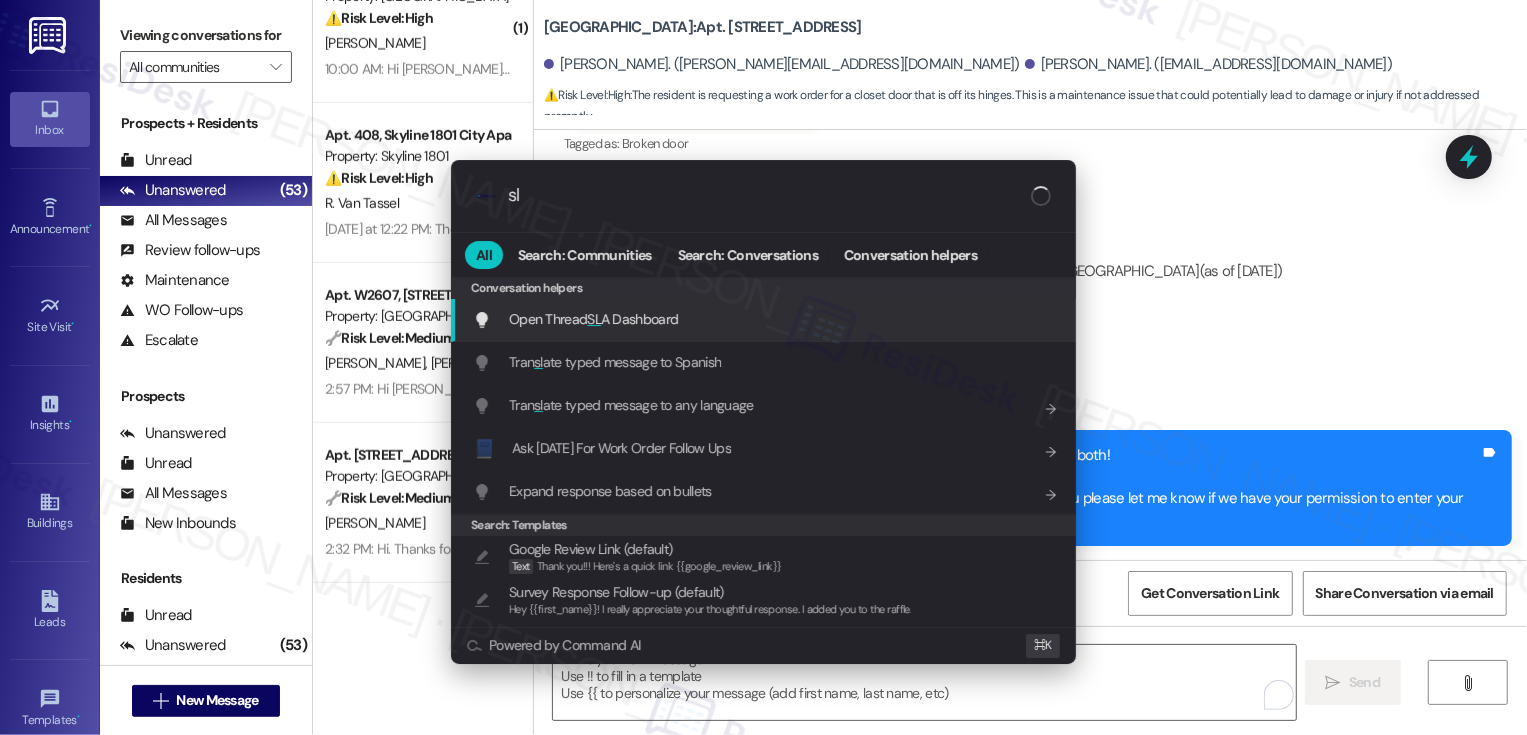 type on "sla" 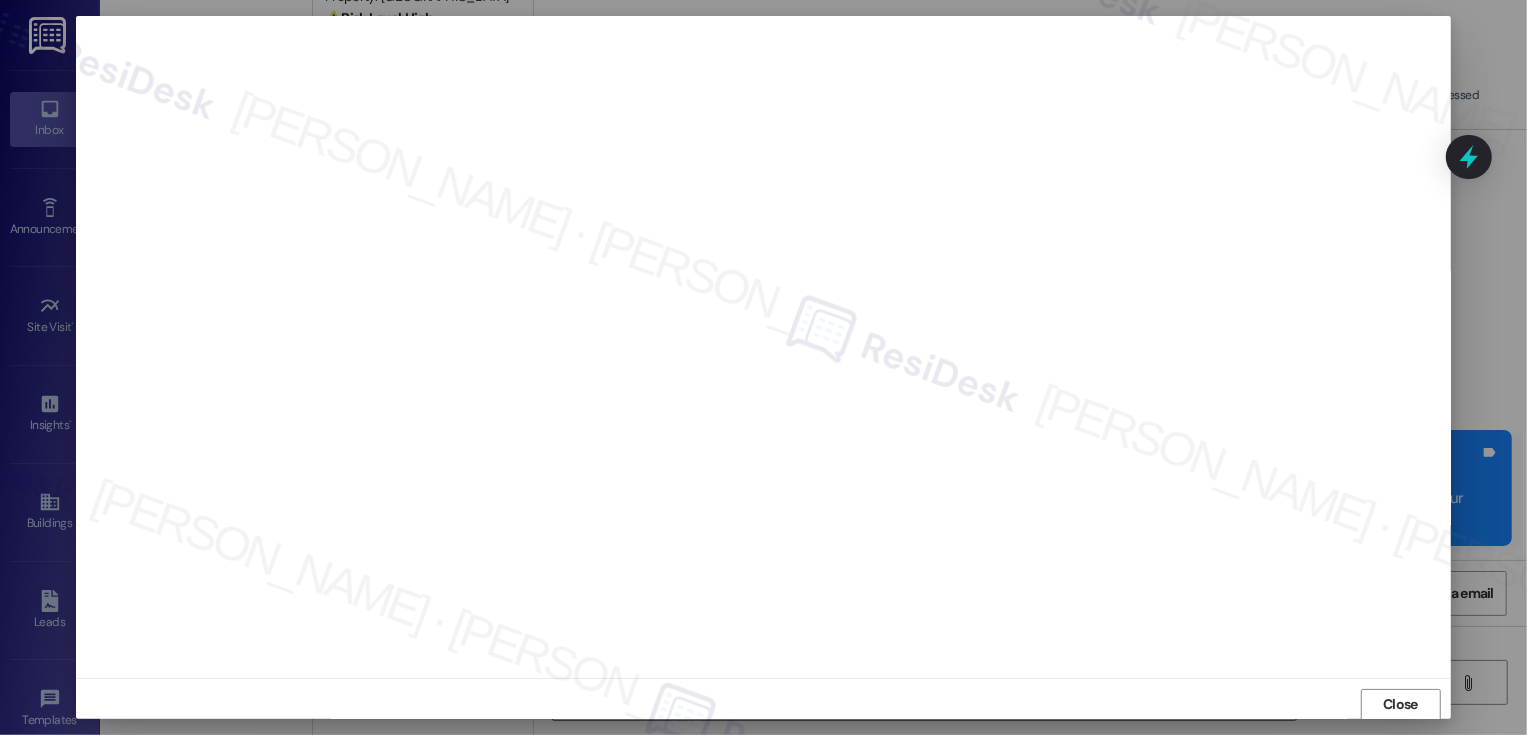 scroll, scrollTop: 1, scrollLeft: 0, axis: vertical 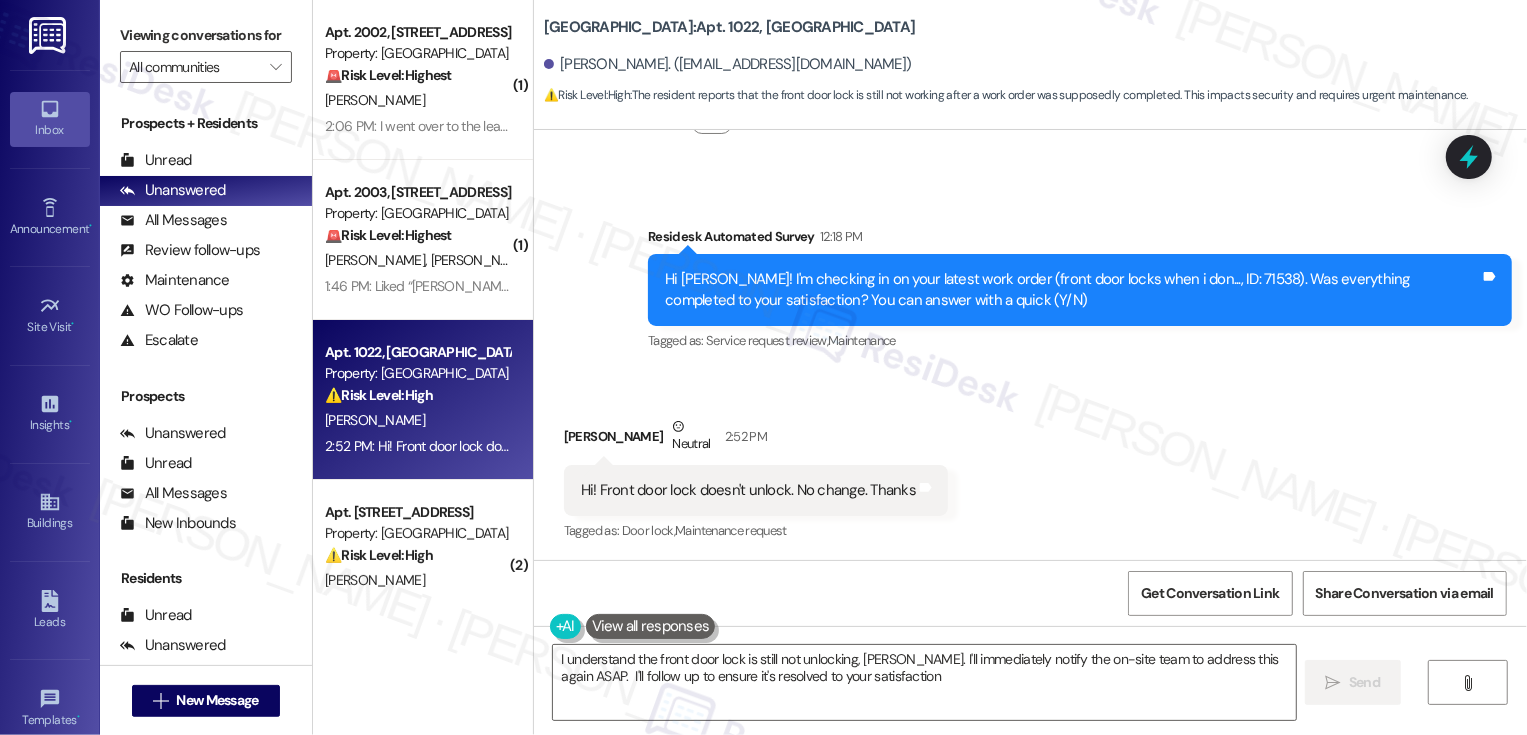 type on "I understand the front door lock is still not unlocking, Jennifer. I'll immediately notify the on-site team to address this again ASAP.  I'll follow up to ensure it's resolved to your satisfaction." 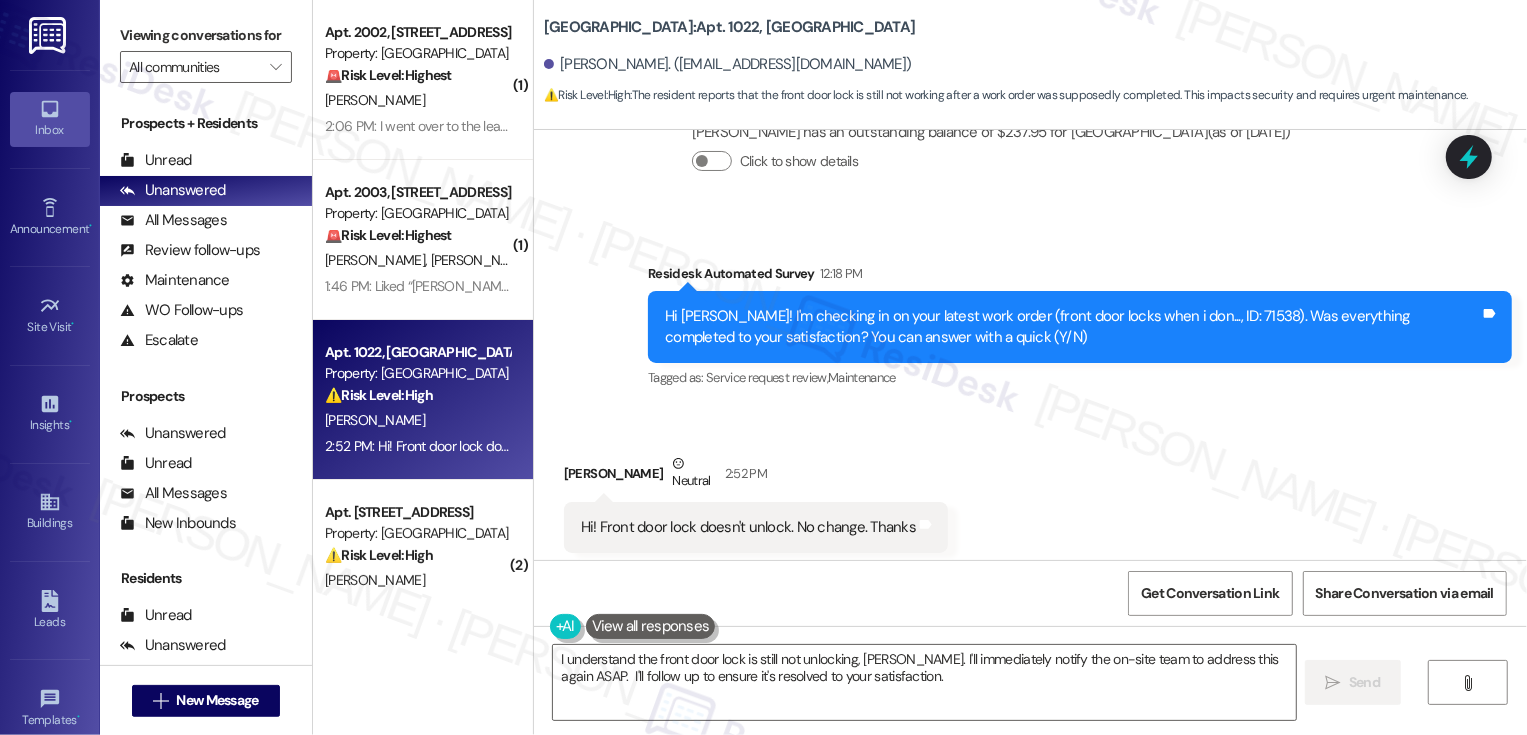 scroll, scrollTop: 501, scrollLeft: 0, axis: vertical 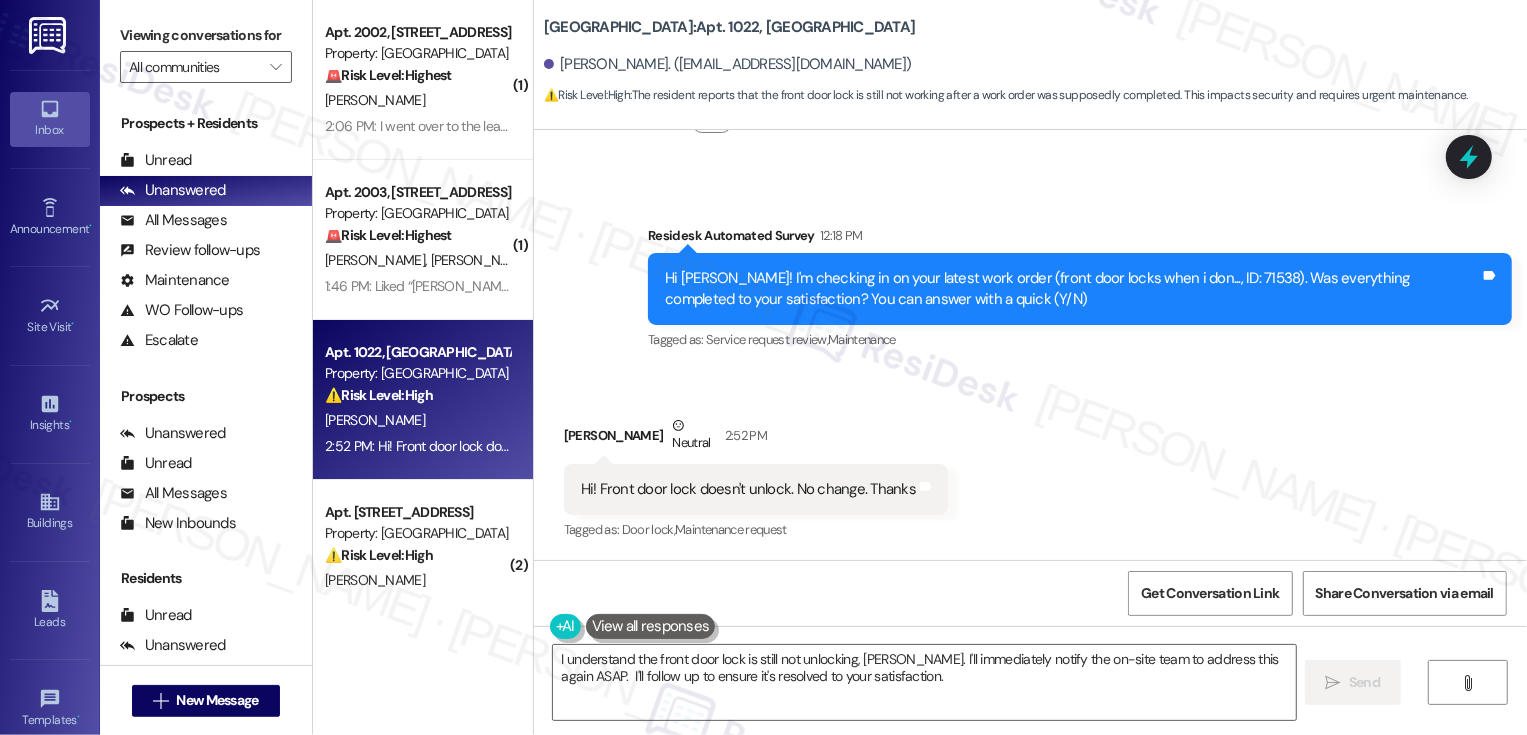 click on "Received via SMS Jennifer Troutner   Neutral 2:52 PM Hi!  Front door lock doesn't unlock. No change. Thanks Tags and notes Tagged as:   Door lock ,  Click to highlight conversations about Door lock Maintenance request Click to highlight conversations about Maintenance request" at bounding box center (1030, 465) 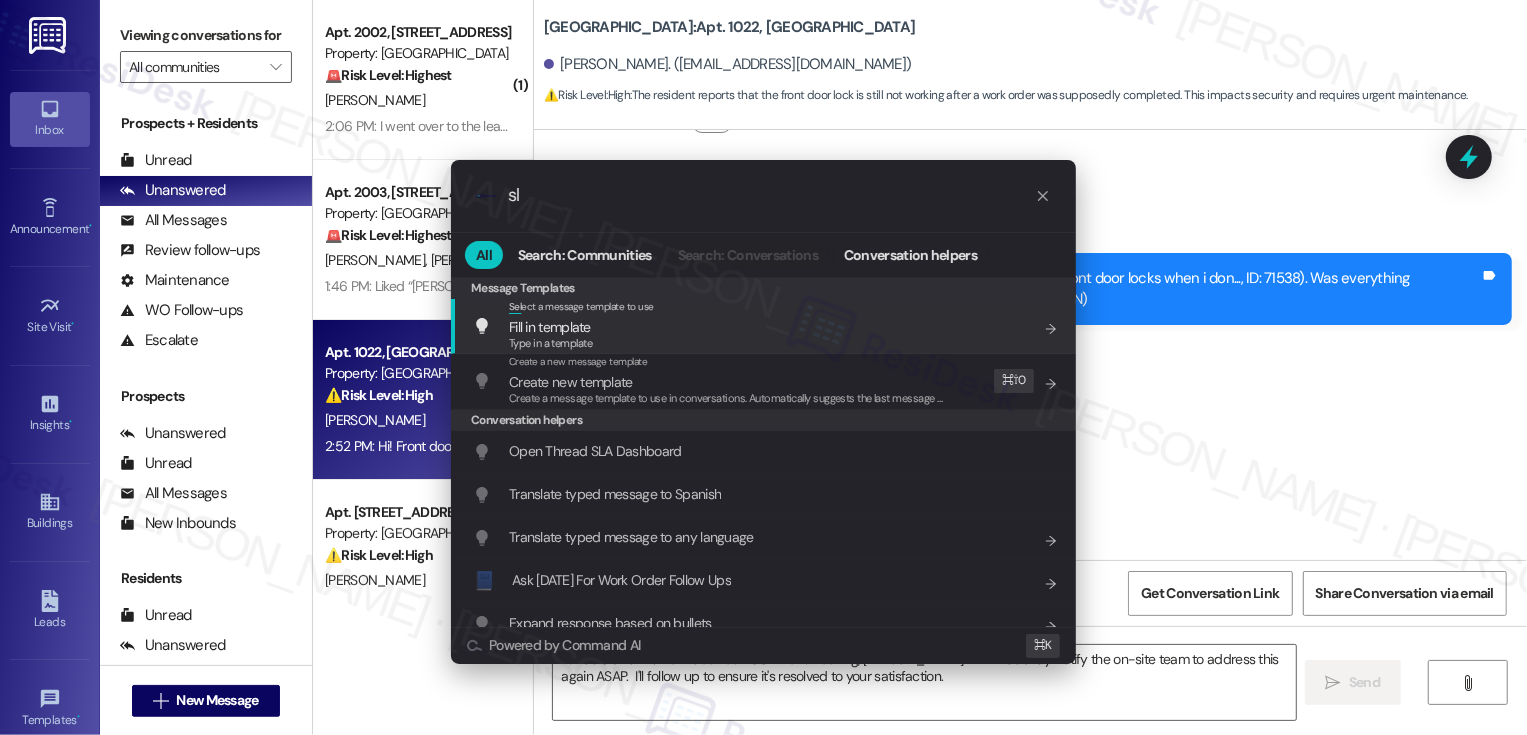 type on "s" 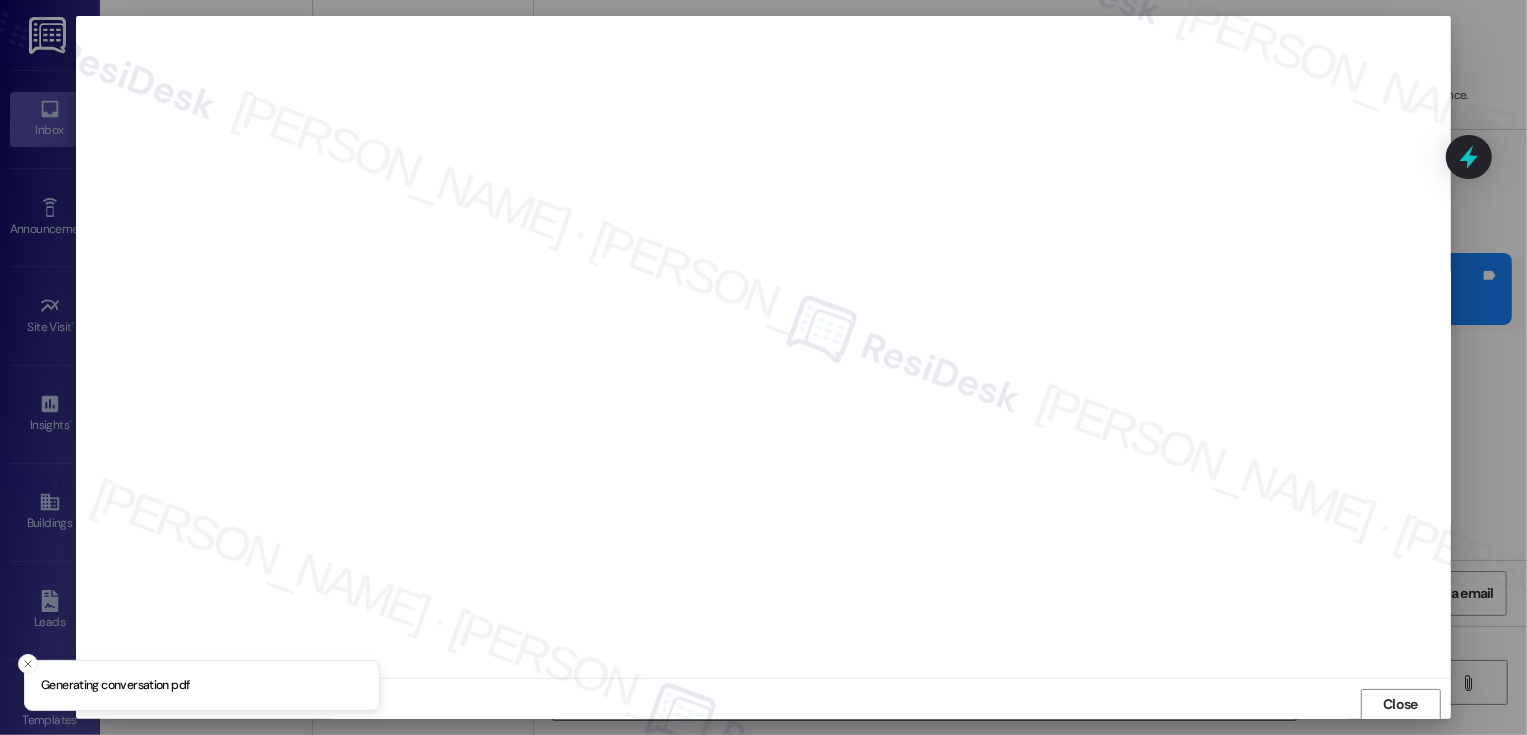 scroll, scrollTop: 1, scrollLeft: 0, axis: vertical 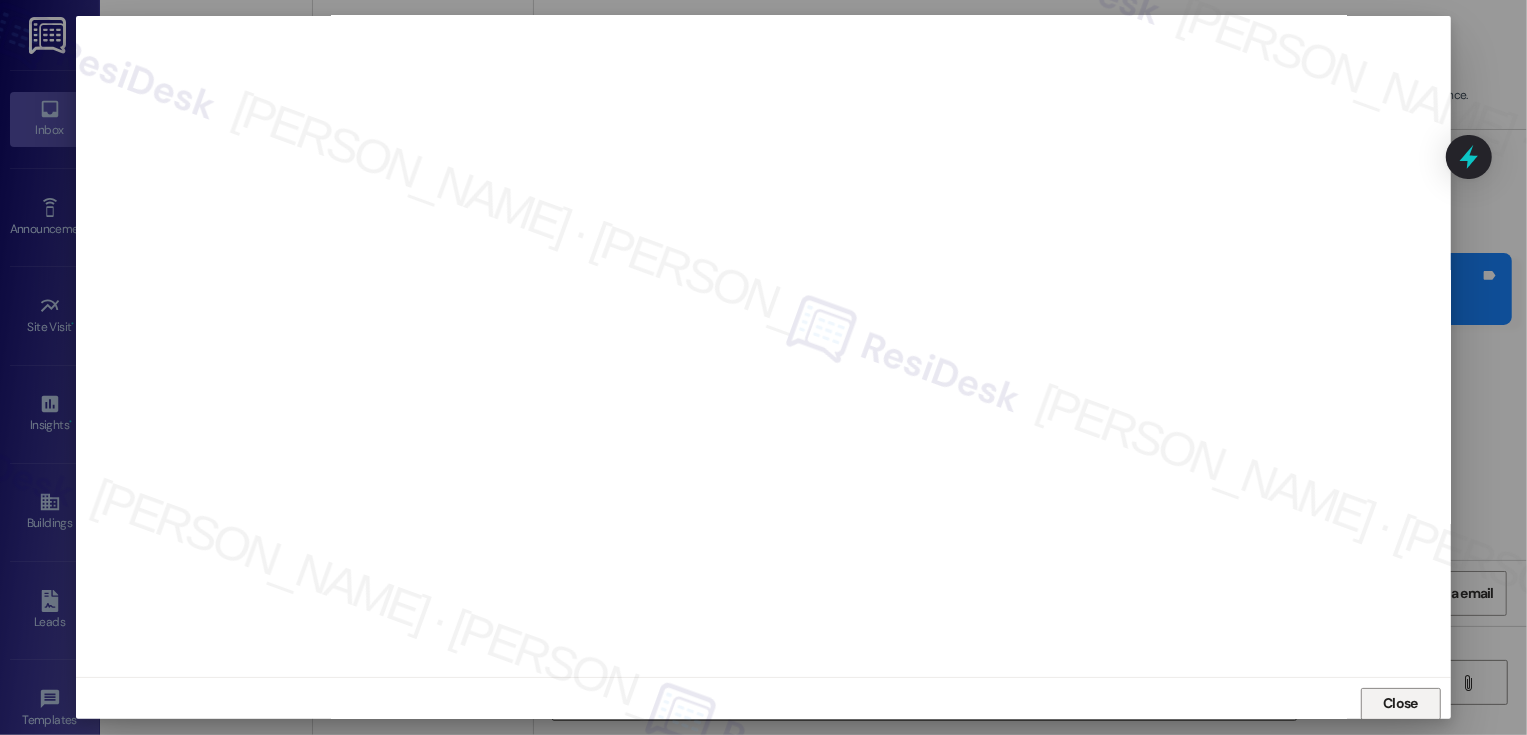 click on "Close" at bounding box center [1400, 703] 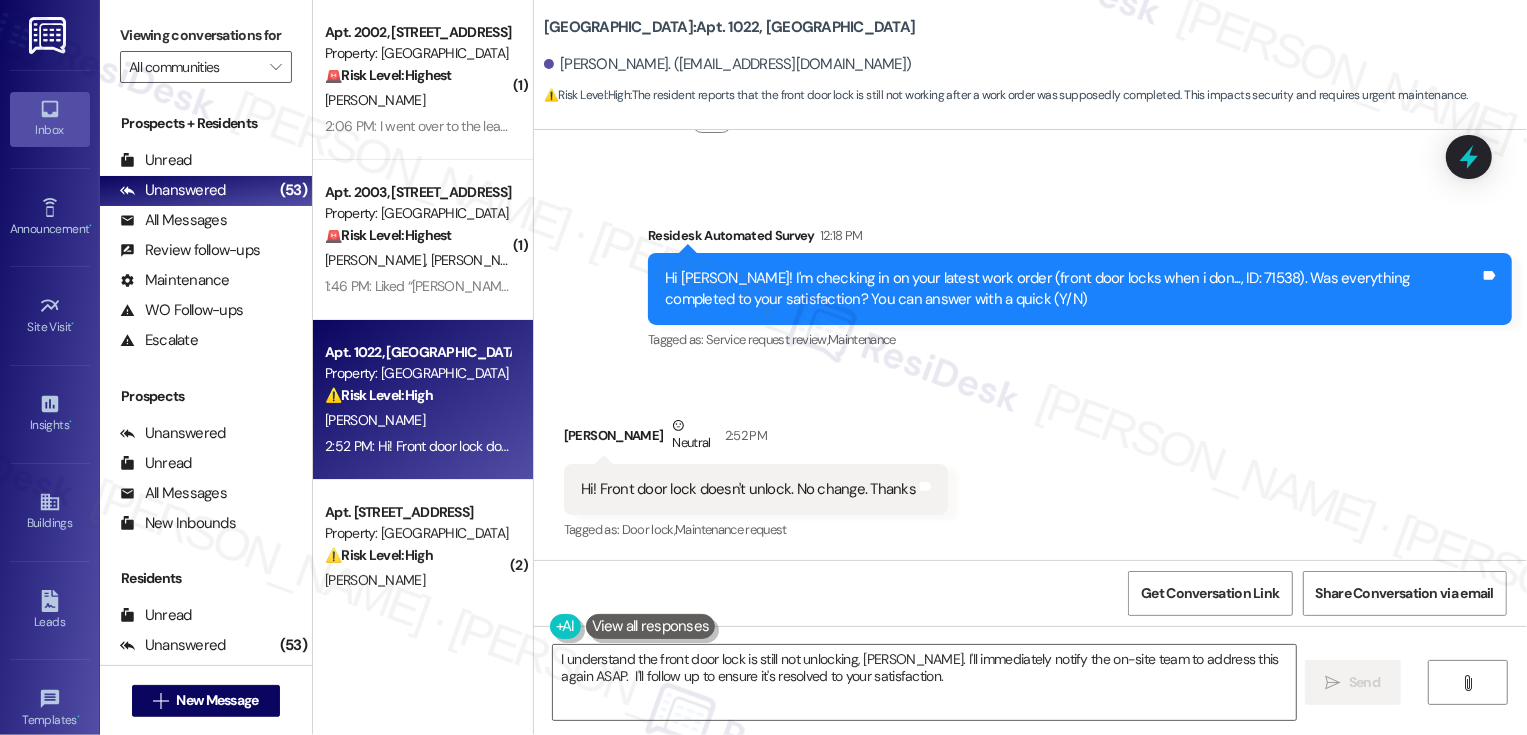 click on "Received via SMS Jennifer Troutner   Neutral 2:52 PM Hi!  Front door lock doesn't unlock. No change. Thanks Tags and notes Tagged as:   Door lock ,  Click to highlight conversations about Door lock Maintenance request Click to highlight conversations about Maintenance request" at bounding box center [1030, 465] 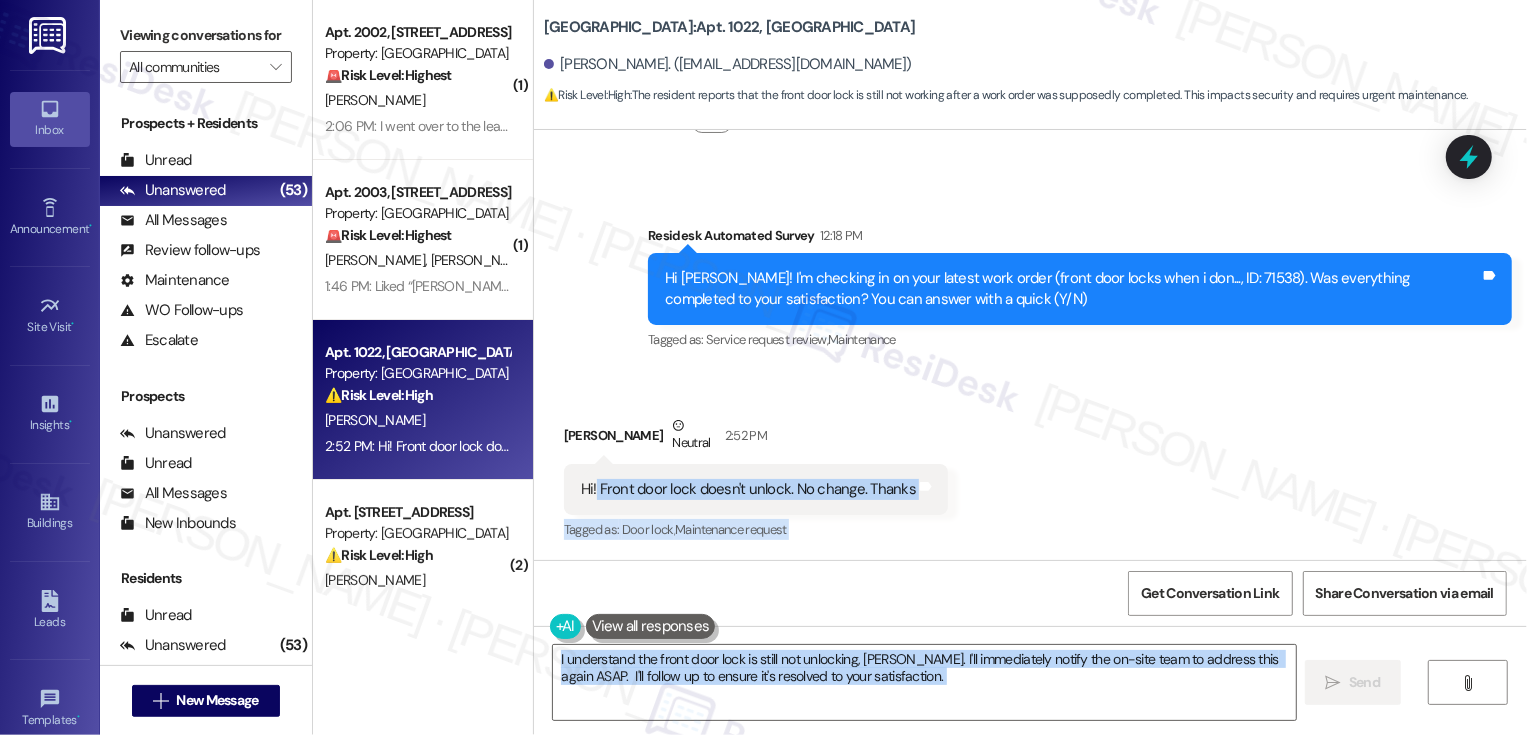 drag, startPoint x: 584, startPoint y: 489, endPoint x: 849, endPoint y: 485, distance: 265.03018 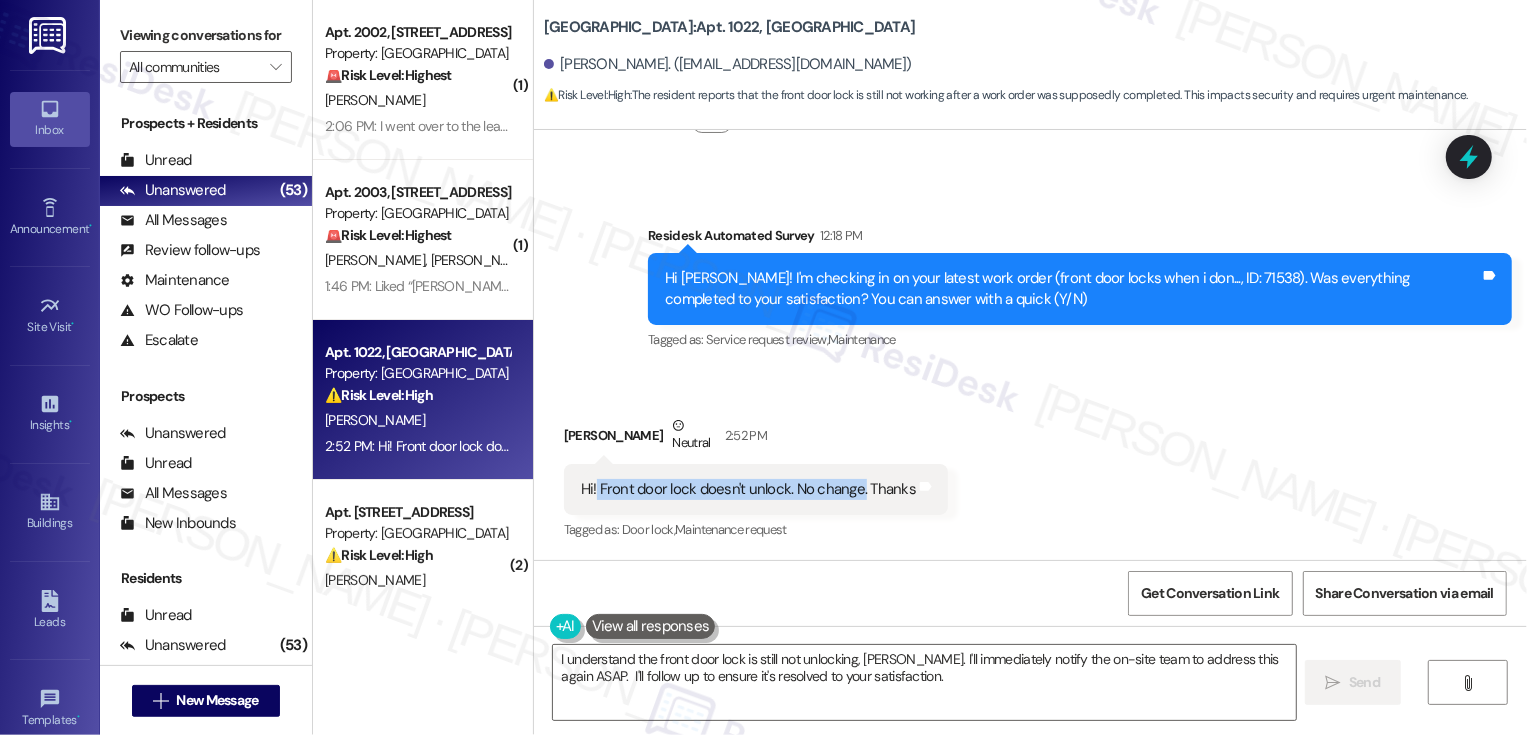 click on "Jennifer Troutner   Neutral 2:52 PM" at bounding box center (756, 439) 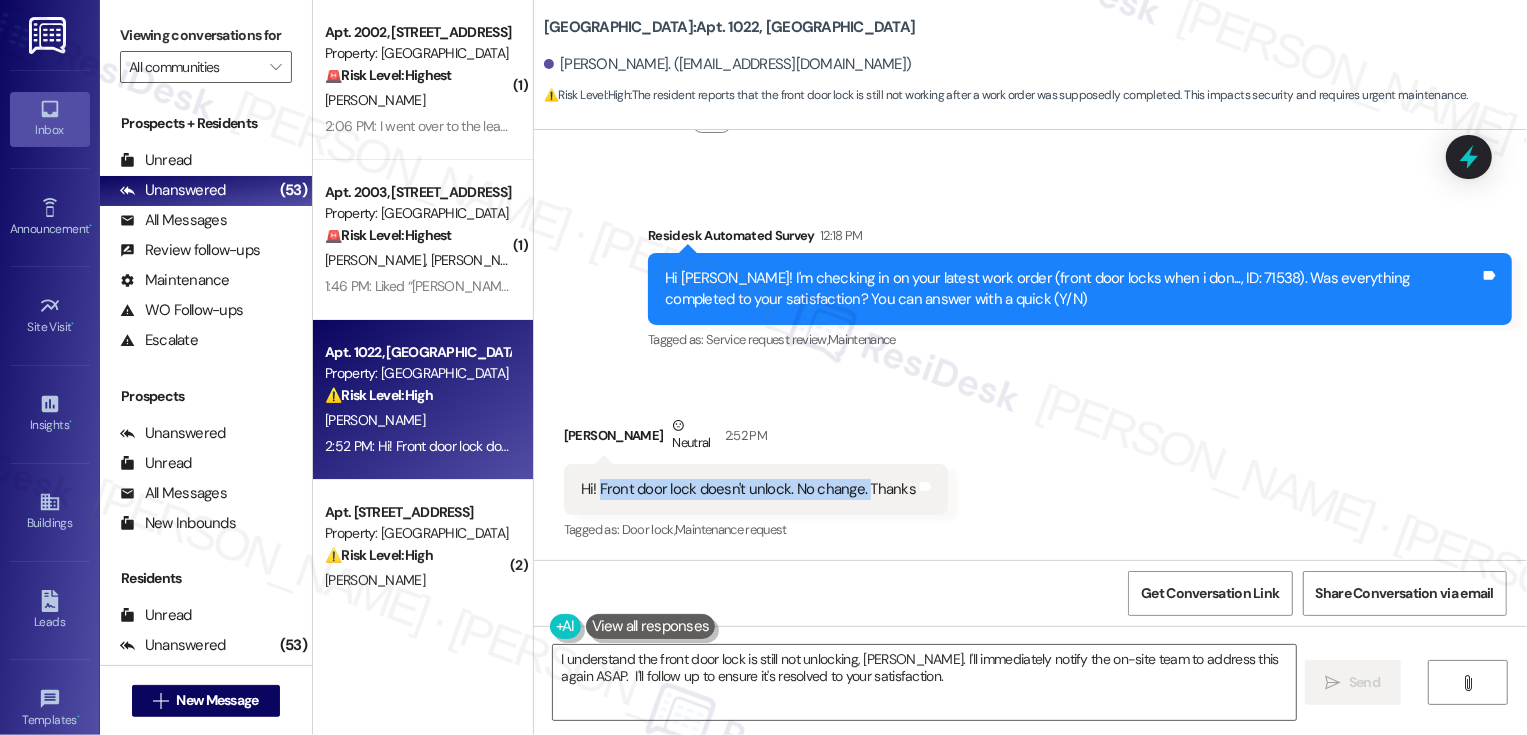 drag, startPoint x: 855, startPoint y: 490, endPoint x: 586, endPoint y: 489, distance: 269.00186 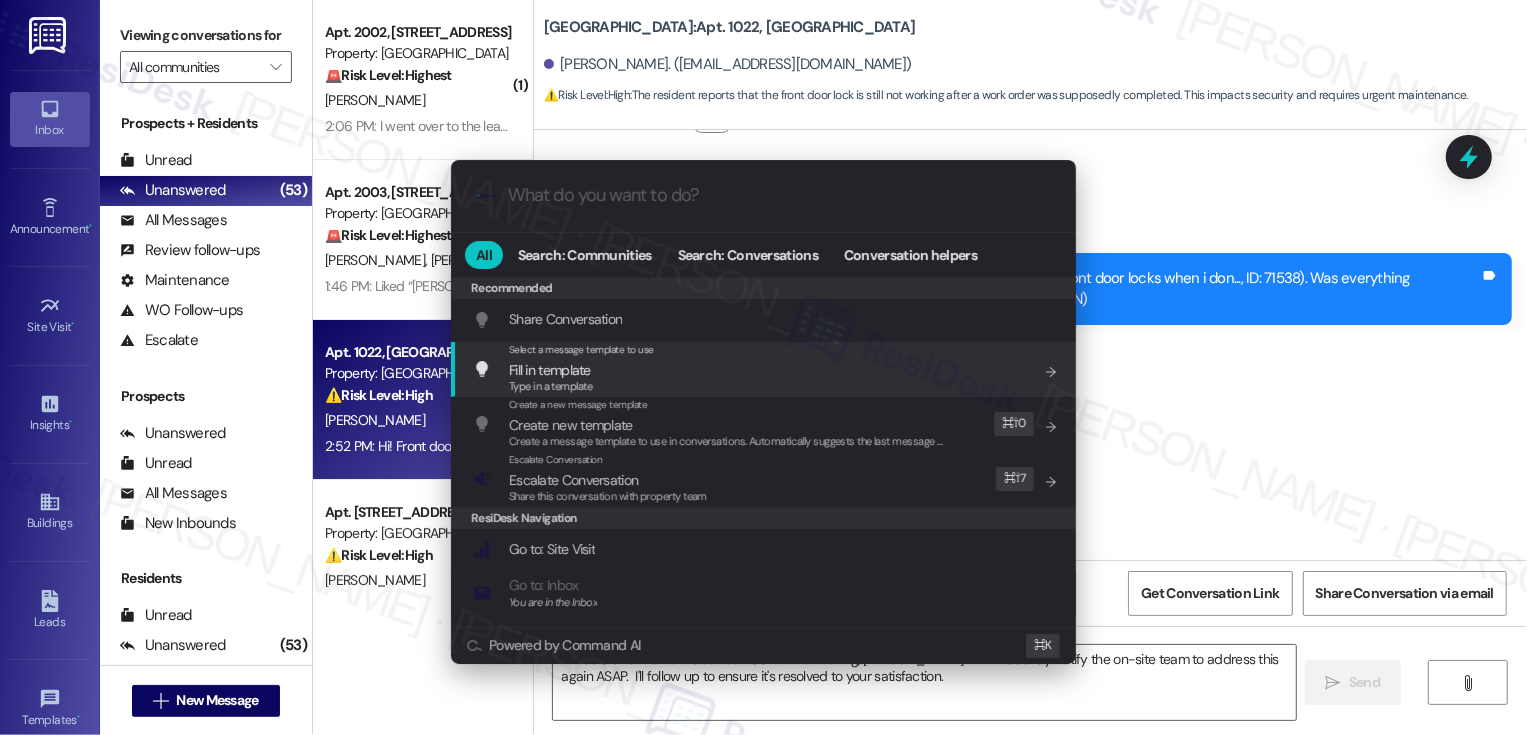 click on "All Search: Communities Search: Conversations Conversation helpers" at bounding box center [763, 255] 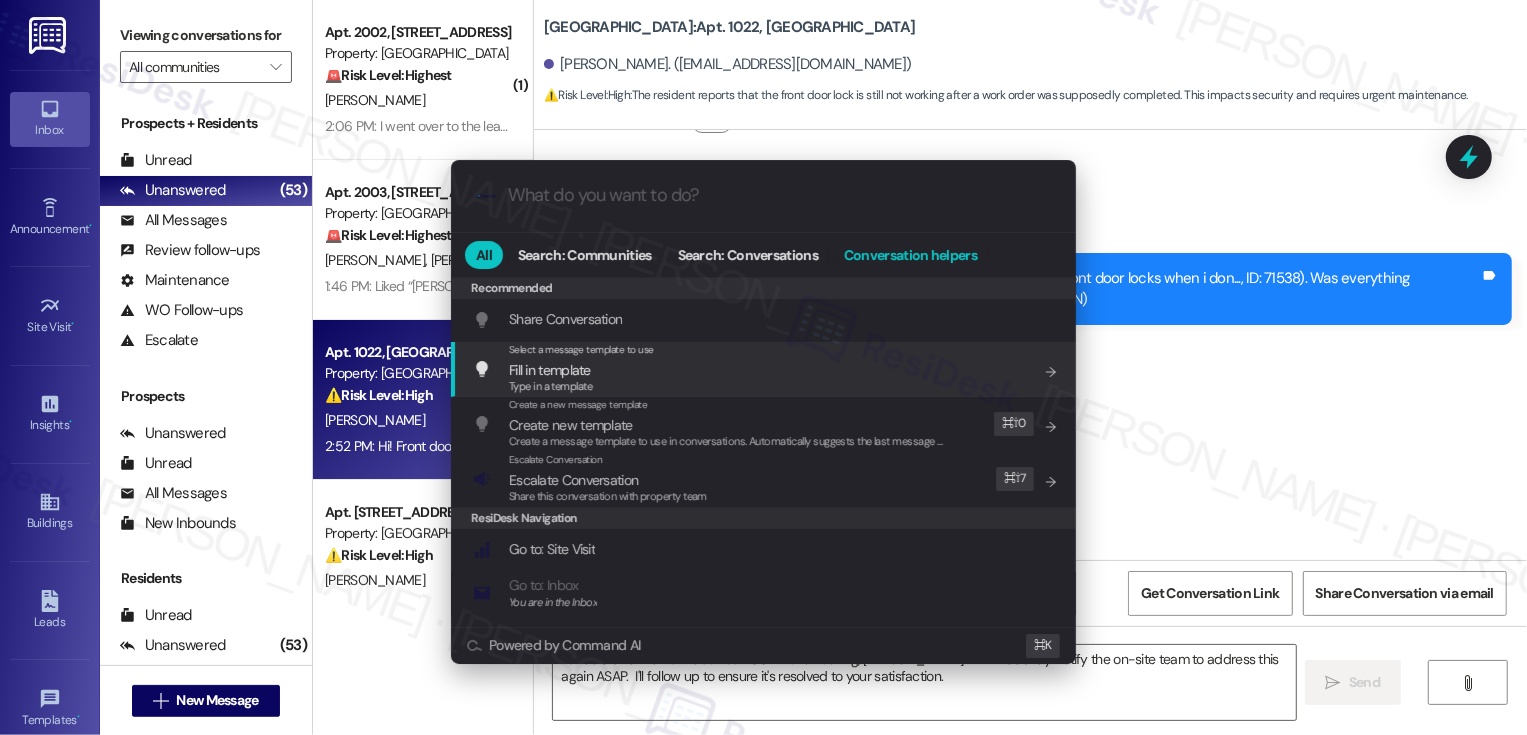 click on "Conversation helpers" at bounding box center [910, 255] 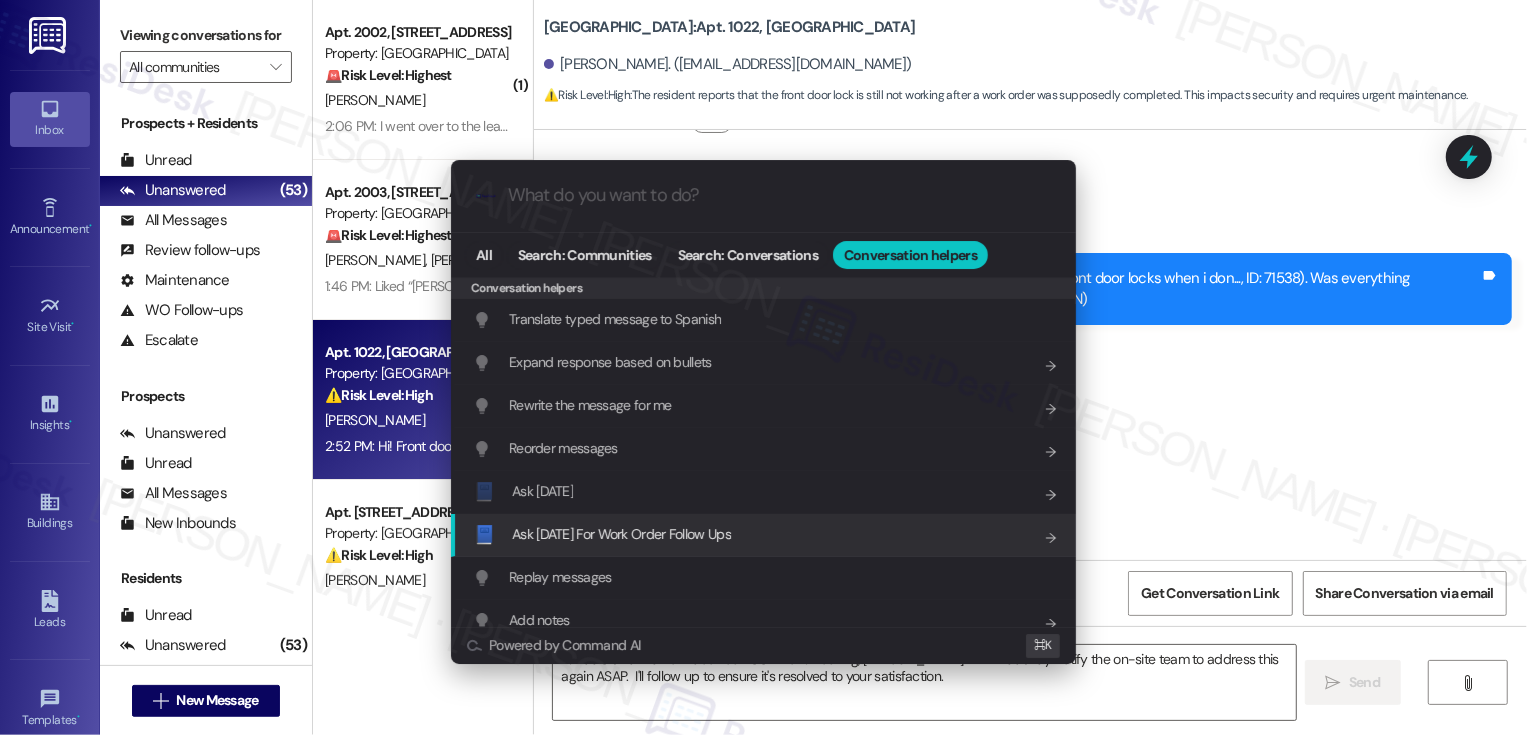click on "Ask Friday For Work Order Follow Ups" at bounding box center (621, 534) 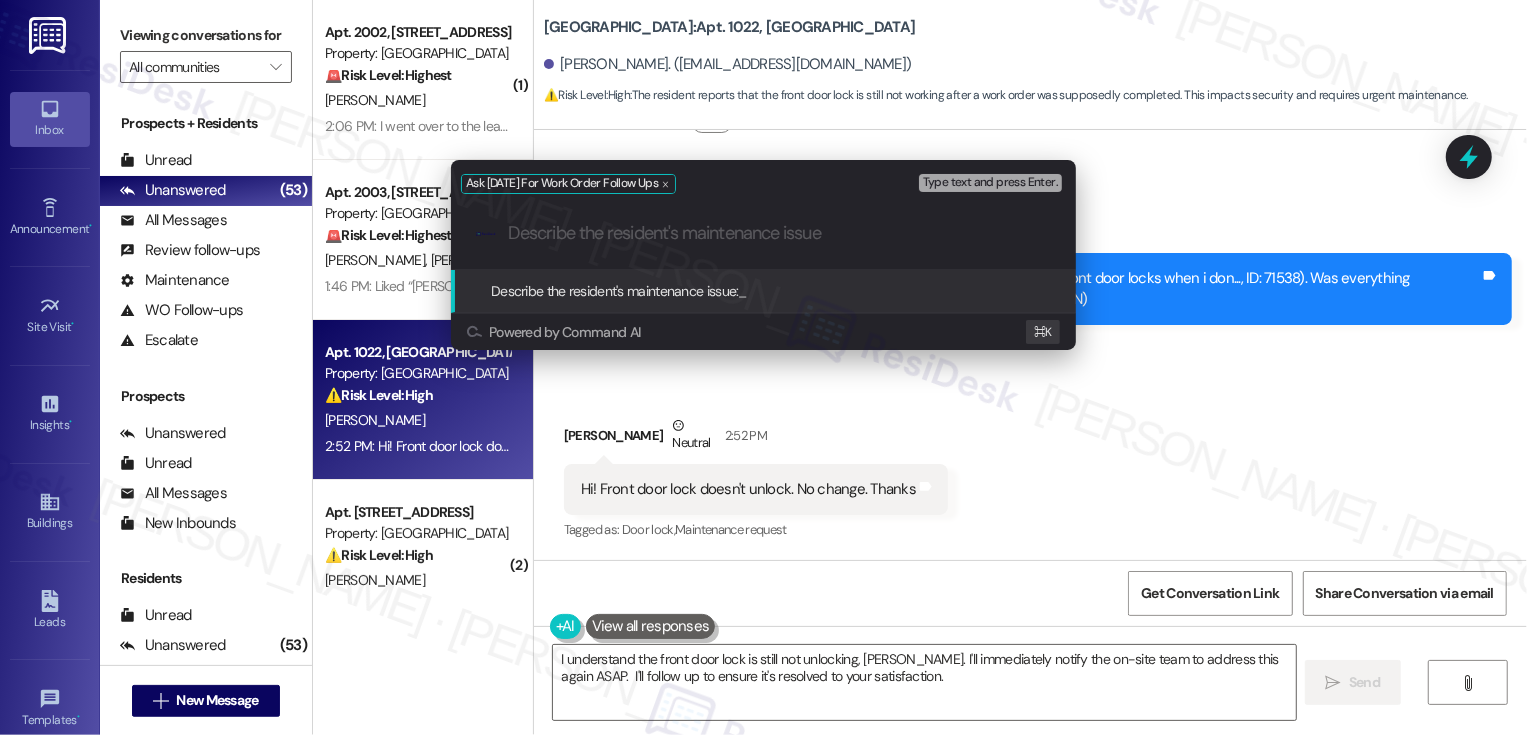 paste on "Front door lock doesn't unlock. No change." 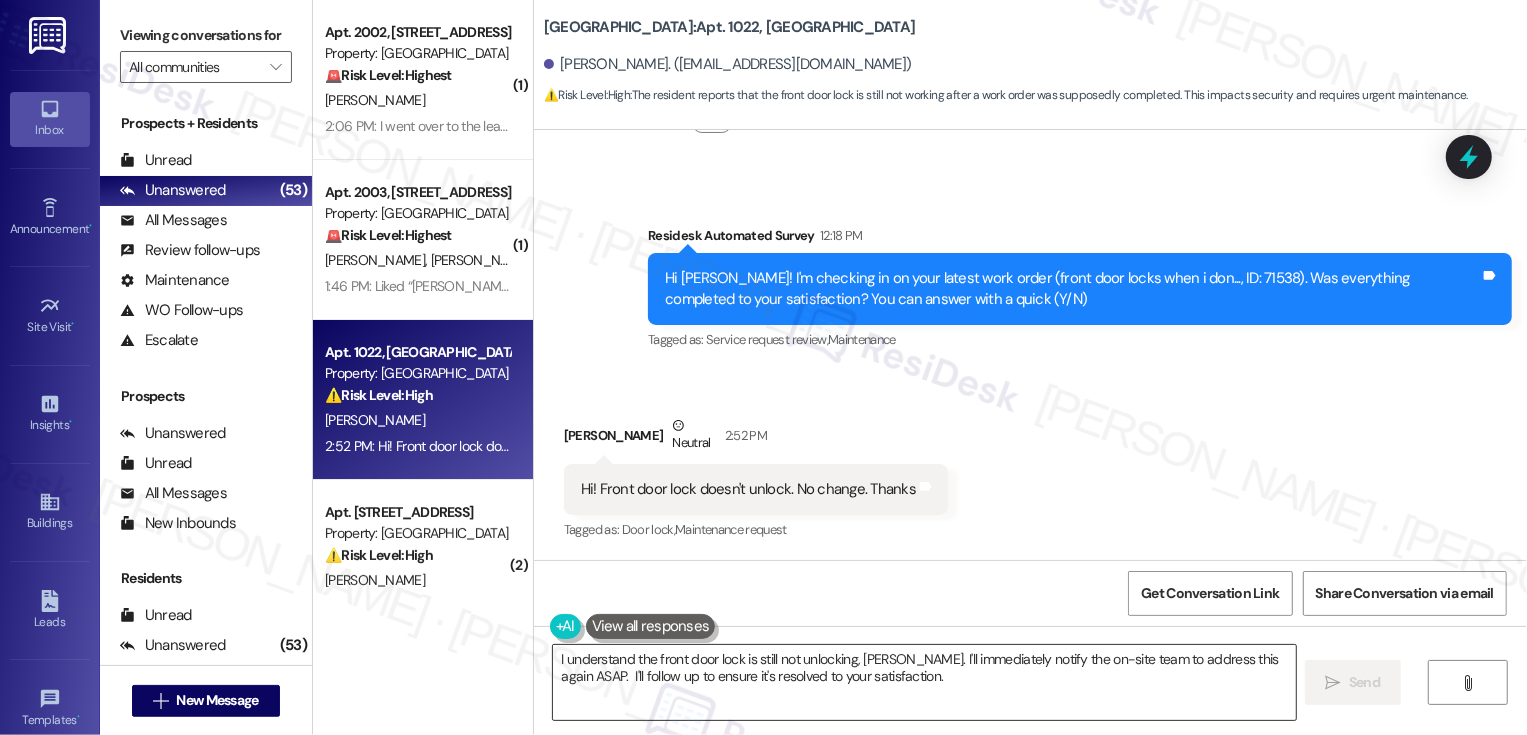 click on "I understand the front door lock is still not unlocking, Jennifer. I'll immediately notify the on-site team to address this again ASAP.  I'll follow up to ensure it's resolved to your satisfaction." at bounding box center (924, 682) 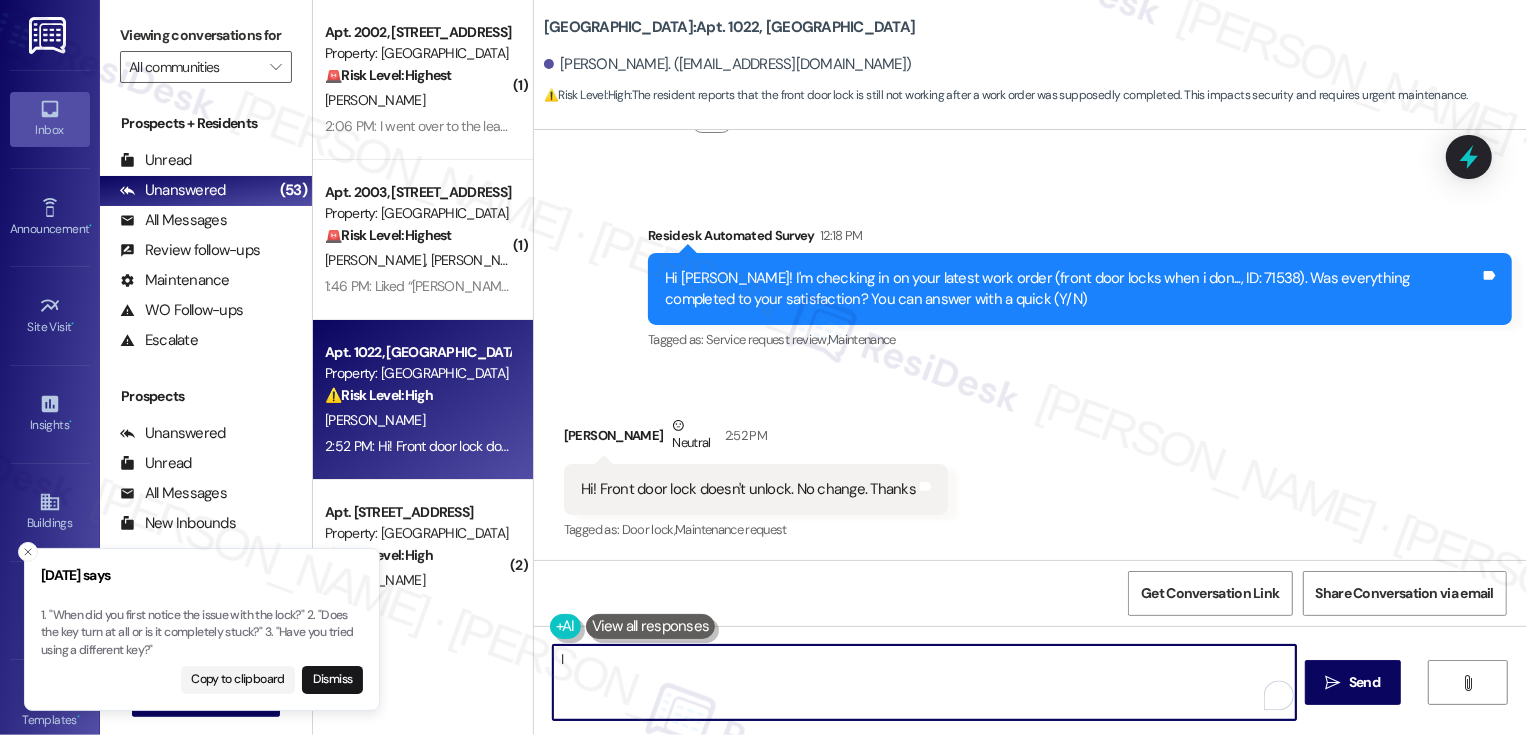 scroll, scrollTop: 501, scrollLeft: 0, axis: vertical 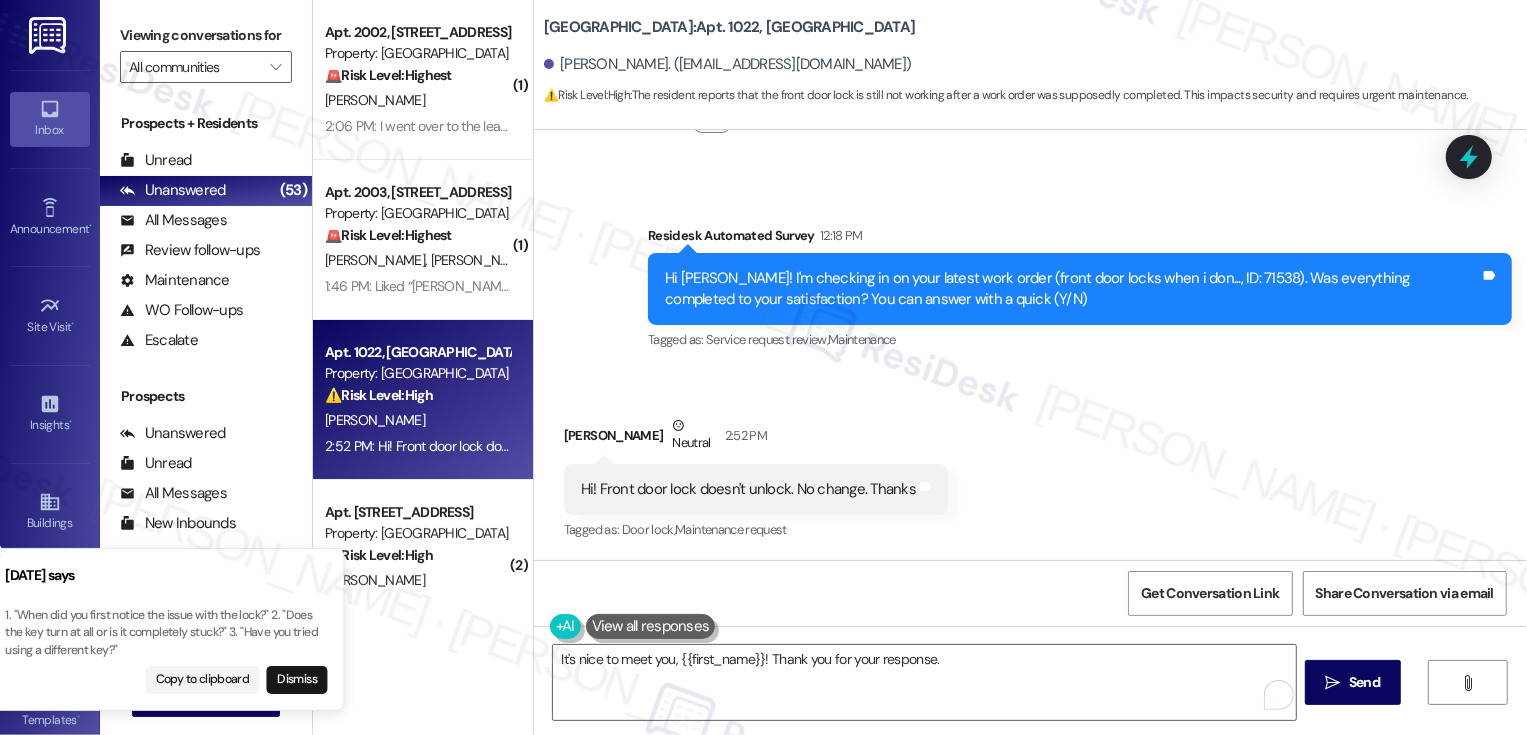 drag, startPoint x: 328, startPoint y: 616, endPoint x: 308, endPoint y: 629, distance: 23.853722 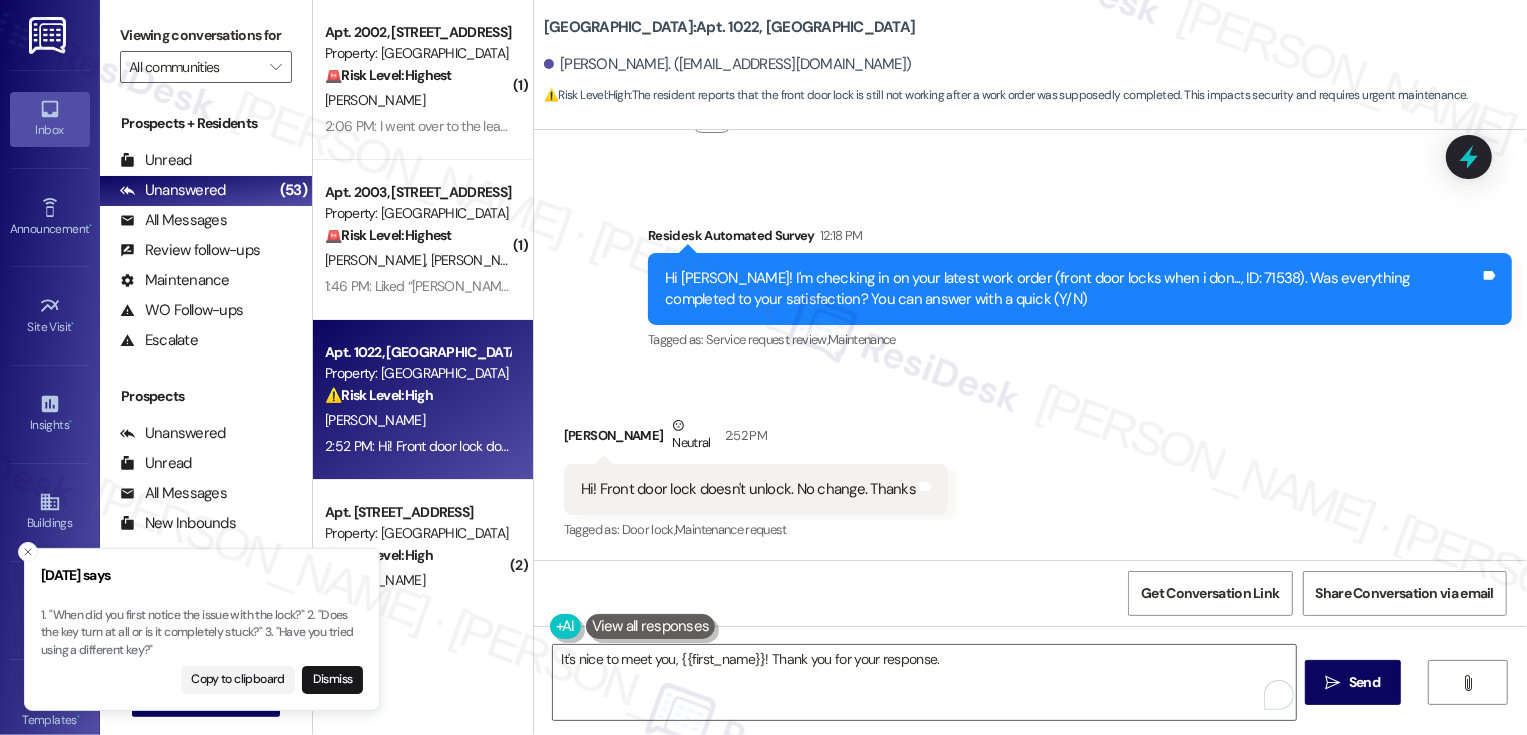 click on "1. "When did you first notice the issue with the lock?"
2. "Does the key turn at all or is it completely stuck?"
3. "Have you tried using a different key?"" at bounding box center (202, 633) 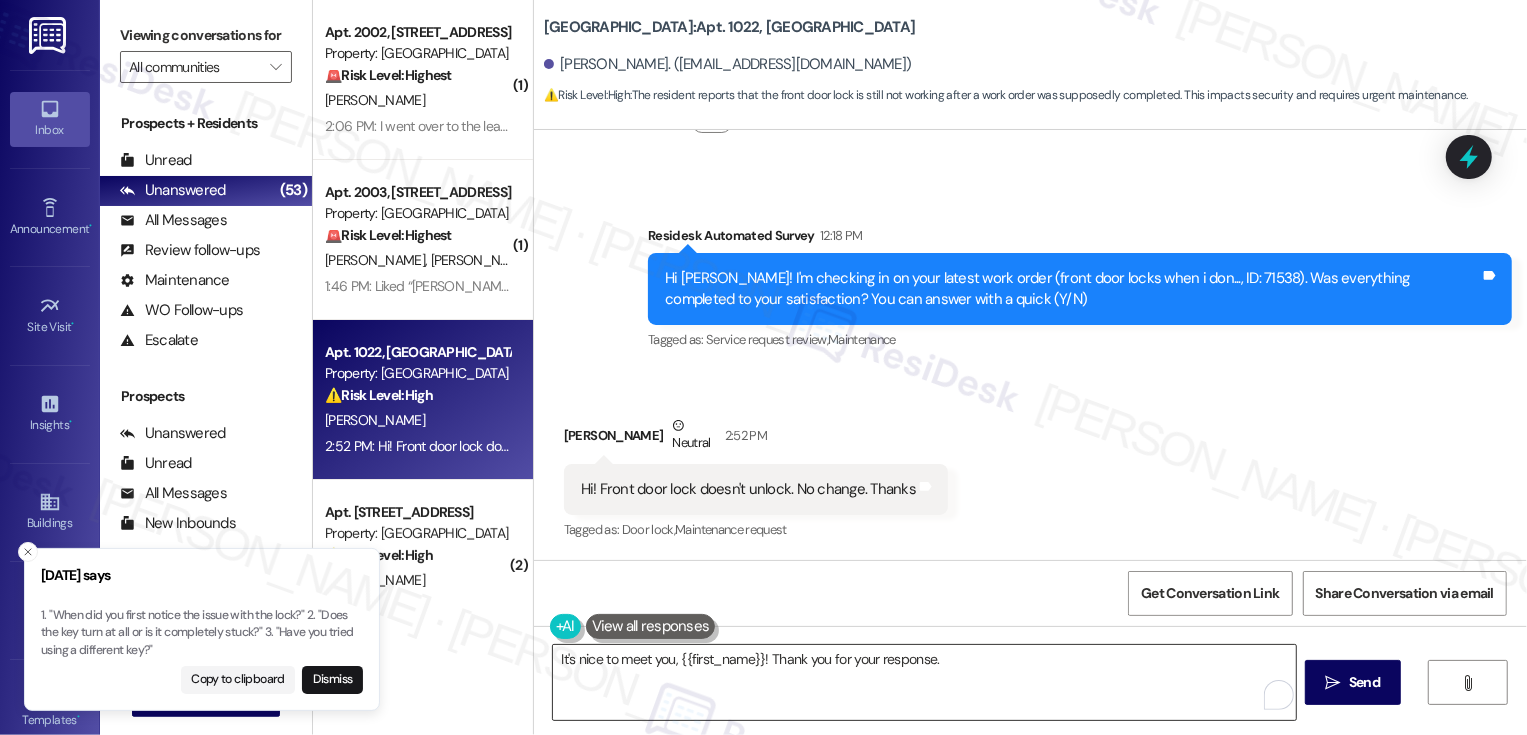 click on "It's nice to meet you, {{first_name}}! Thank you for your response." at bounding box center (924, 682) 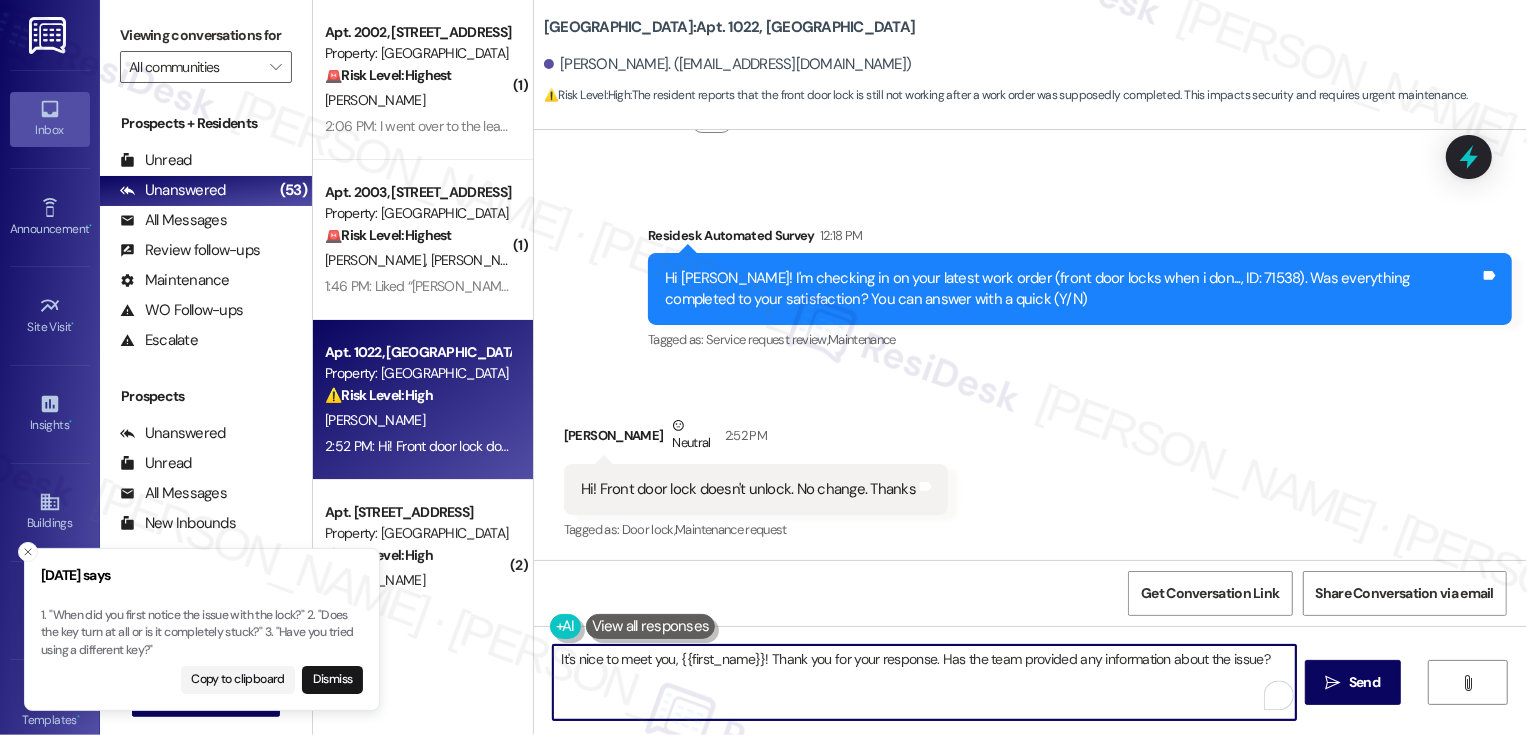 click on "It's nice to meet you, {{first_name}}! Thank you for your response. Has the team provided any information about the issue?" at bounding box center (924, 682) 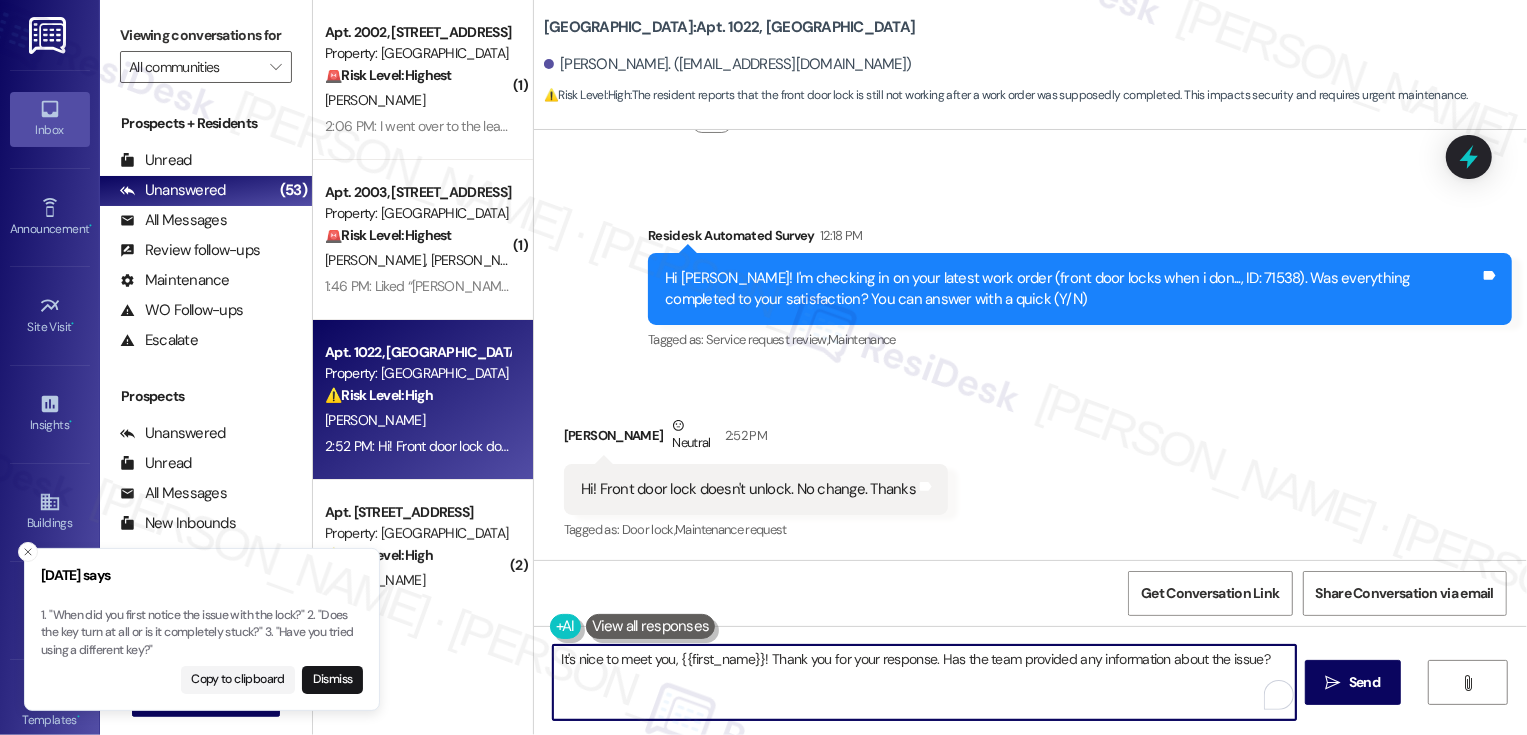 click on "It's nice to meet you, {{first_name}}! Thank you for your response. Has the team provided any information about the issue?" at bounding box center [924, 682] 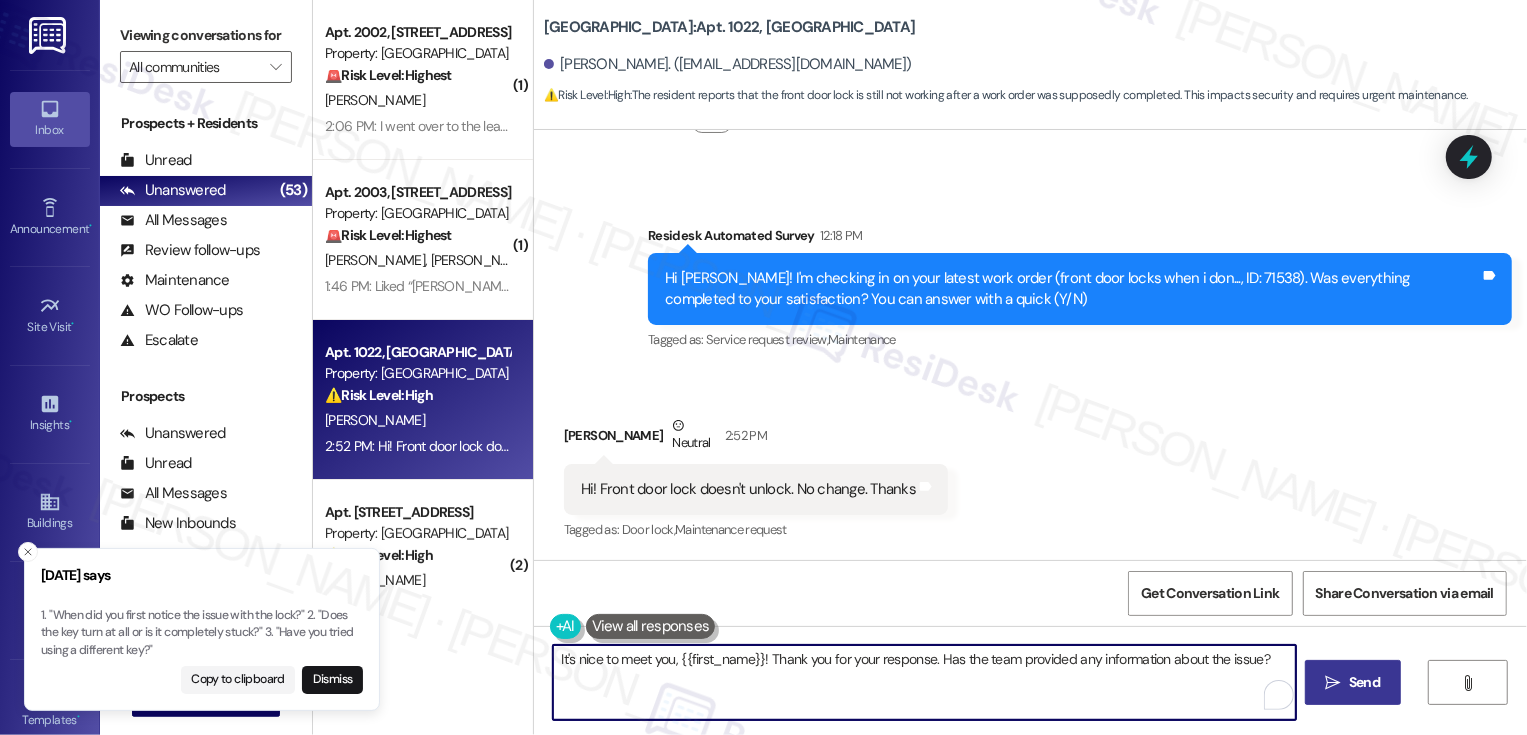 click on "Send" at bounding box center (1364, 682) 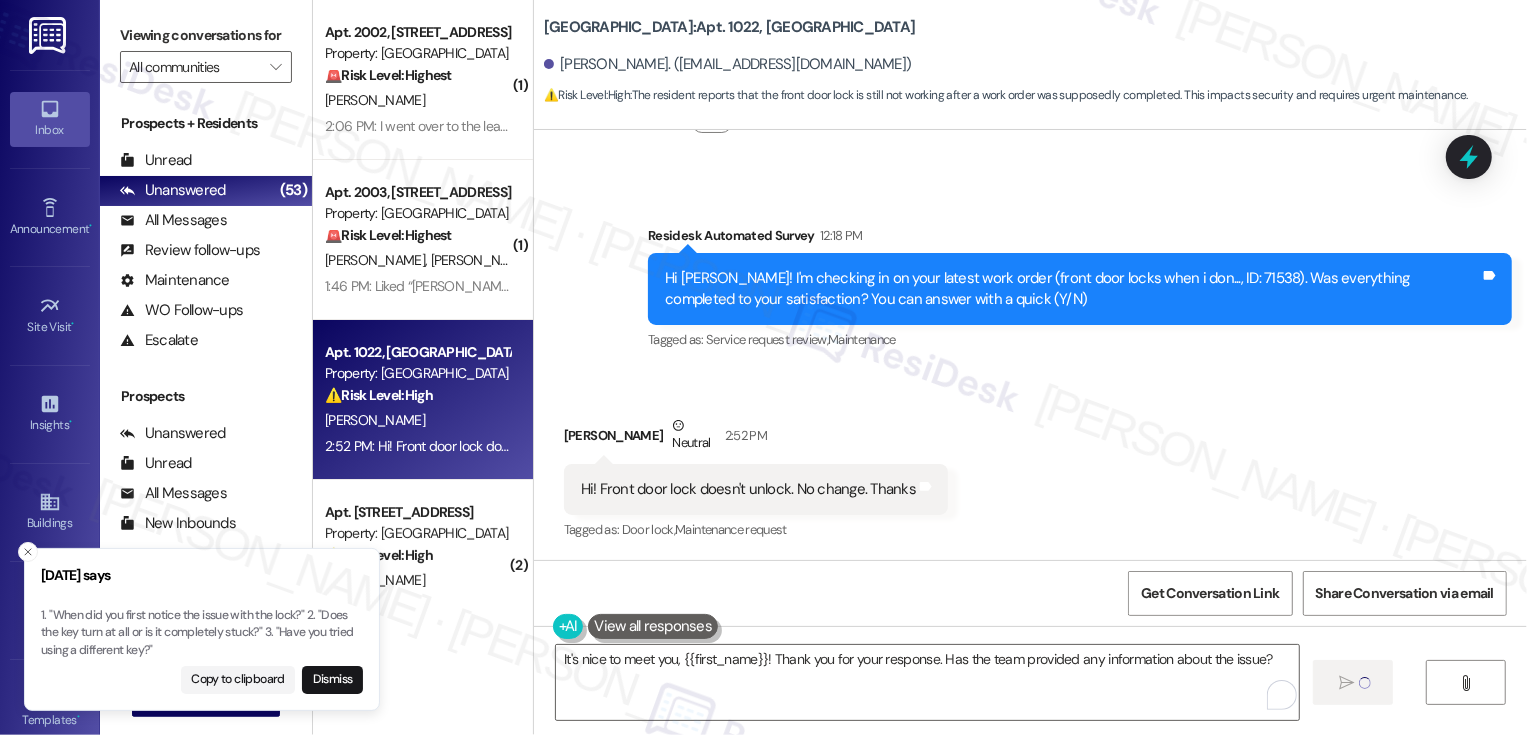 click on "Jennifer Troutner   Neutral 2:52 PM" at bounding box center (756, 439) 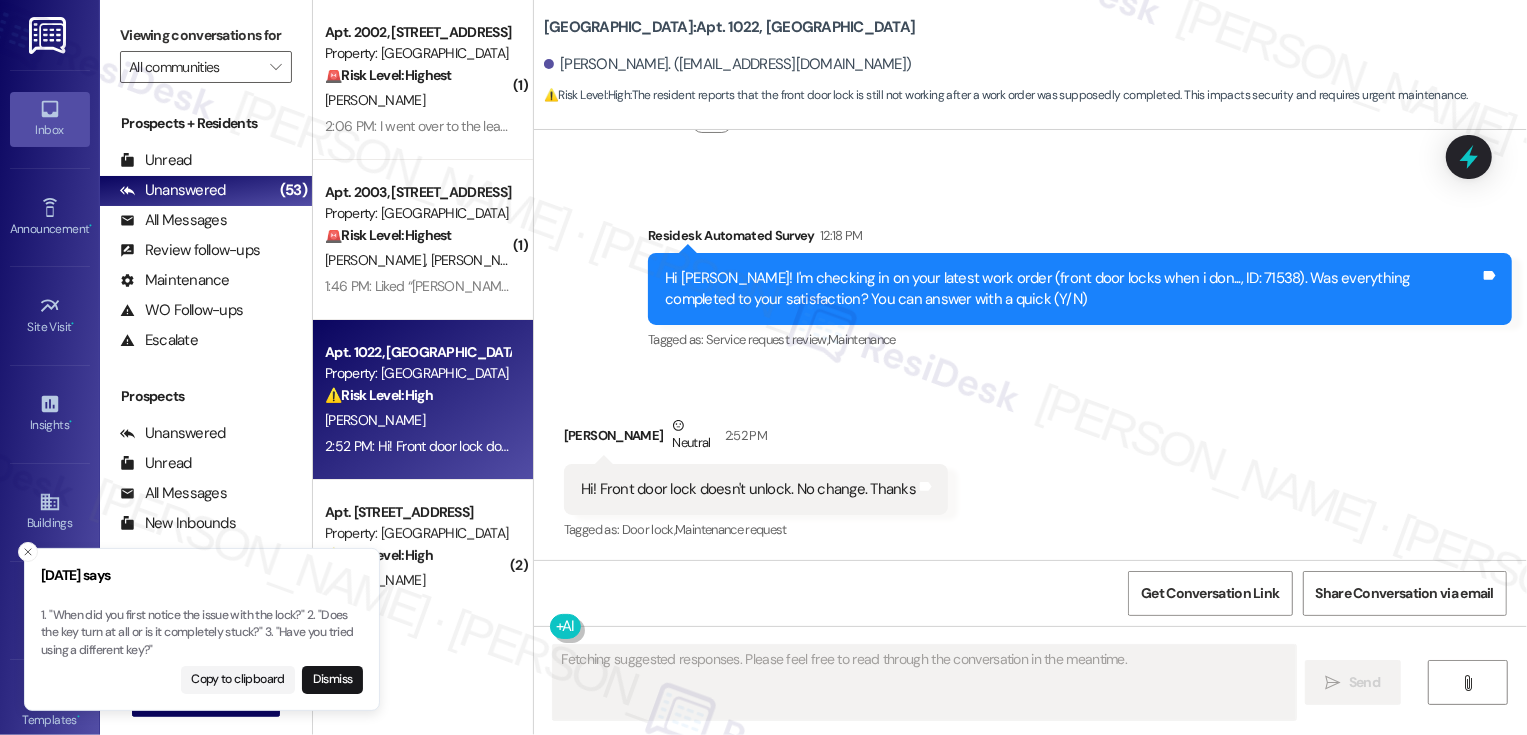 scroll, scrollTop: 500, scrollLeft: 0, axis: vertical 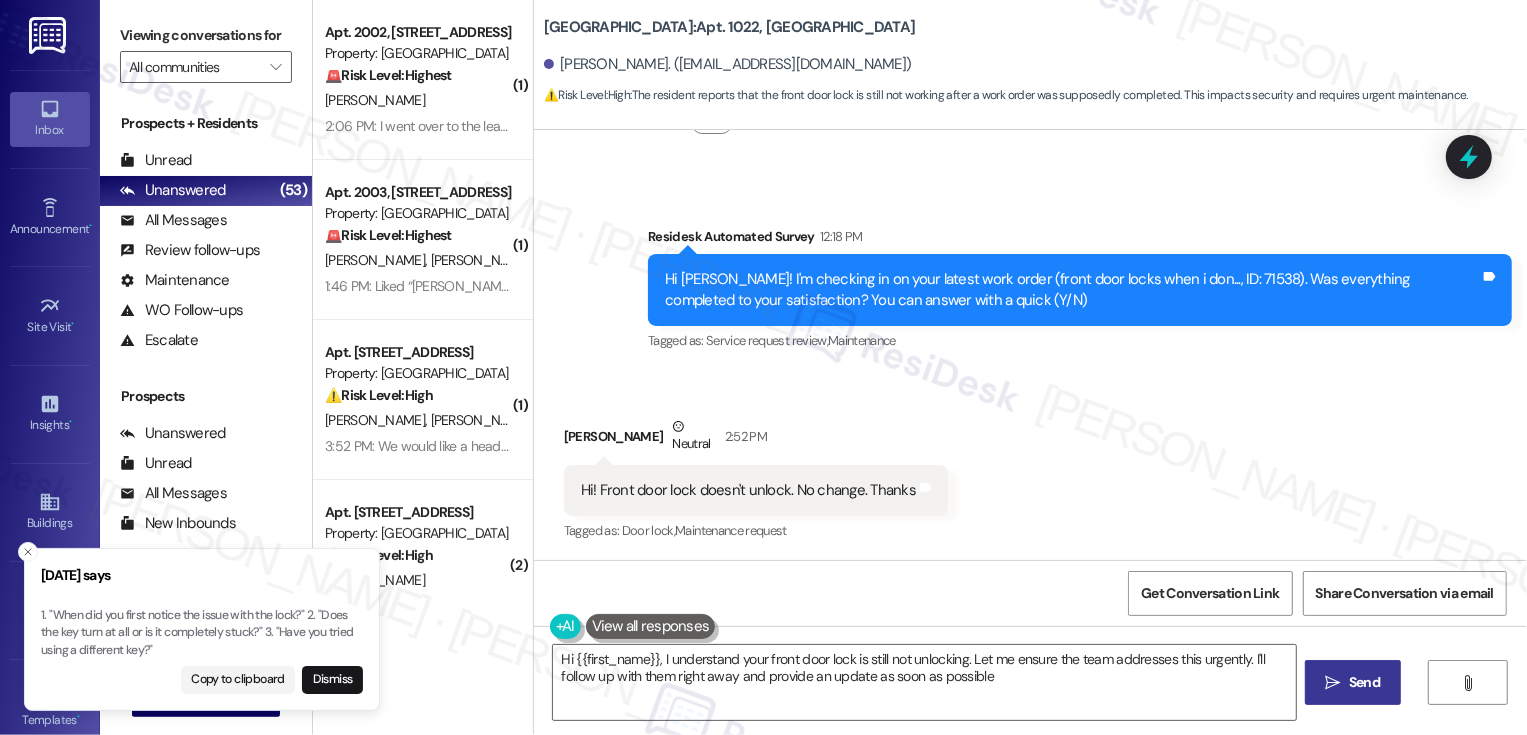 type on "Hi {{first_name}}, I understand your front door lock is still not unlocking. Let me ensure the team addresses this urgently. I'll follow up with them right away and provide an update as soon as possible." 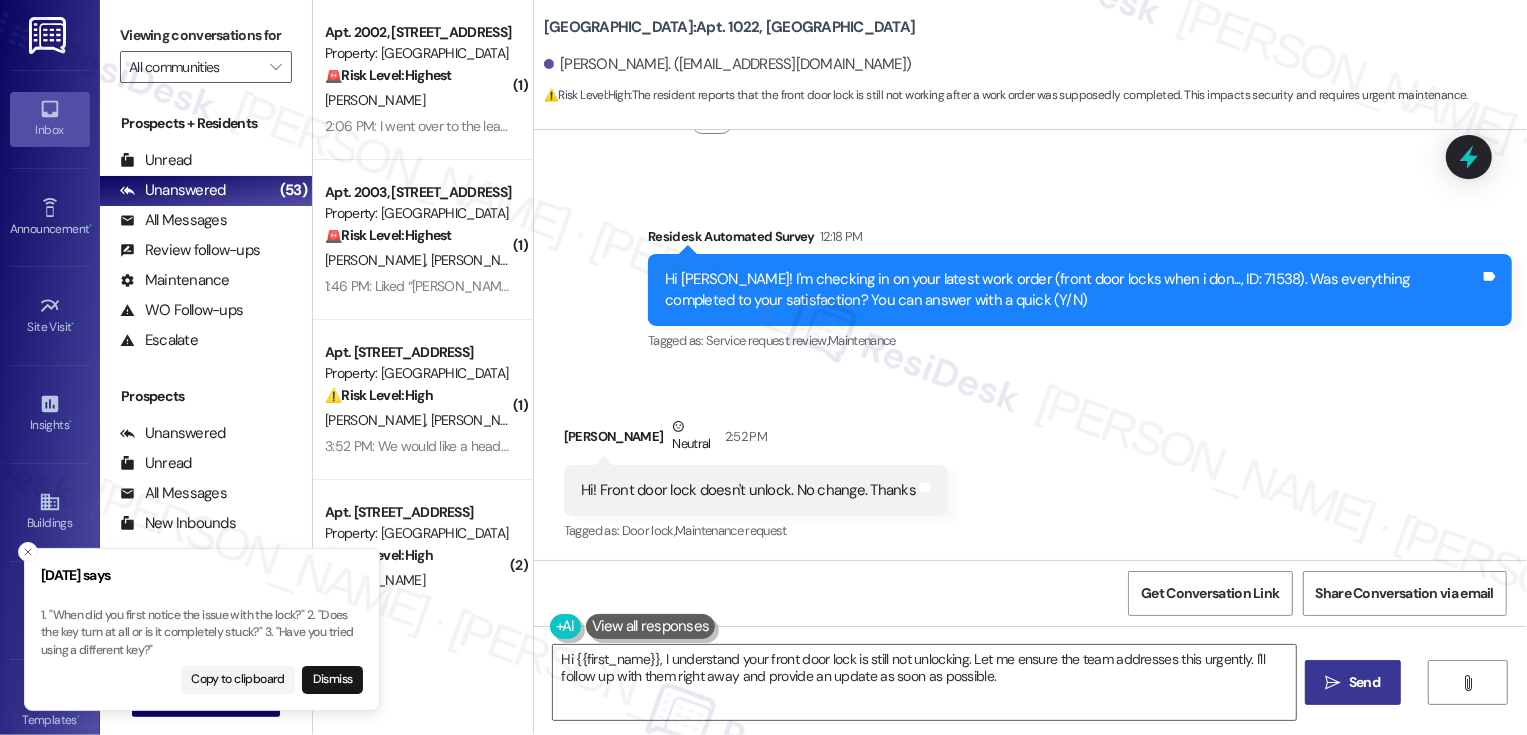 scroll, scrollTop: 640, scrollLeft: 0, axis: vertical 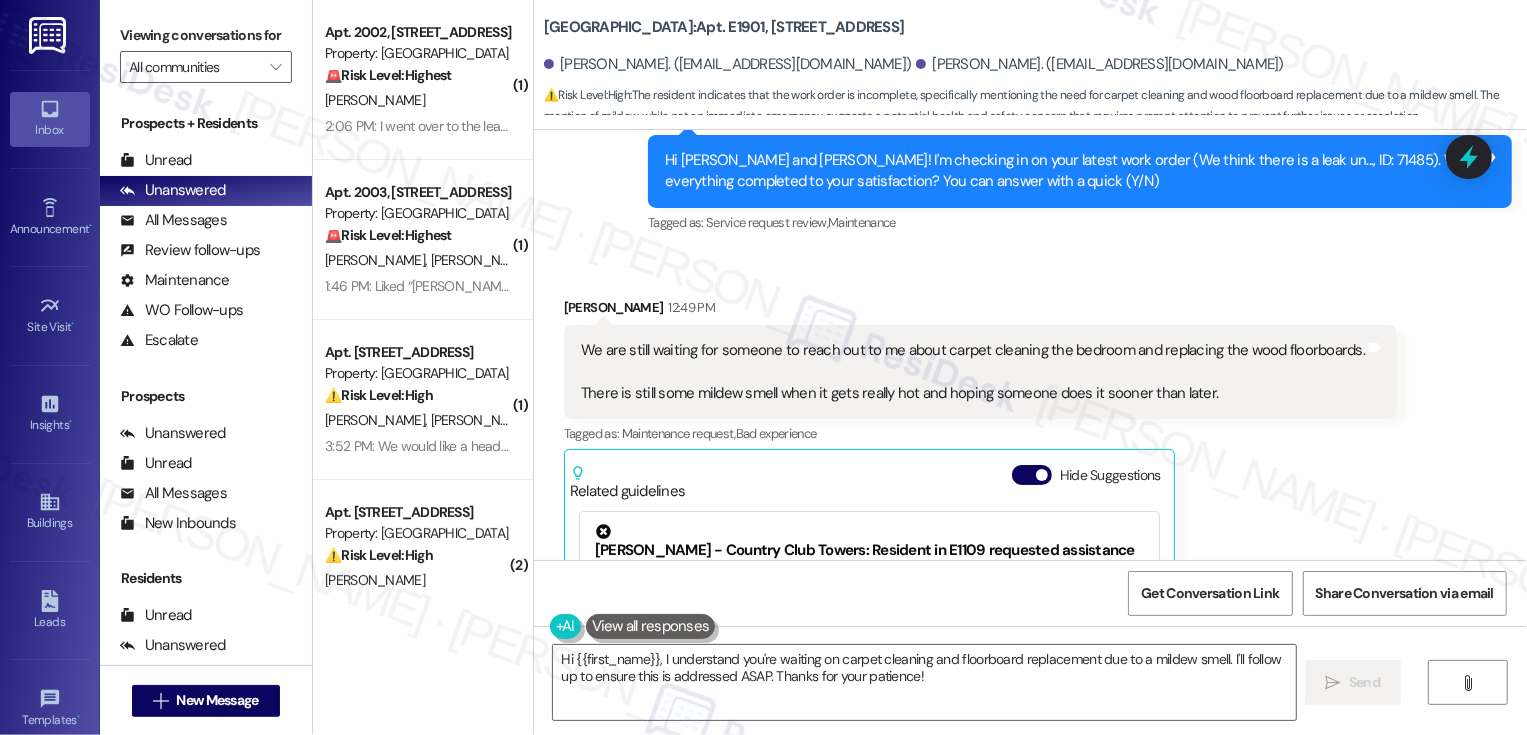 click on "[PERSON_NAME] 12:49 PM" at bounding box center [980, 311] 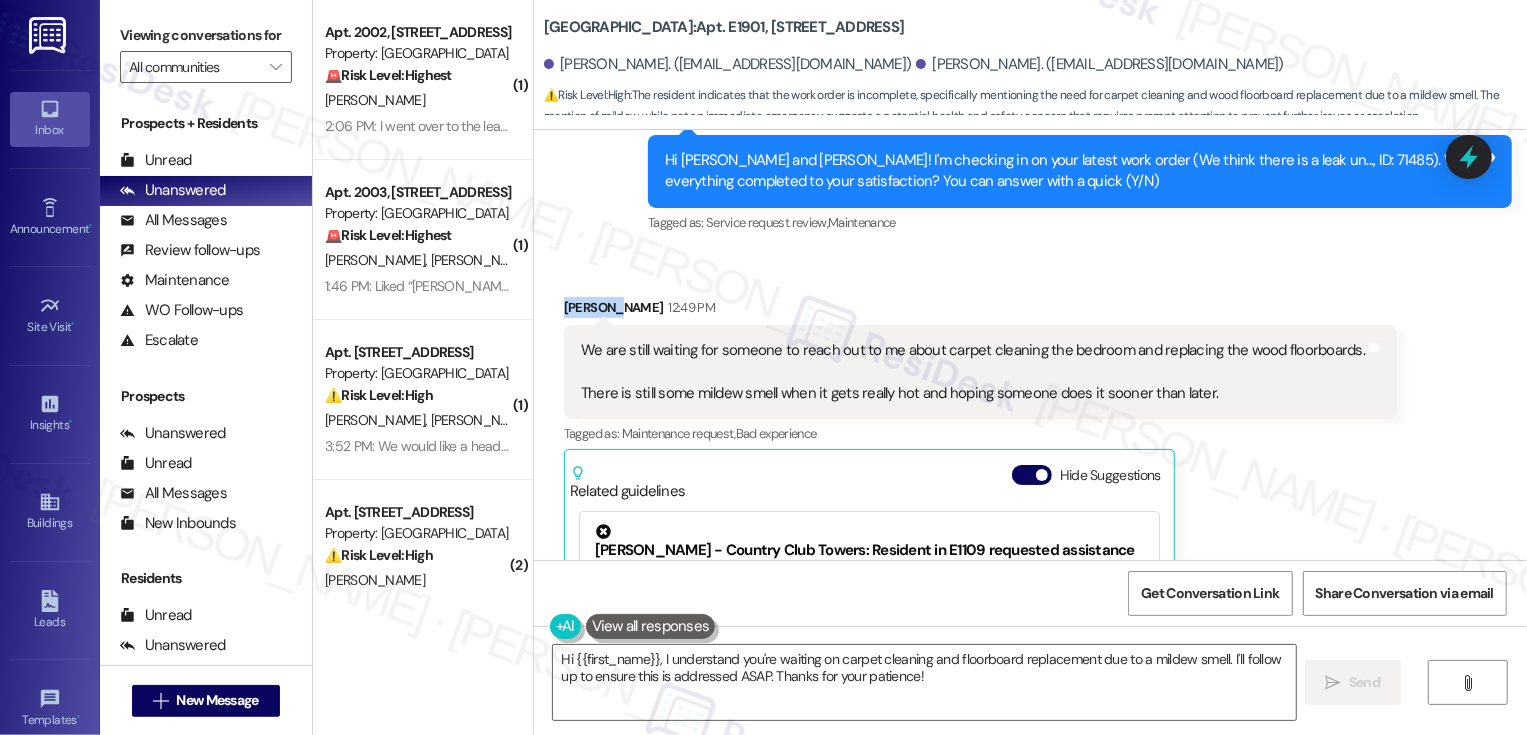 copy on "[PERSON_NAME]" 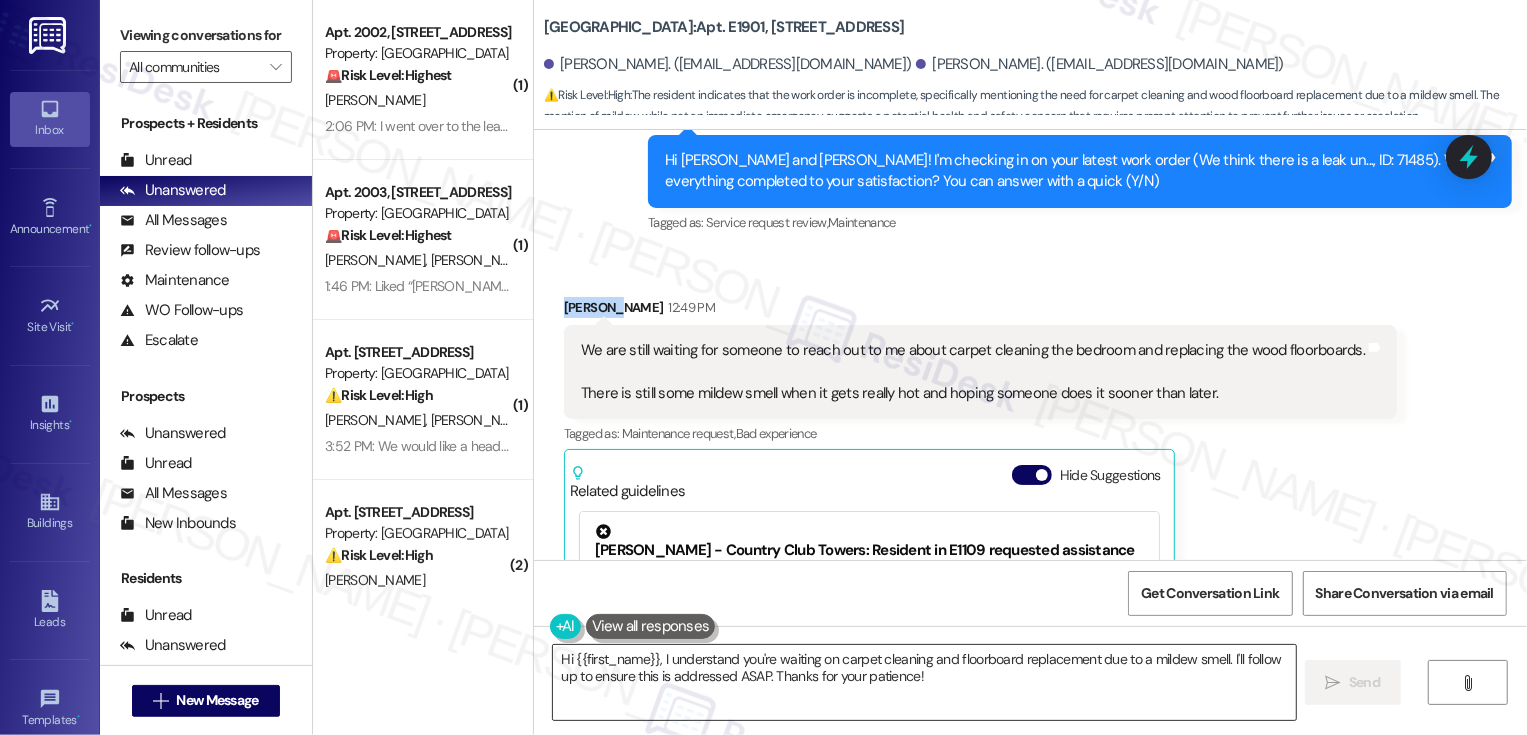 click on "Hi {{first_name}}, I understand you're waiting on carpet cleaning and floorboard replacement due to a mildew smell. I'll follow up to ensure this is addressed ASAP. Thanks for your patience!" at bounding box center [924, 682] 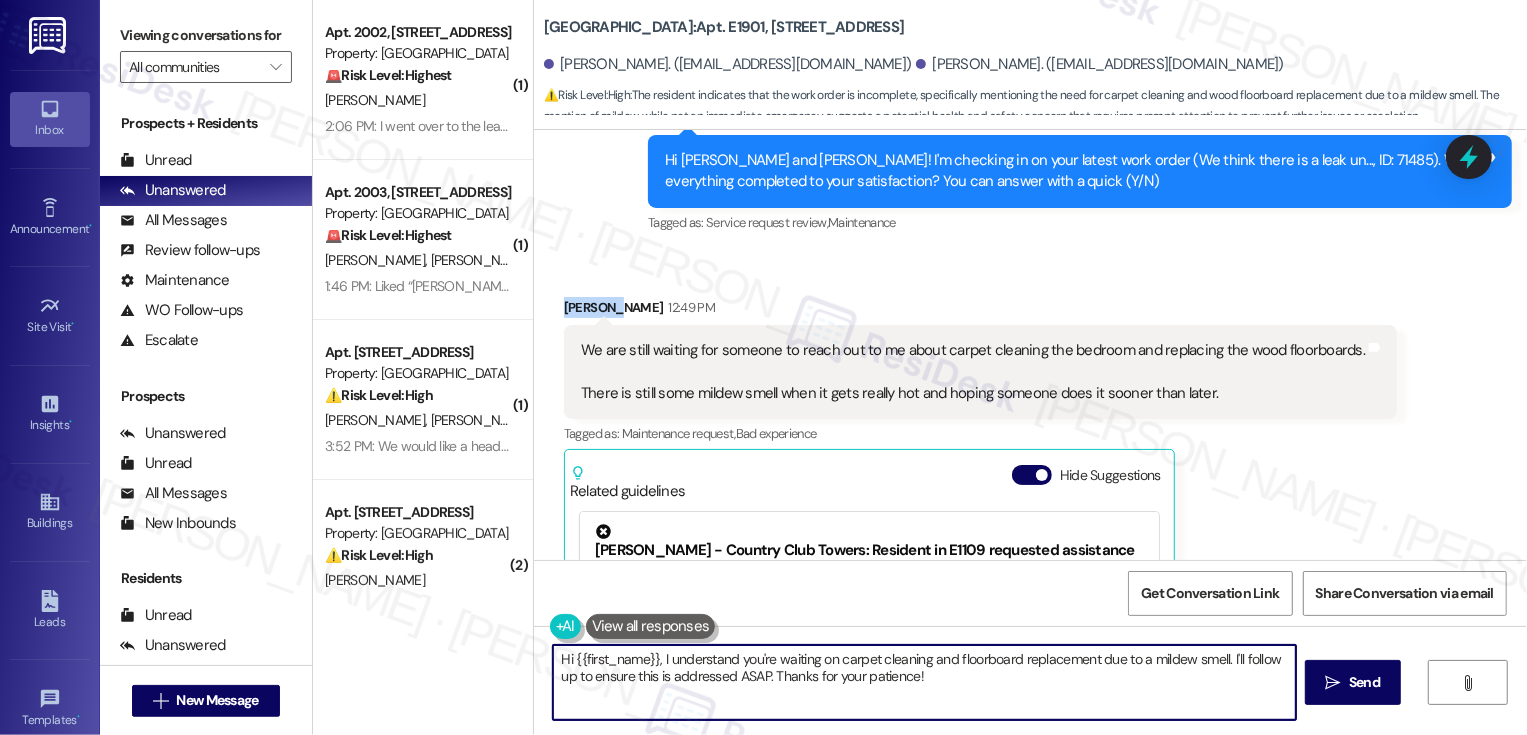 click on "Hi {{first_name}}, I understand you're waiting on carpet cleaning and floorboard replacement due to a mildew smell. I'll follow up to ensure this is addressed ASAP. Thanks for your patience!" at bounding box center [924, 682] 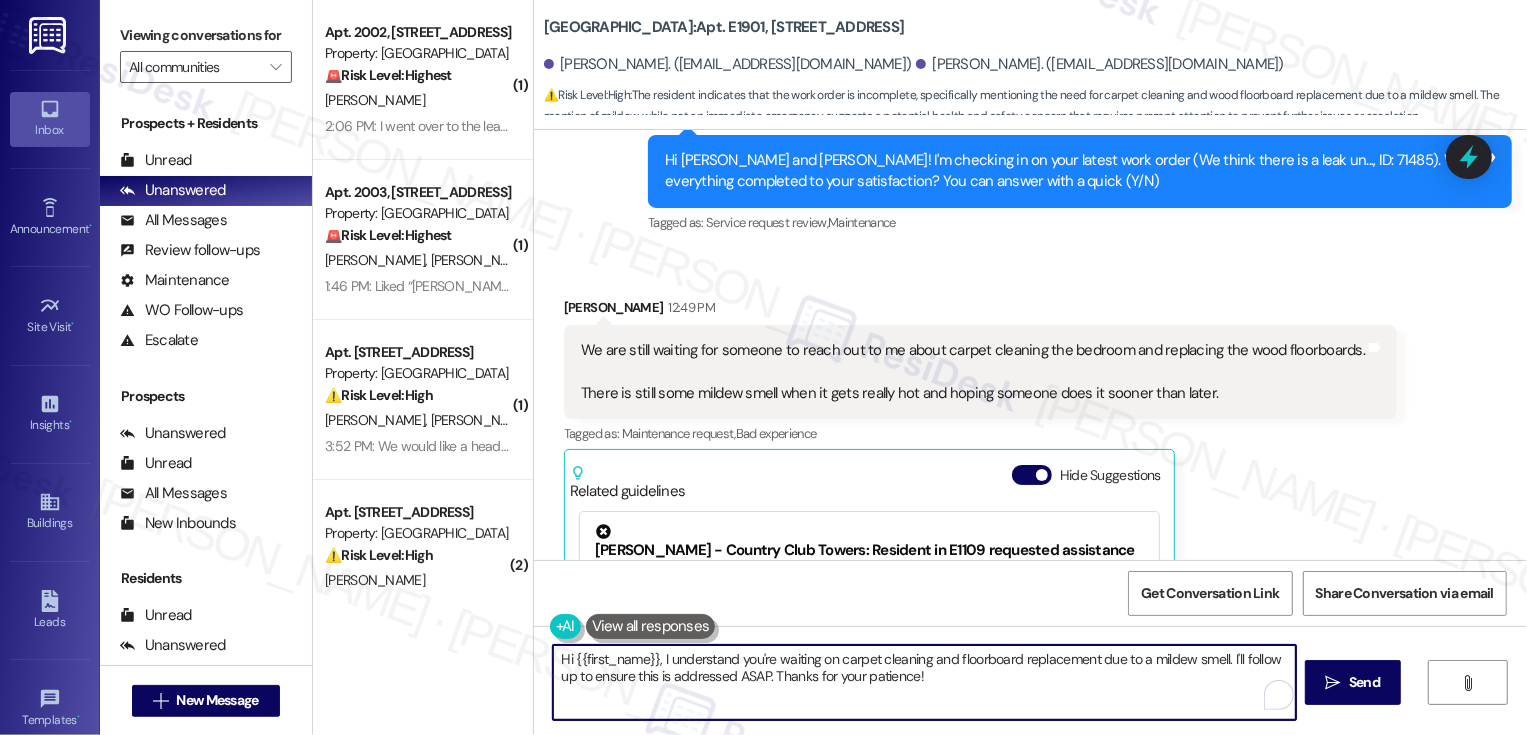 click on "Hi {{first_name}}, I understand you're waiting on carpet cleaning and floorboard replacement due to a mildew smell. I'll follow up to ensure this is addressed ASAP. Thanks for your patience!" at bounding box center (924, 682) 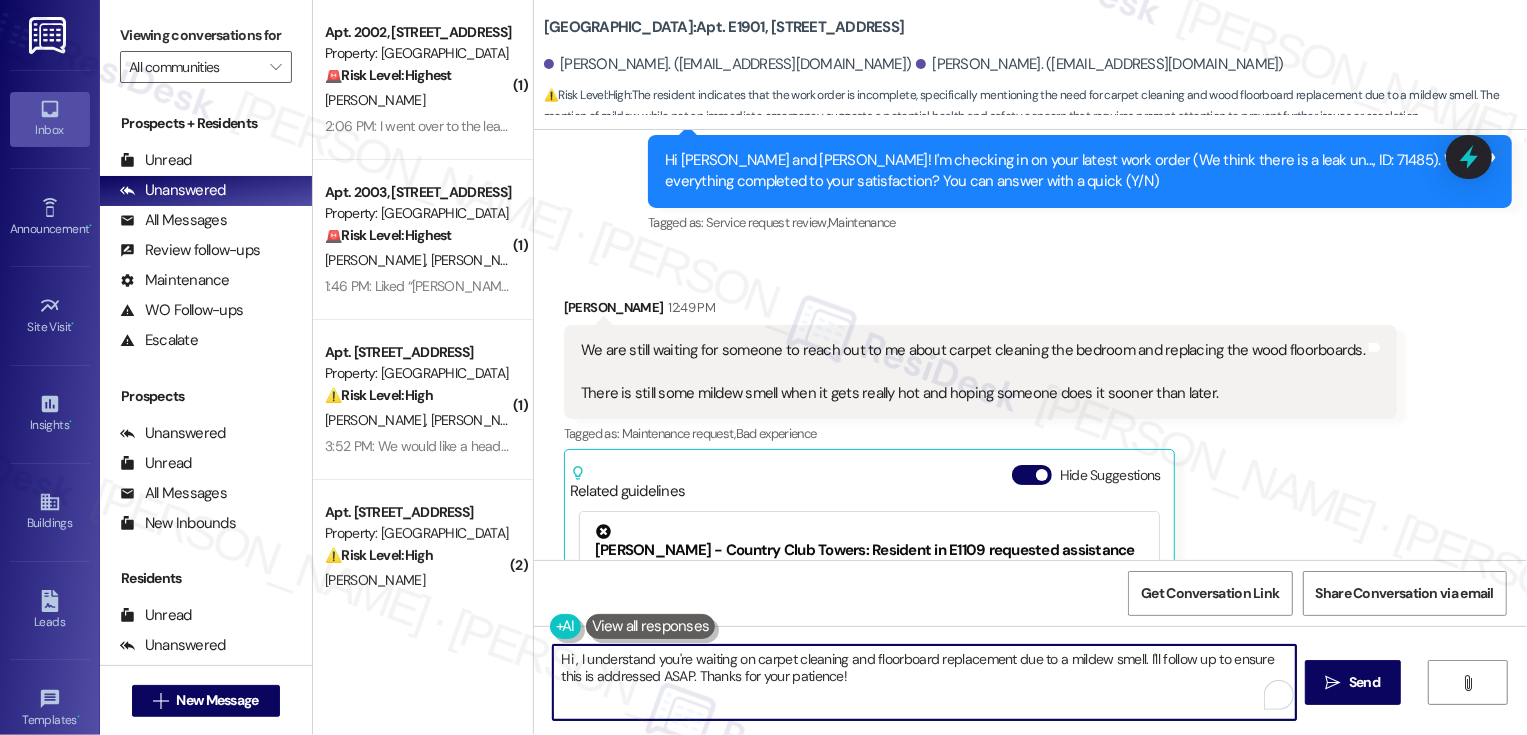 paste on "[PERSON_NAME]" 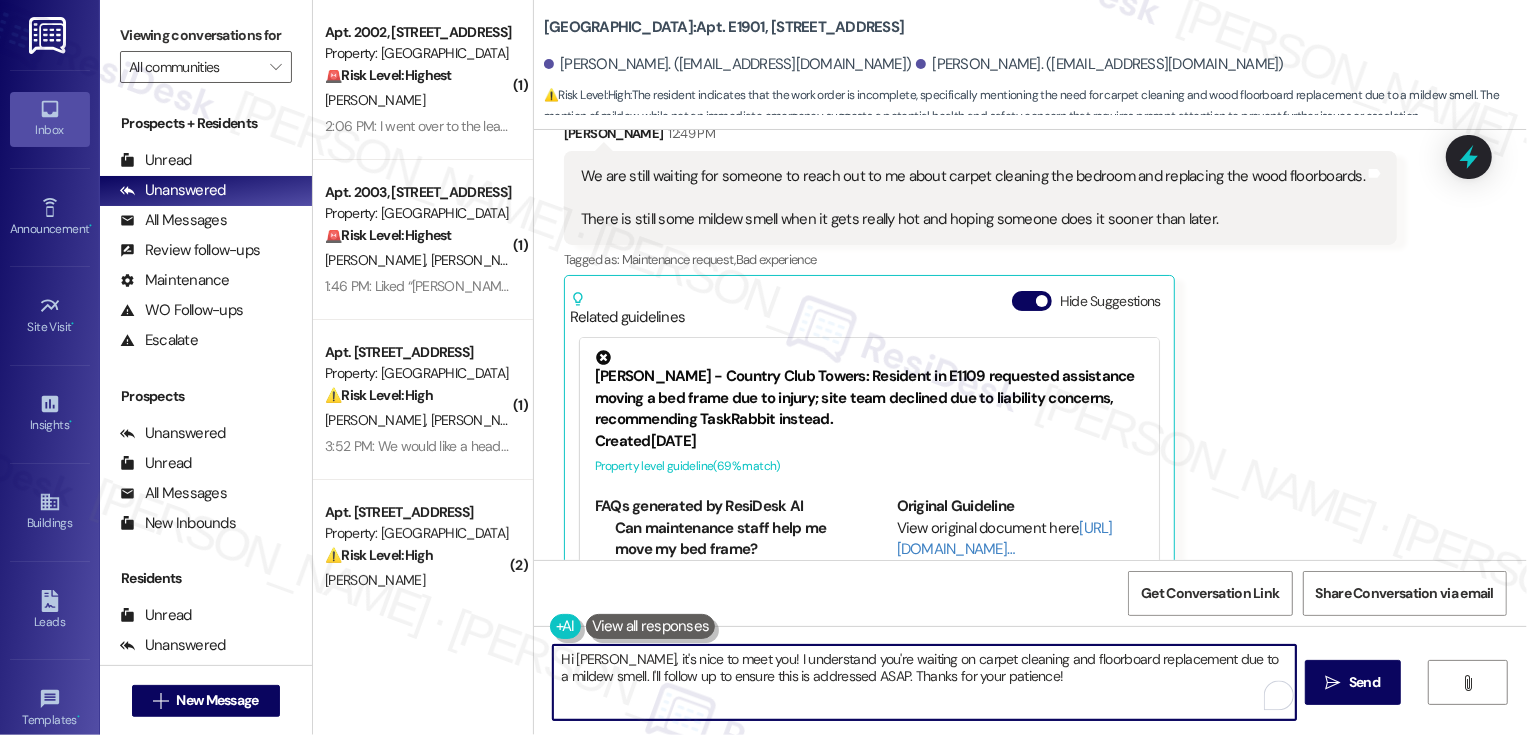 scroll, scrollTop: 769, scrollLeft: 0, axis: vertical 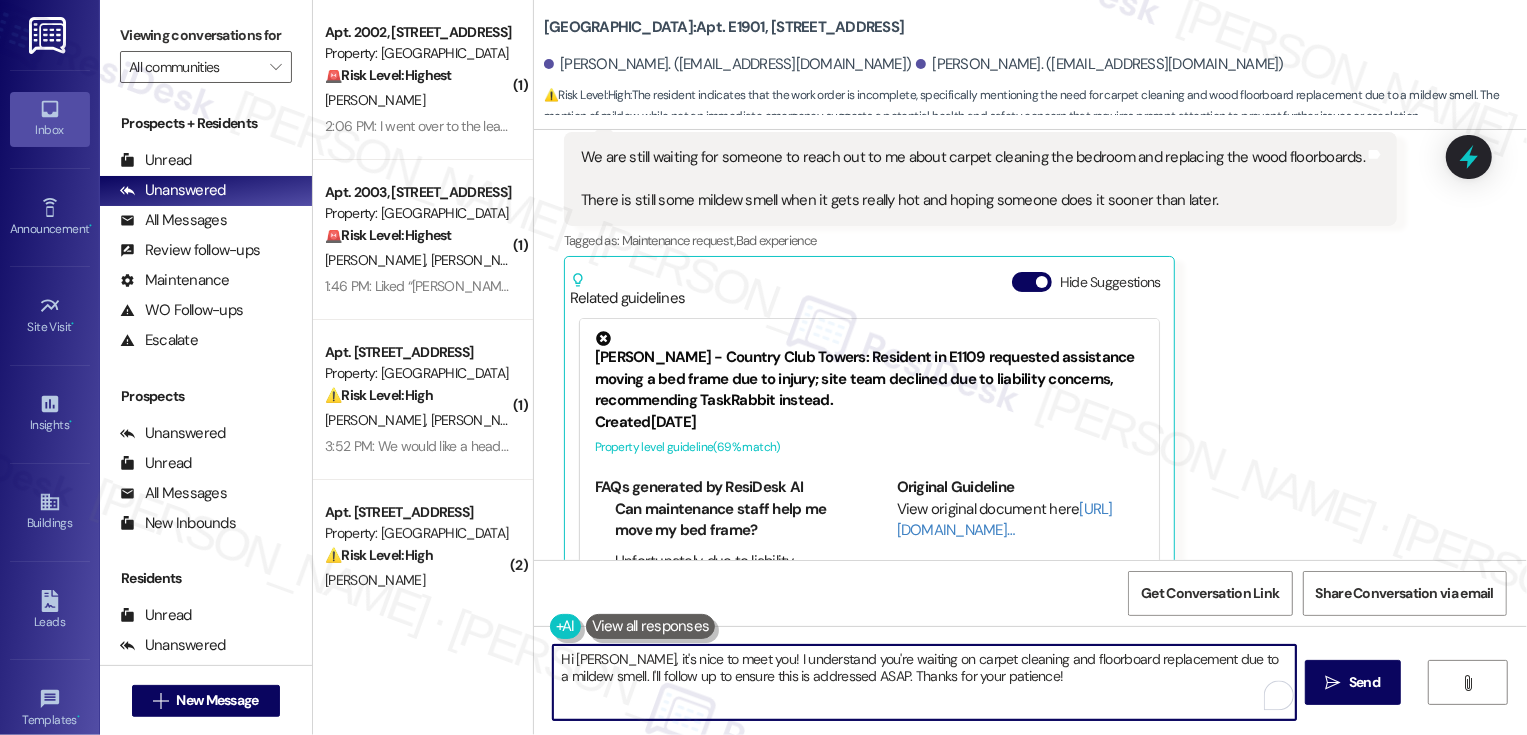 click on "Hi [PERSON_NAME], it's nice to meet you! I understand you're waiting on carpet cleaning and floorboard replacement due to a mildew smell. I'll follow up to ensure this is addressed ASAP. Thanks for your patience!" at bounding box center [924, 682] 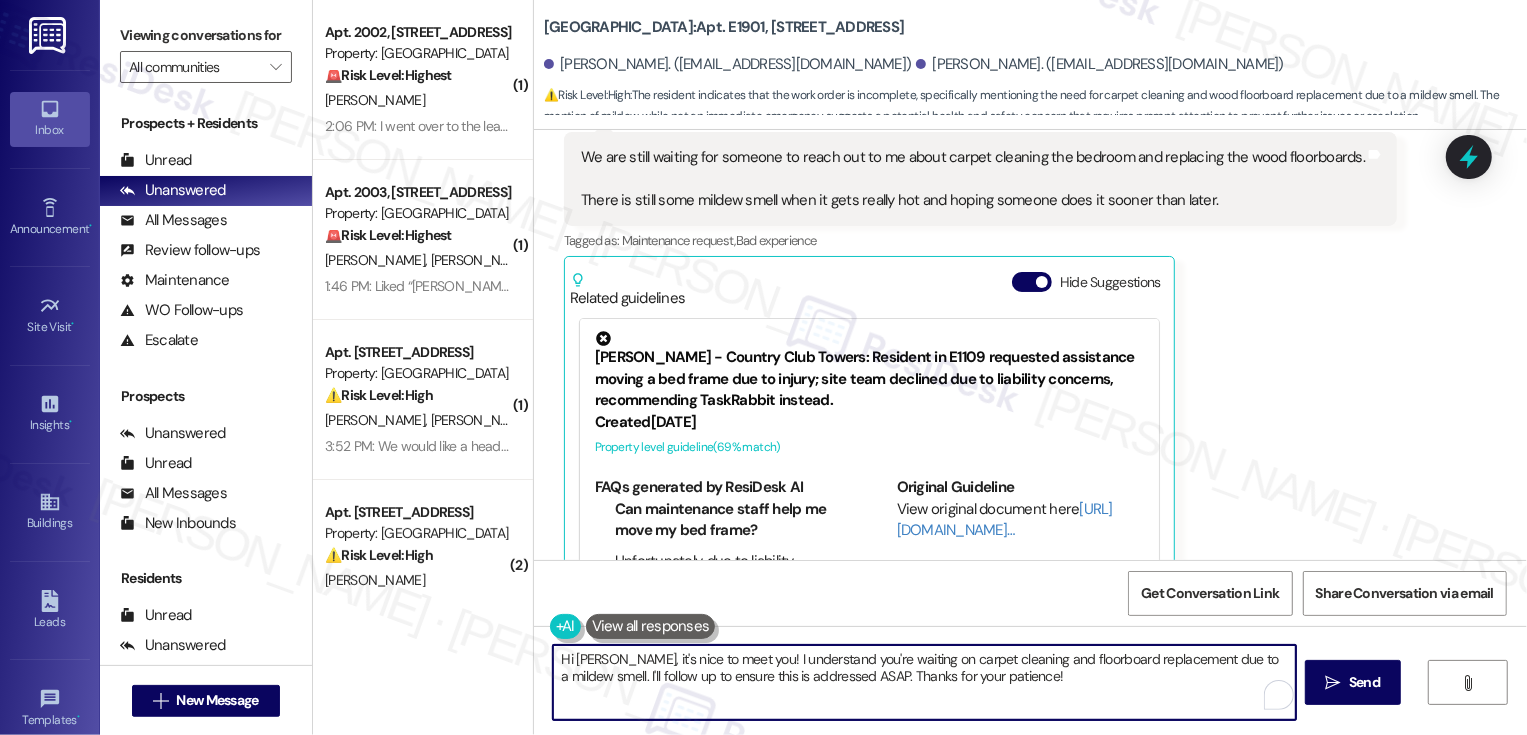 drag, startPoint x: 1183, startPoint y: 659, endPoint x: 1193, endPoint y: 691, distance: 33.526108 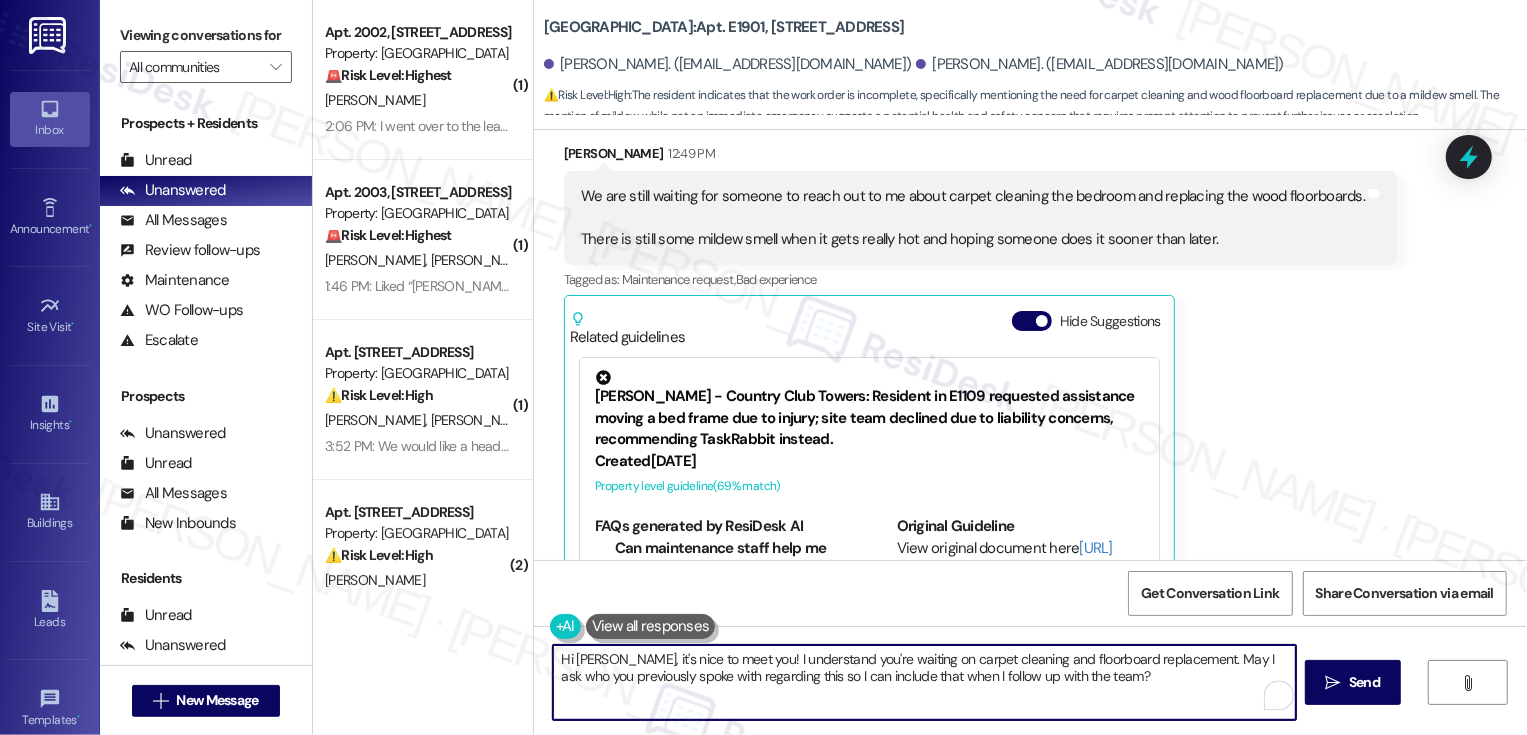 scroll, scrollTop: 727, scrollLeft: 0, axis: vertical 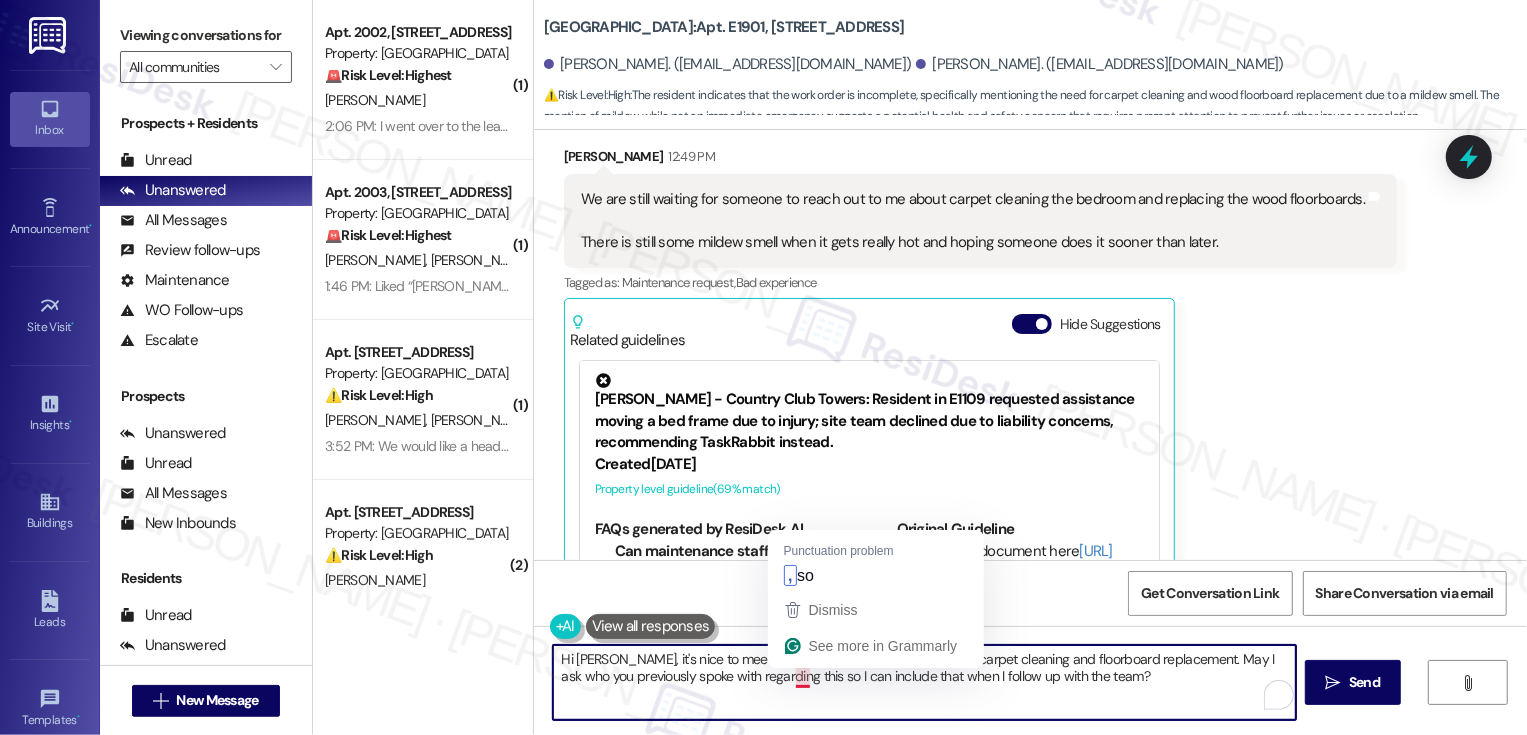 click on "Hi [PERSON_NAME], it's nice to meet you! I understand you're waiting on carpet cleaning and floorboard replacement. May I ask who you previously spoke with regarding this so I can include that when I follow up with the team?" at bounding box center [924, 682] 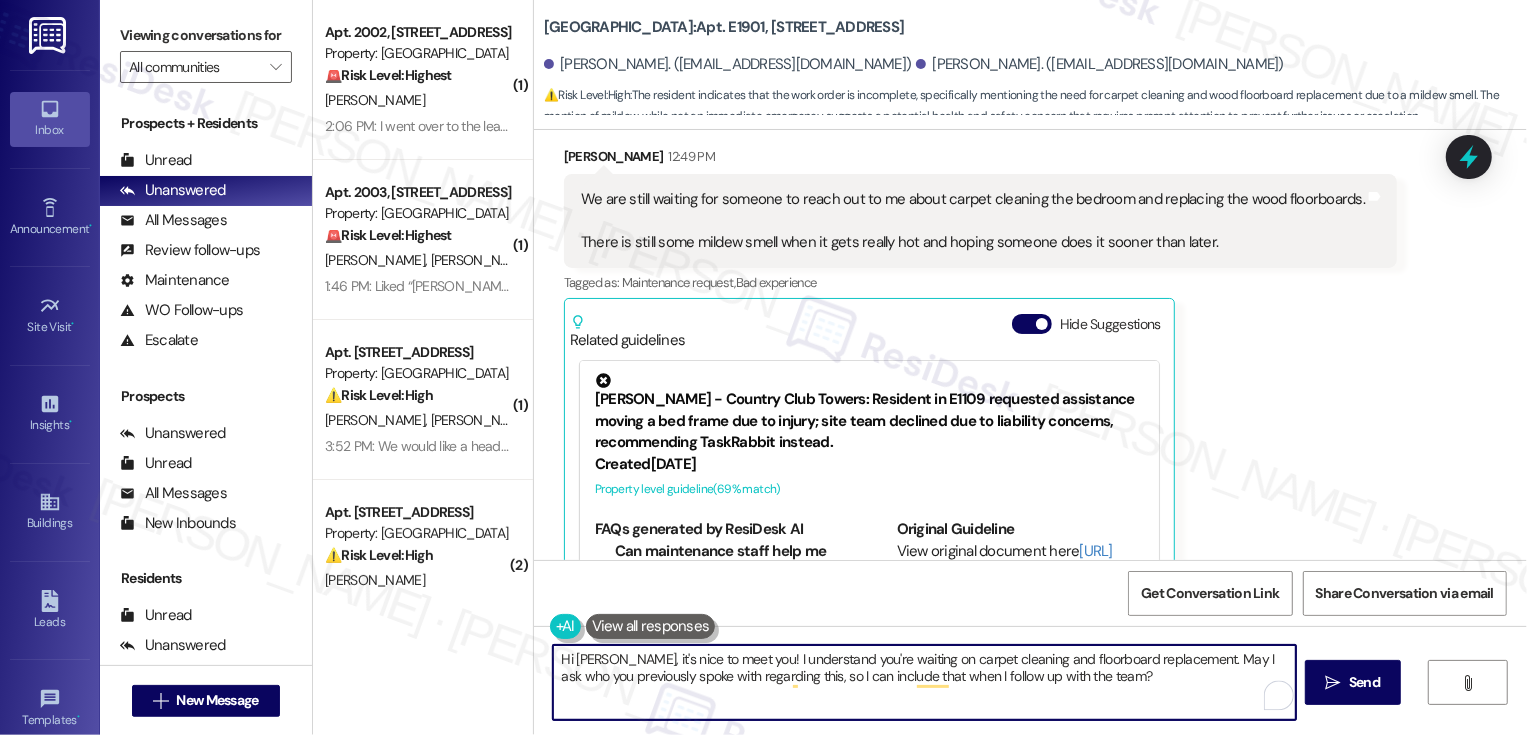 click on "Hi [PERSON_NAME], it's nice to meet you! I understand you're waiting on carpet cleaning and floorboard replacement. May I ask who you previously spoke with regarding this, so I can include that when I follow up with the team?" at bounding box center (924, 682) 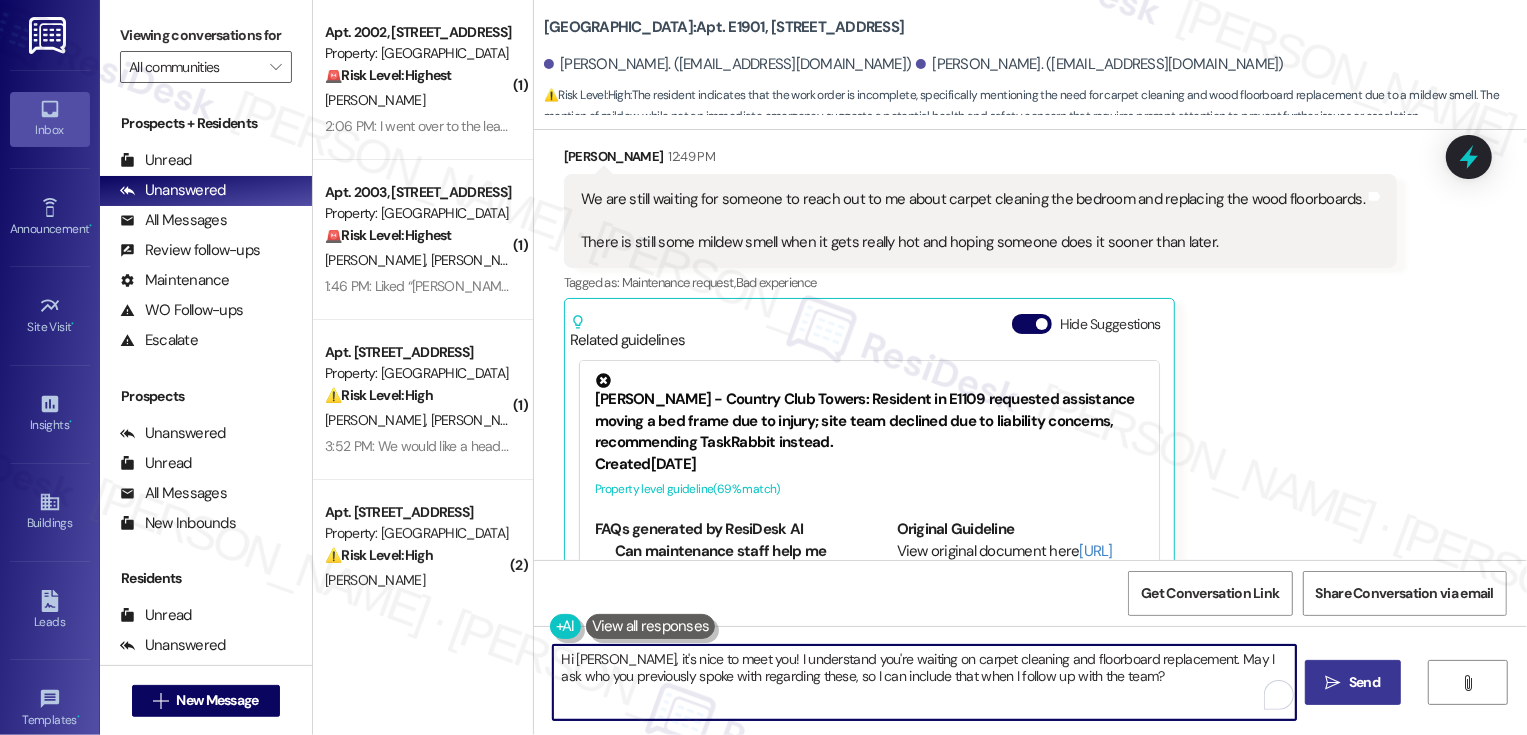type on "Hi [PERSON_NAME], it's nice to meet you! I understand you're waiting on carpet cleaning and floorboard replacement. May I ask who you previously spoke with regarding these, so I can include that when I follow up with the team?" 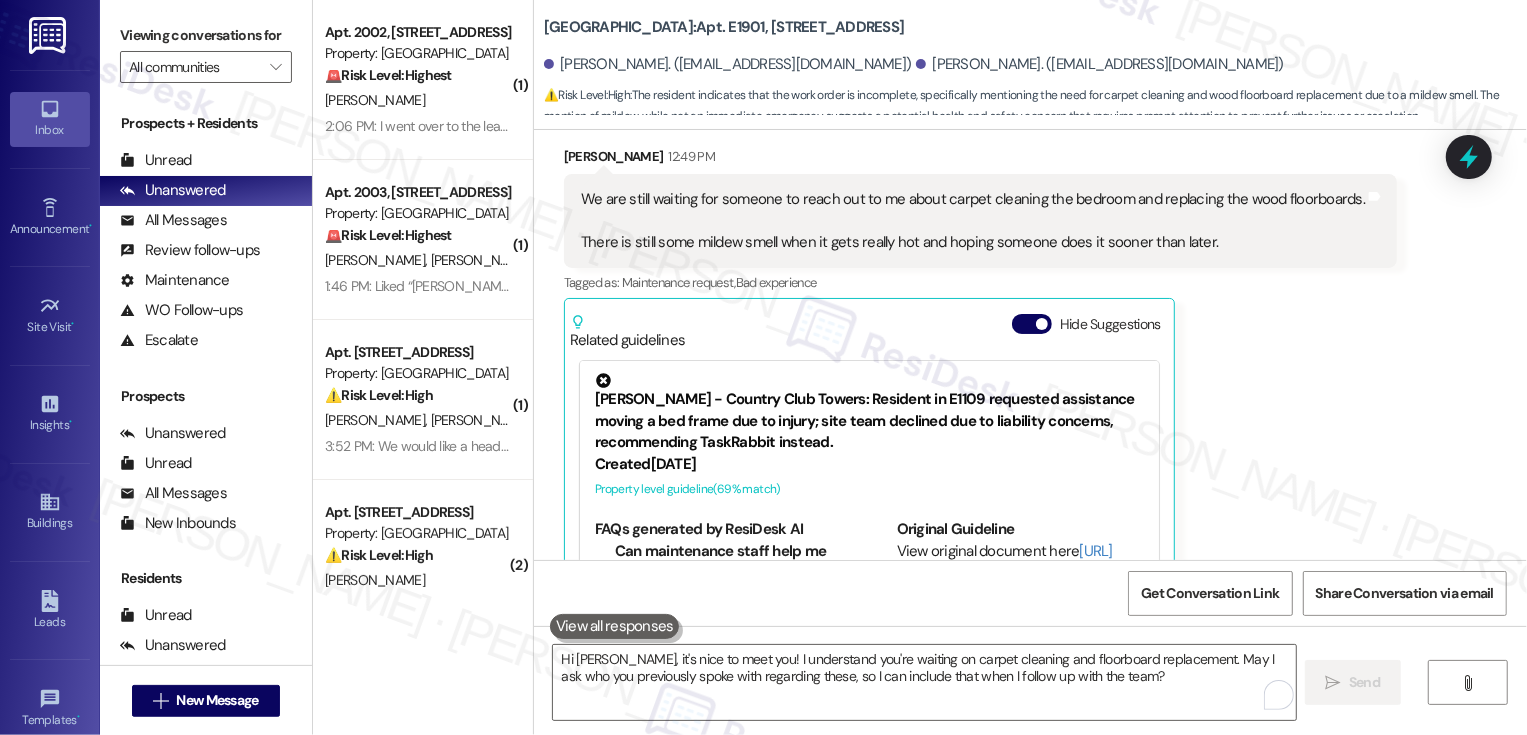 type 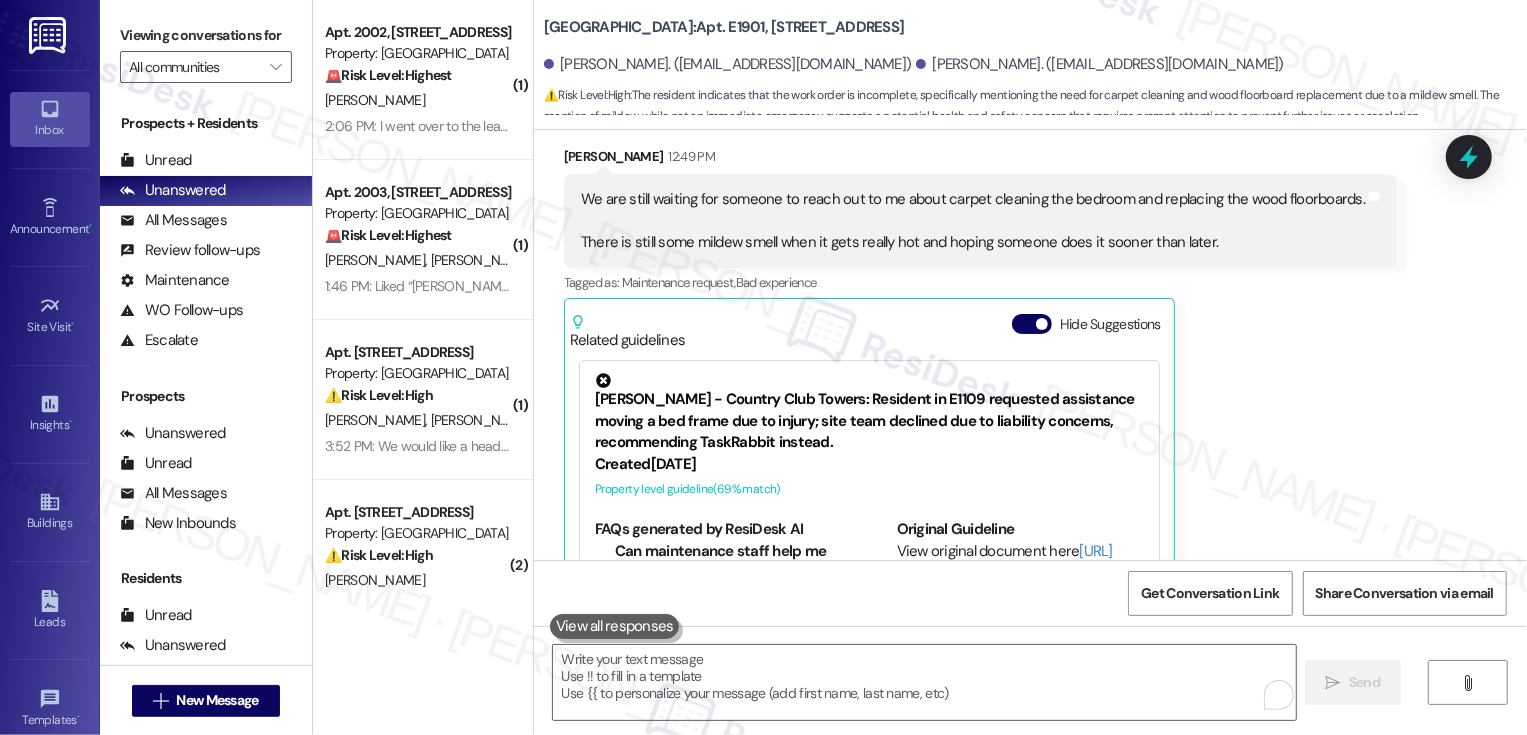 scroll, scrollTop: 994, scrollLeft: 0, axis: vertical 